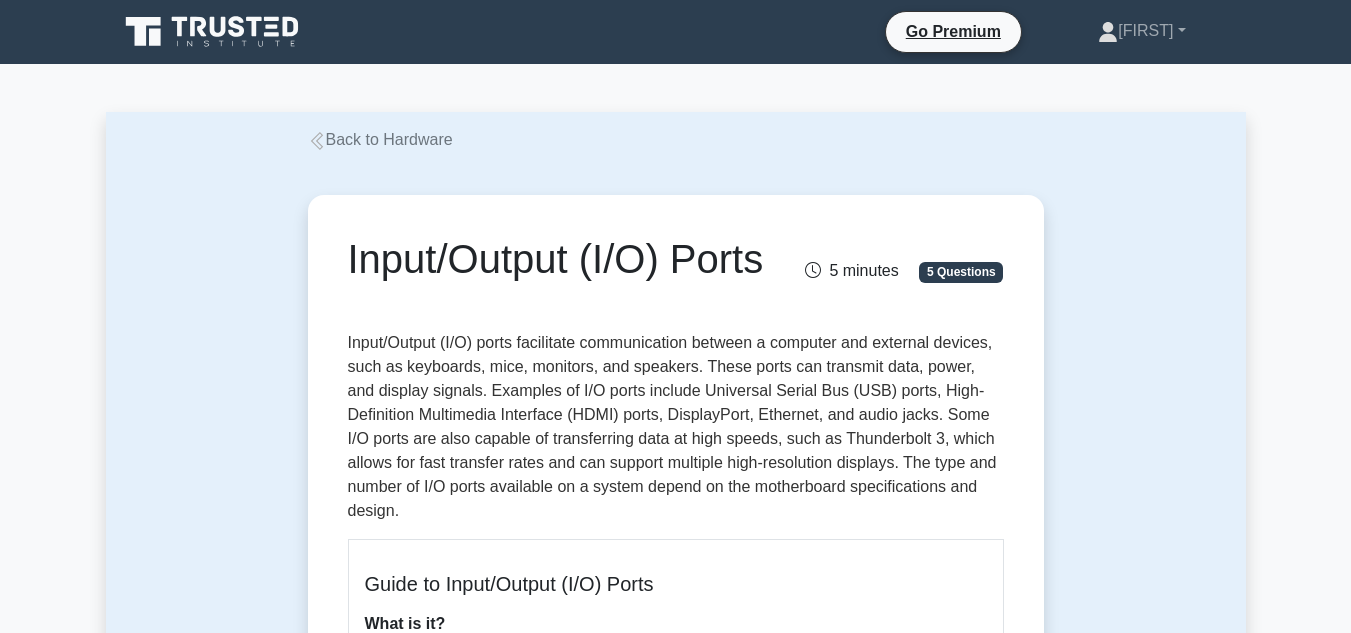 scroll, scrollTop: 200, scrollLeft: 0, axis: vertical 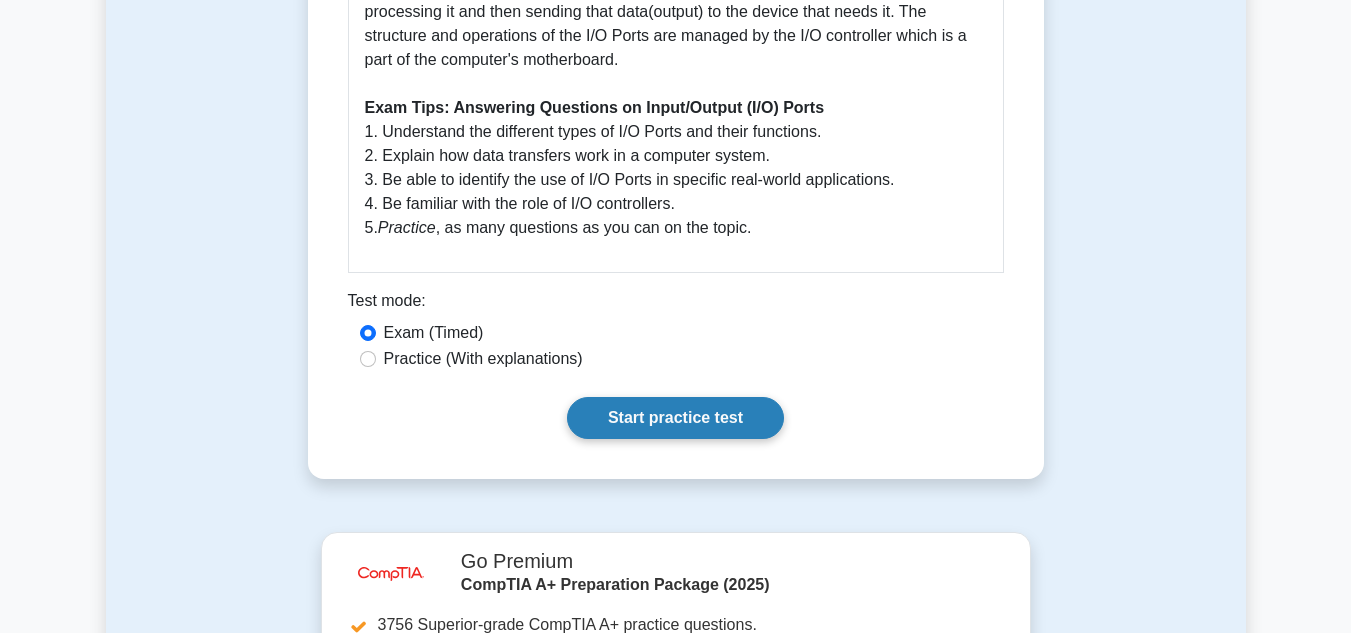 click on "Start practice test" at bounding box center [675, 418] 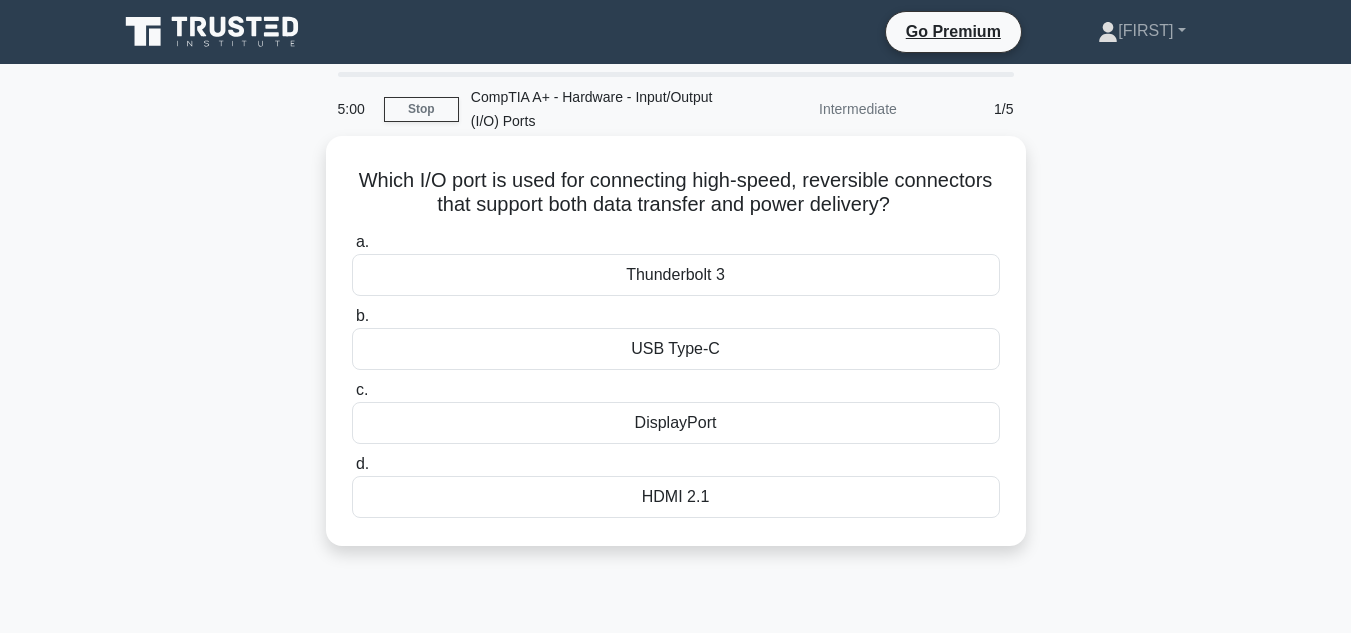 scroll, scrollTop: 0, scrollLeft: 0, axis: both 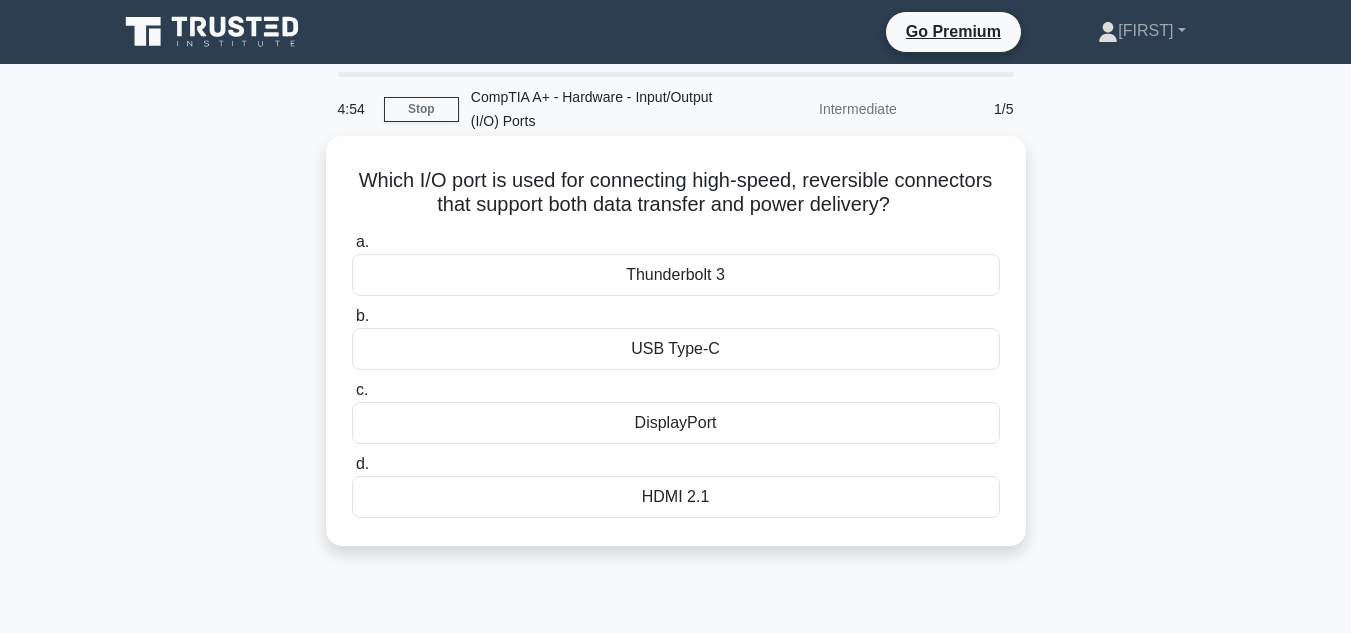click on "Thunderbolt 3" at bounding box center [676, 275] 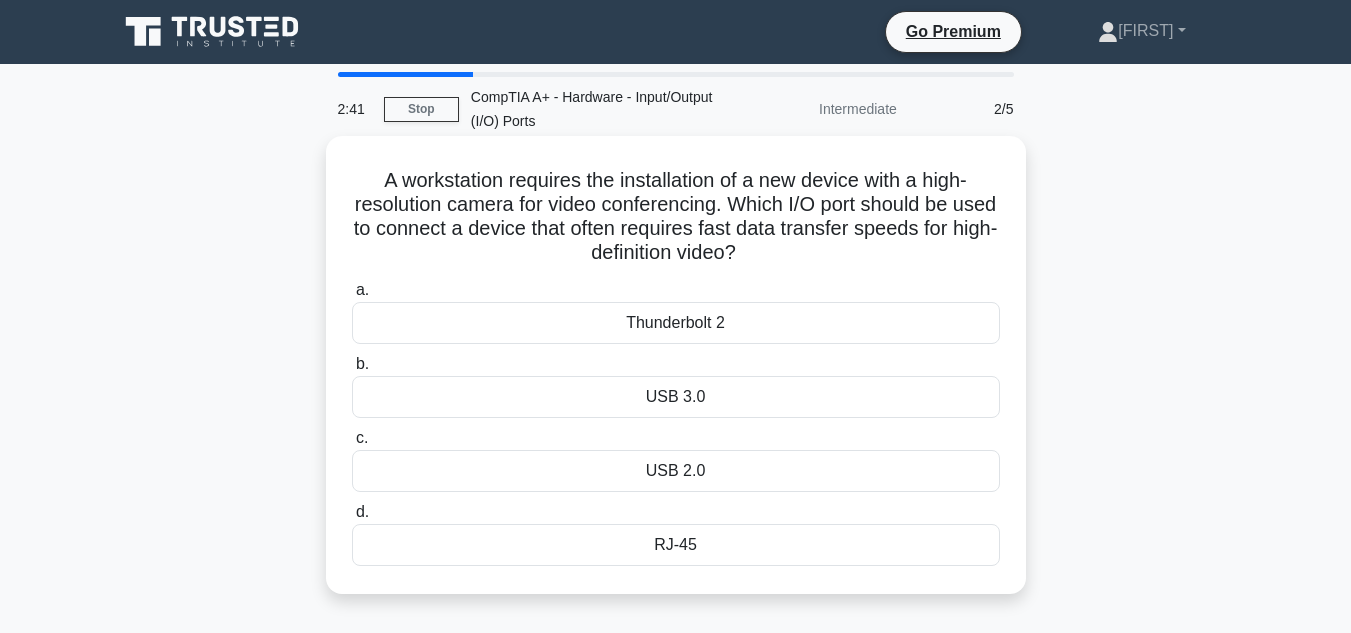 click on "USB 3.0" at bounding box center (676, 397) 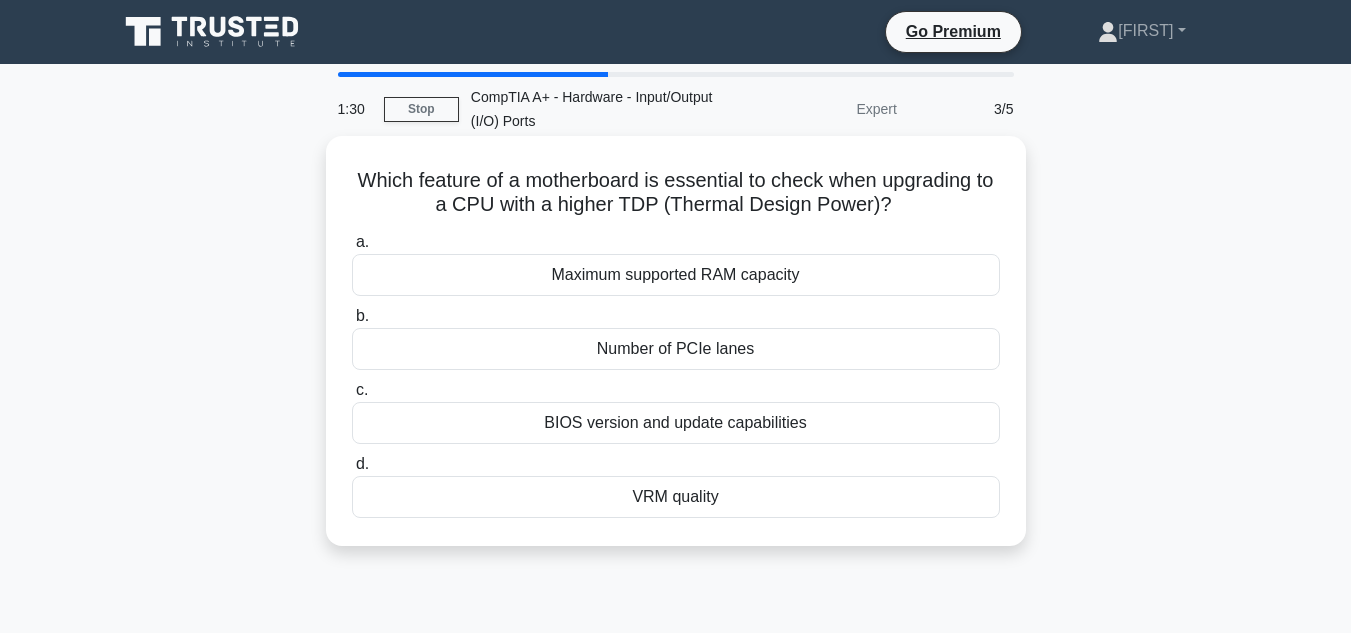 click on "VRM quality" at bounding box center (676, 497) 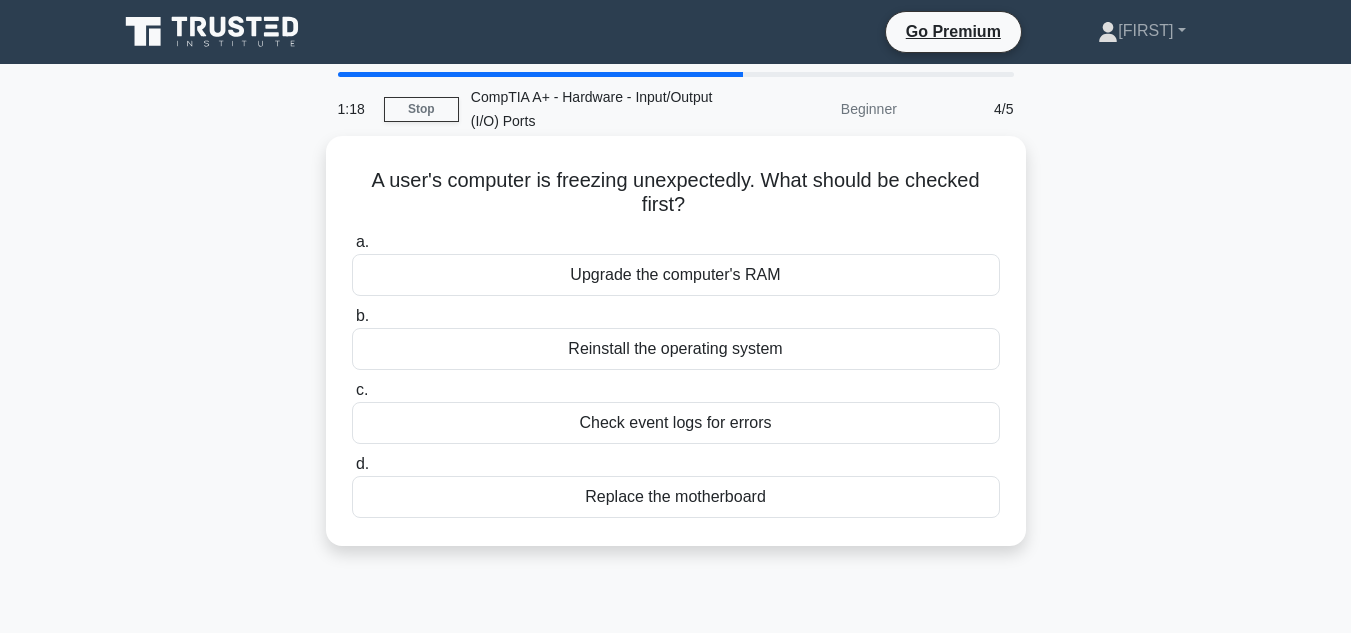 click on "Check event logs for errors" at bounding box center (676, 423) 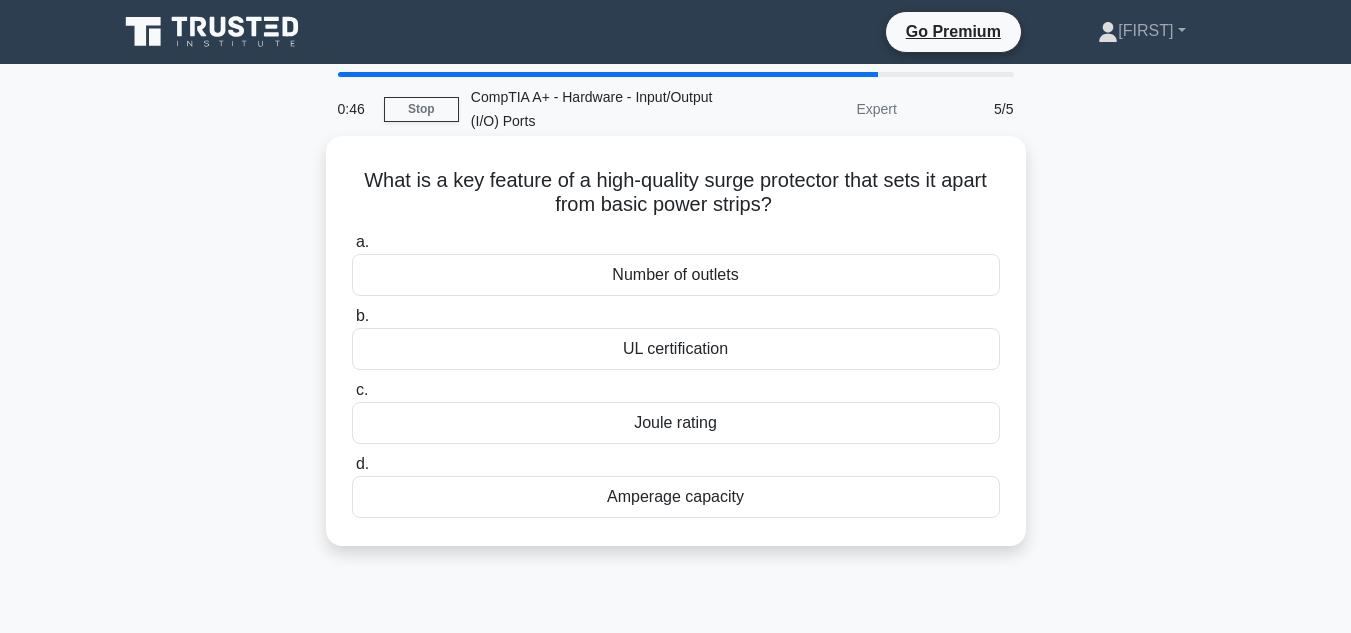 click on "Joule rating" at bounding box center [676, 423] 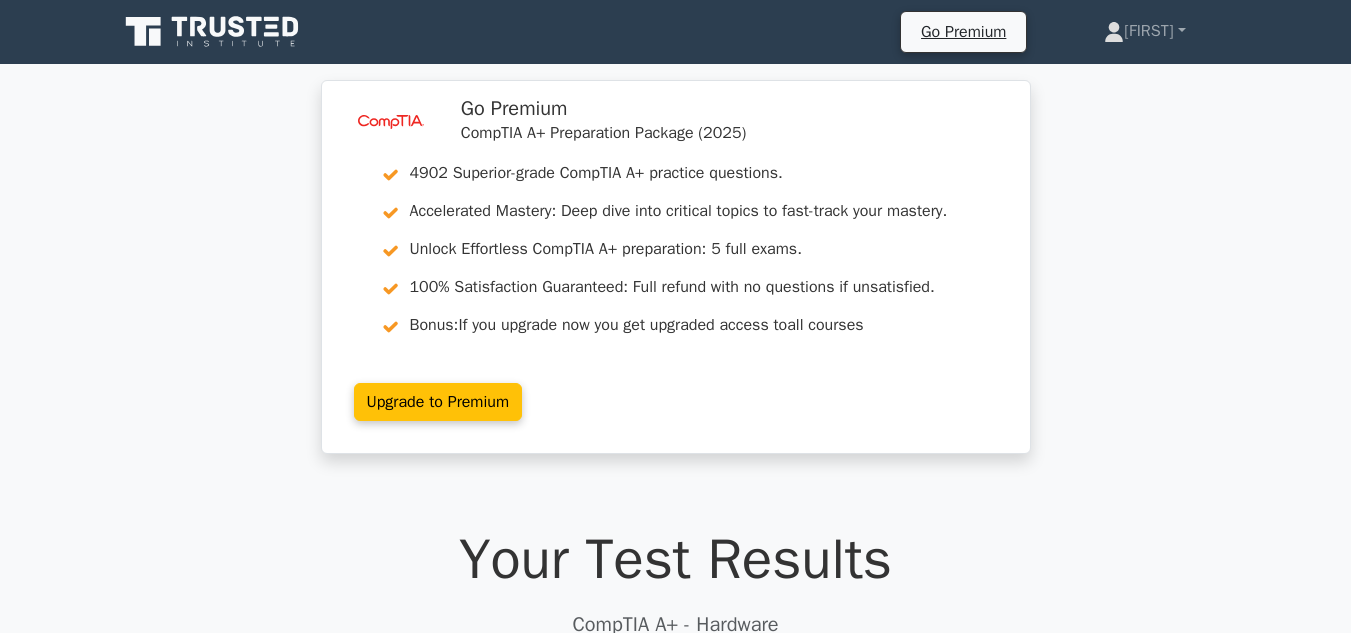 scroll, scrollTop: 0, scrollLeft: 0, axis: both 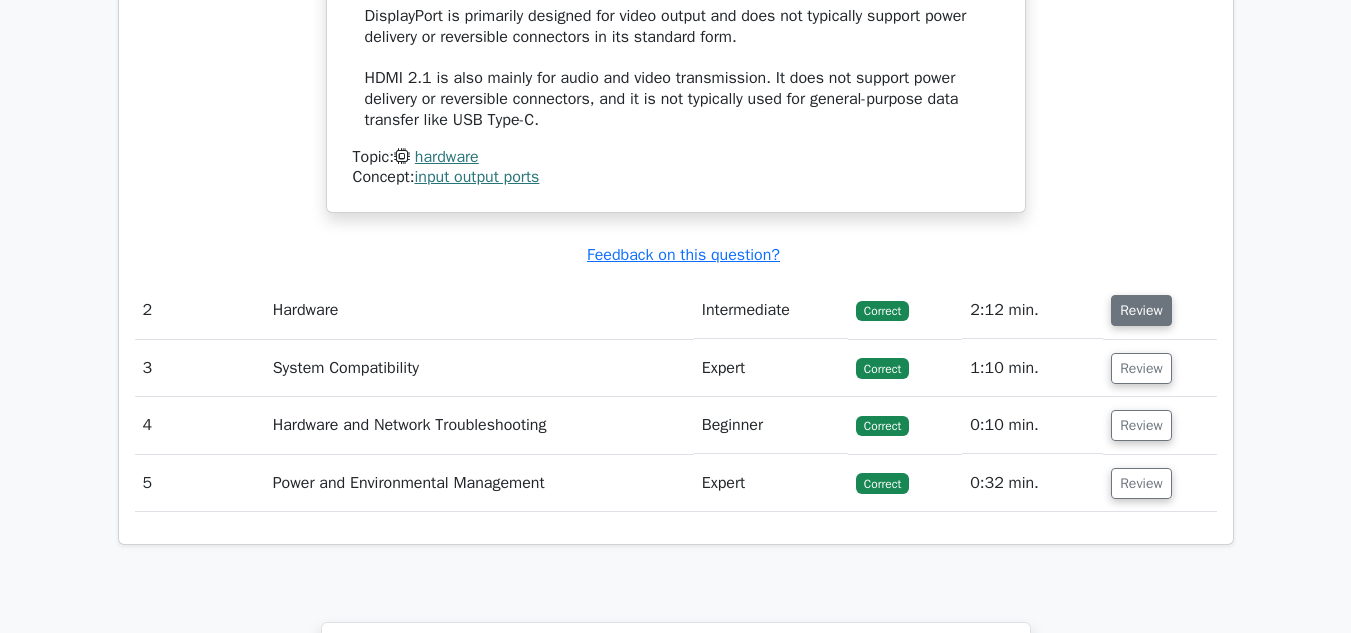 click on "Review" at bounding box center [1141, 310] 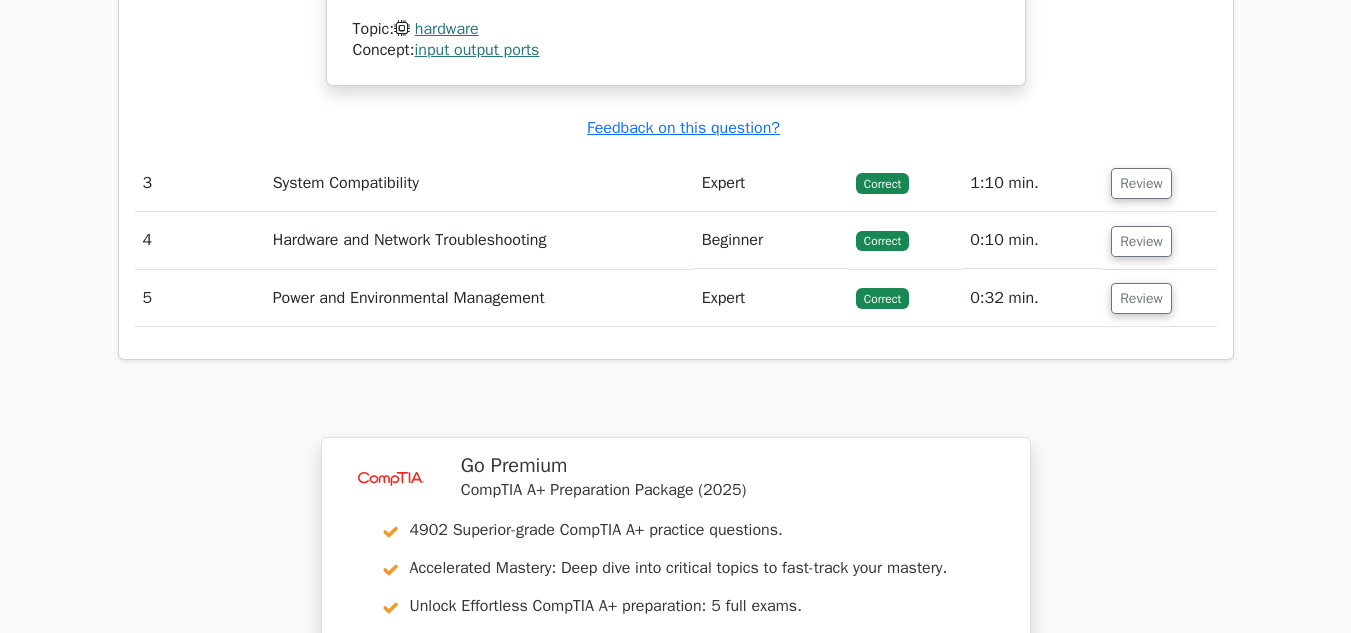 scroll, scrollTop: 3400, scrollLeft: 0, axis: vertical 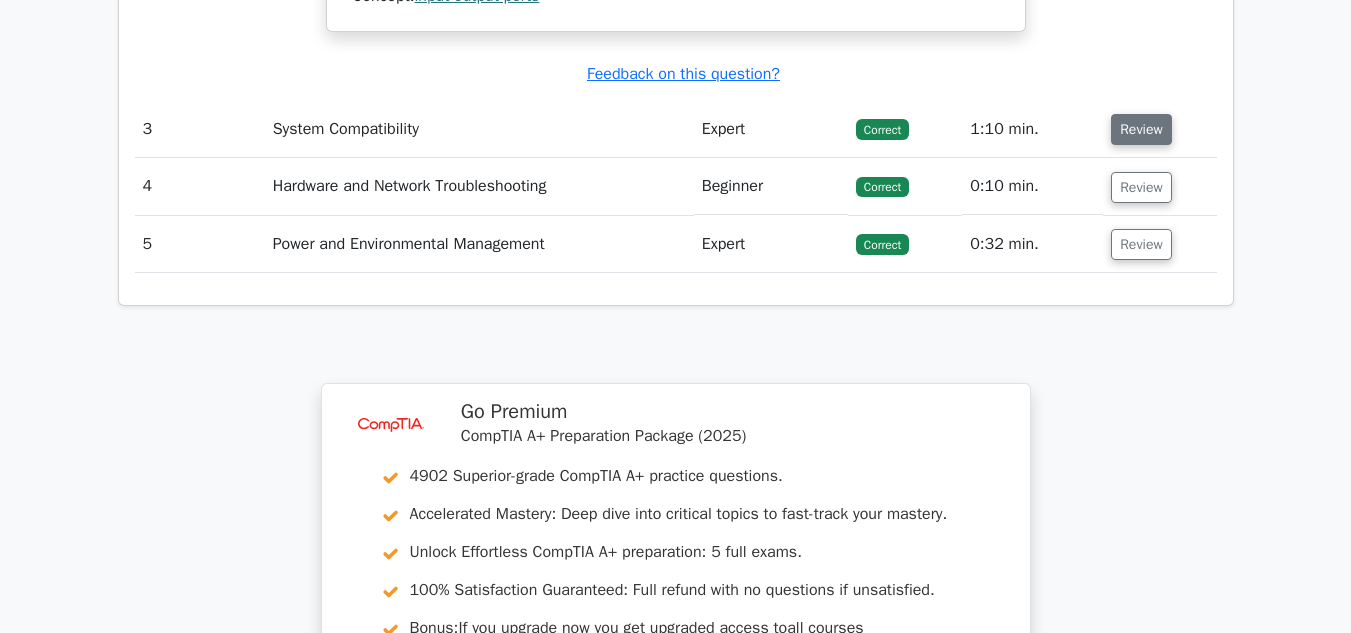 click on "Review" at bounding box center (1141, 129) 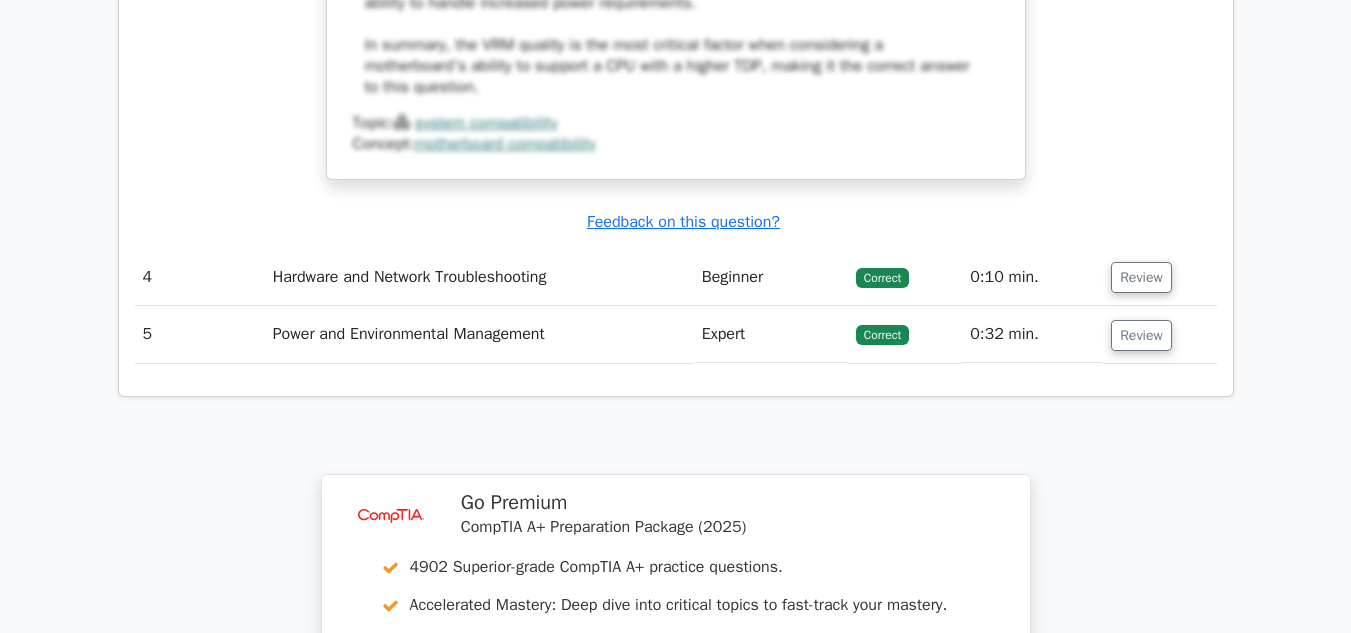 scroll, scrollTop: 4500, scrollLeft: 0, axis: vertical 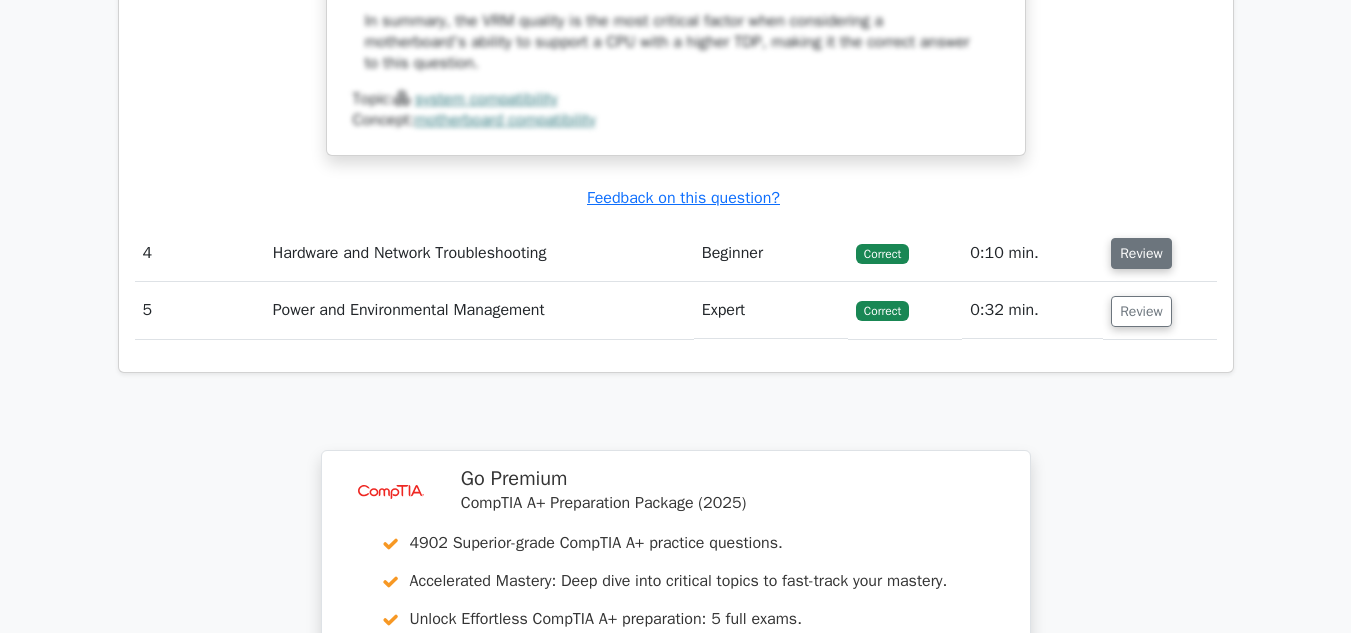 click on "Review" at bounding box center [1141, 253] 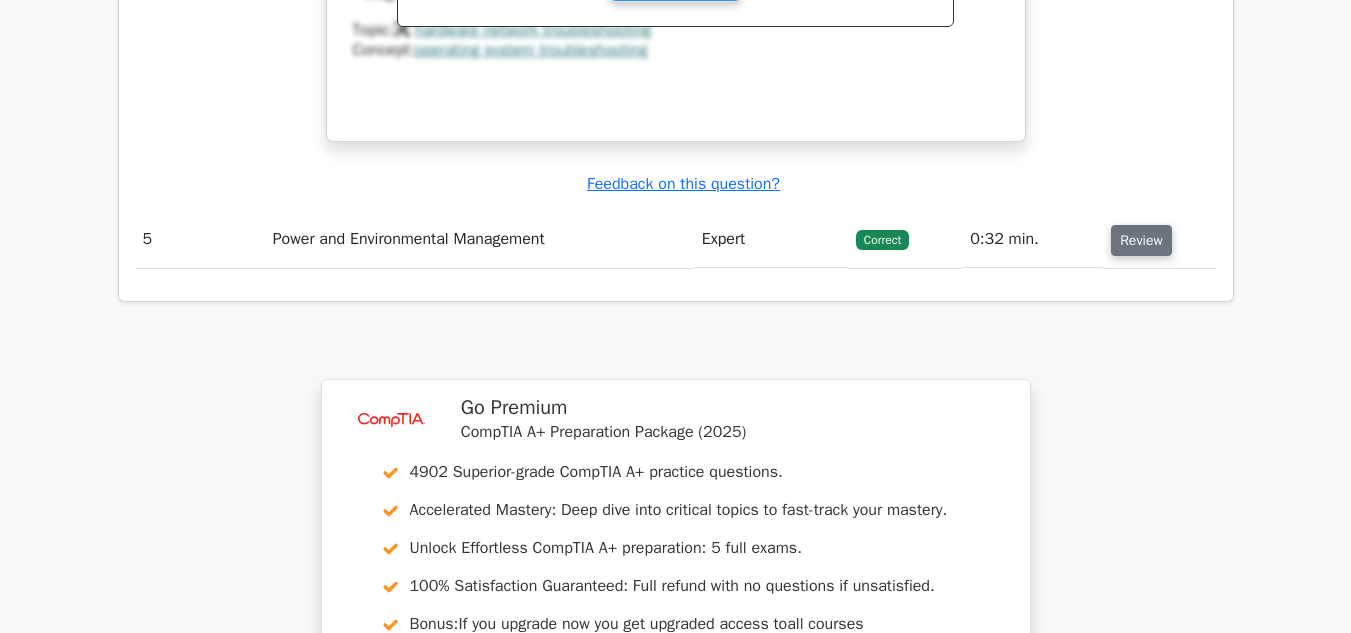scroll, scrollTop: 5400, scrollLeft: 0, axis: vertical 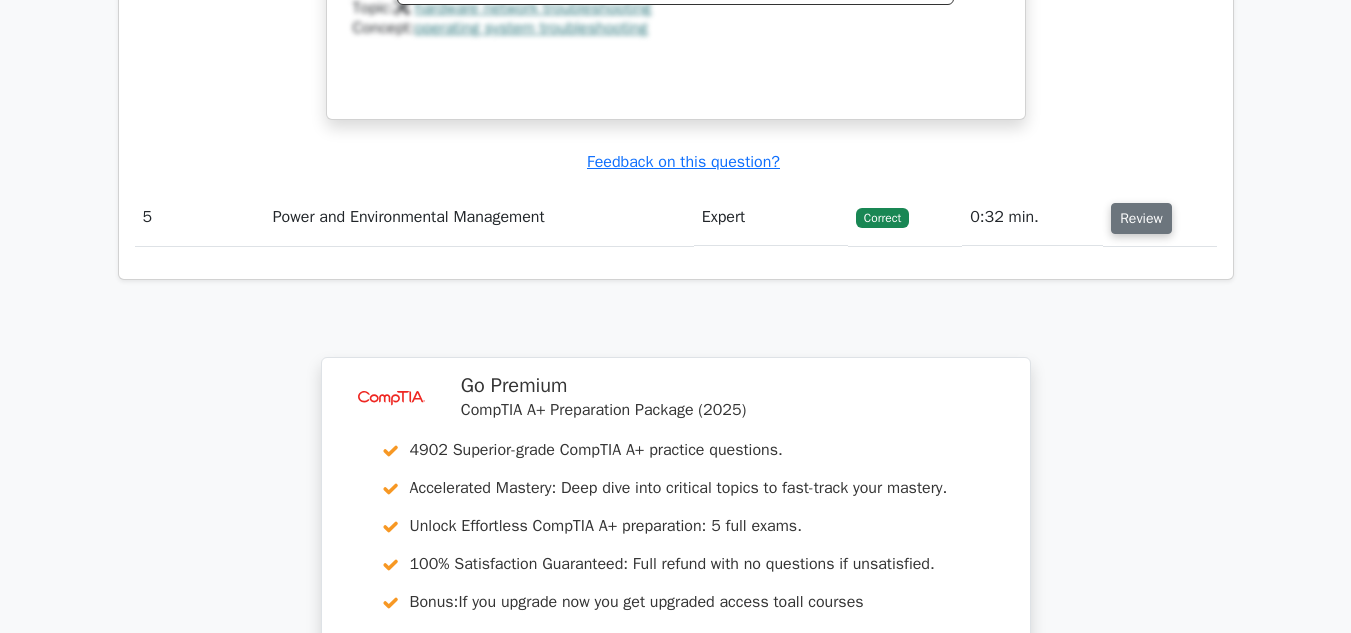 click on "Review" at bounding box center [1141, 218] 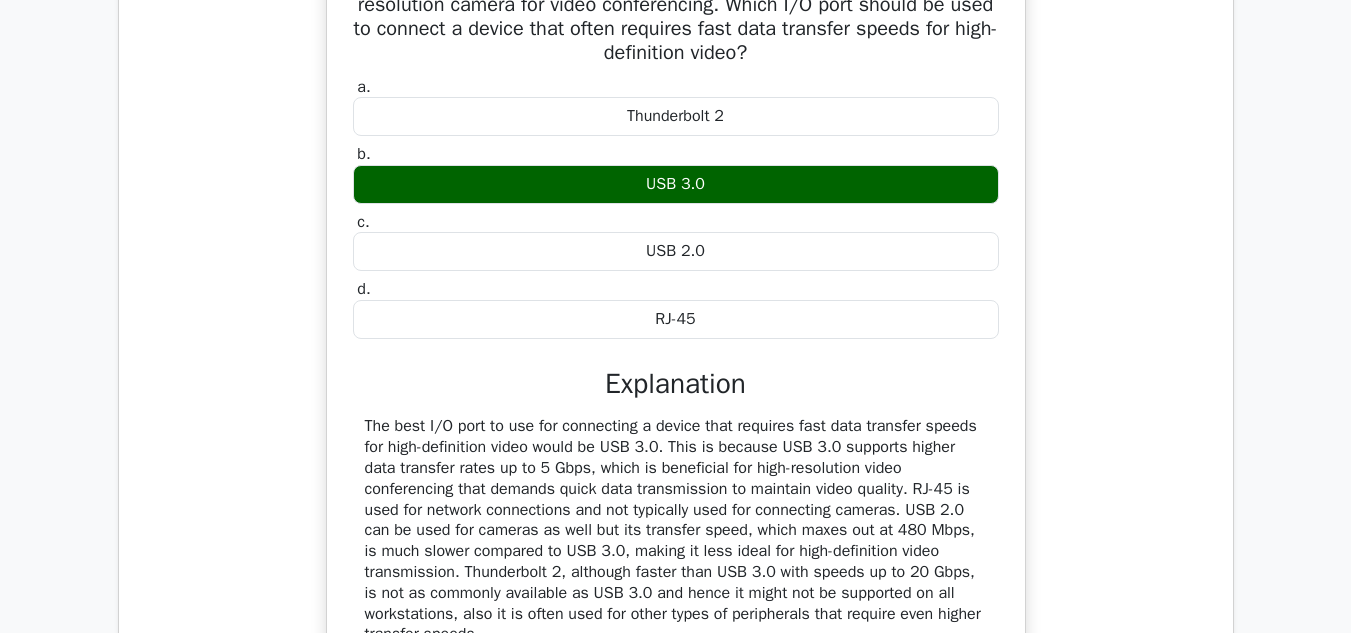 scroll, scrollTop: 2396, scrollLeft: 0, axis: vertical 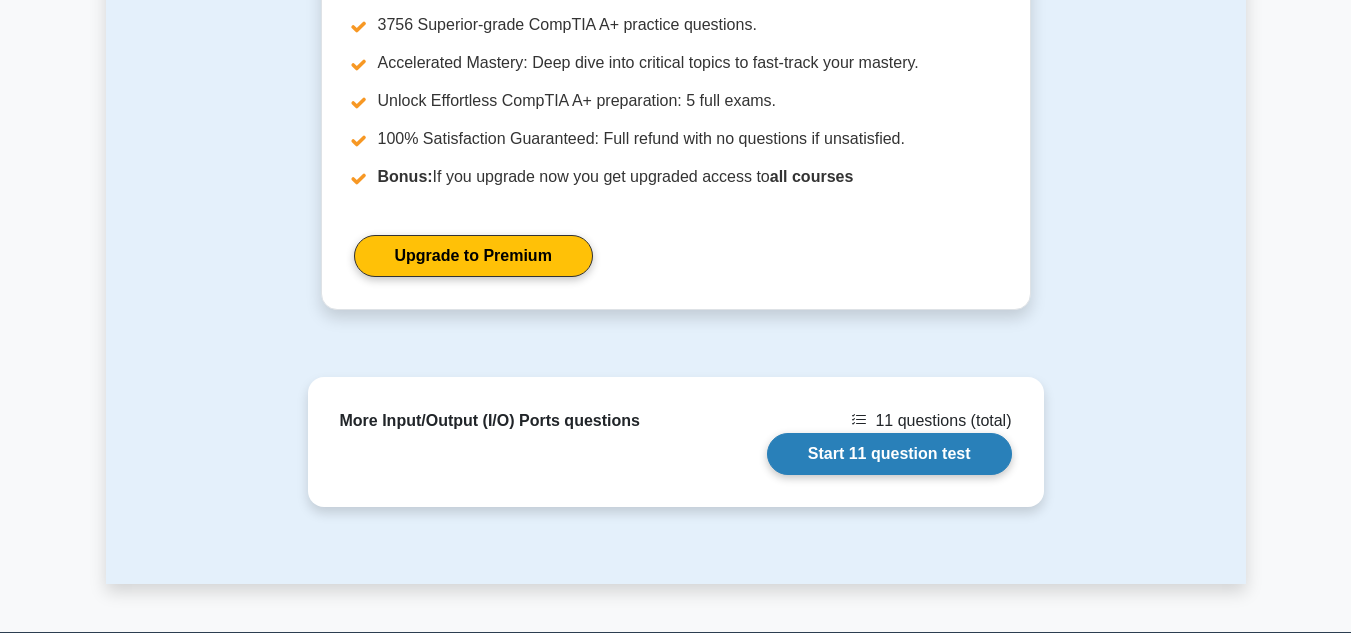 click on "Start 11 question test" at bounding box center [889, 454] 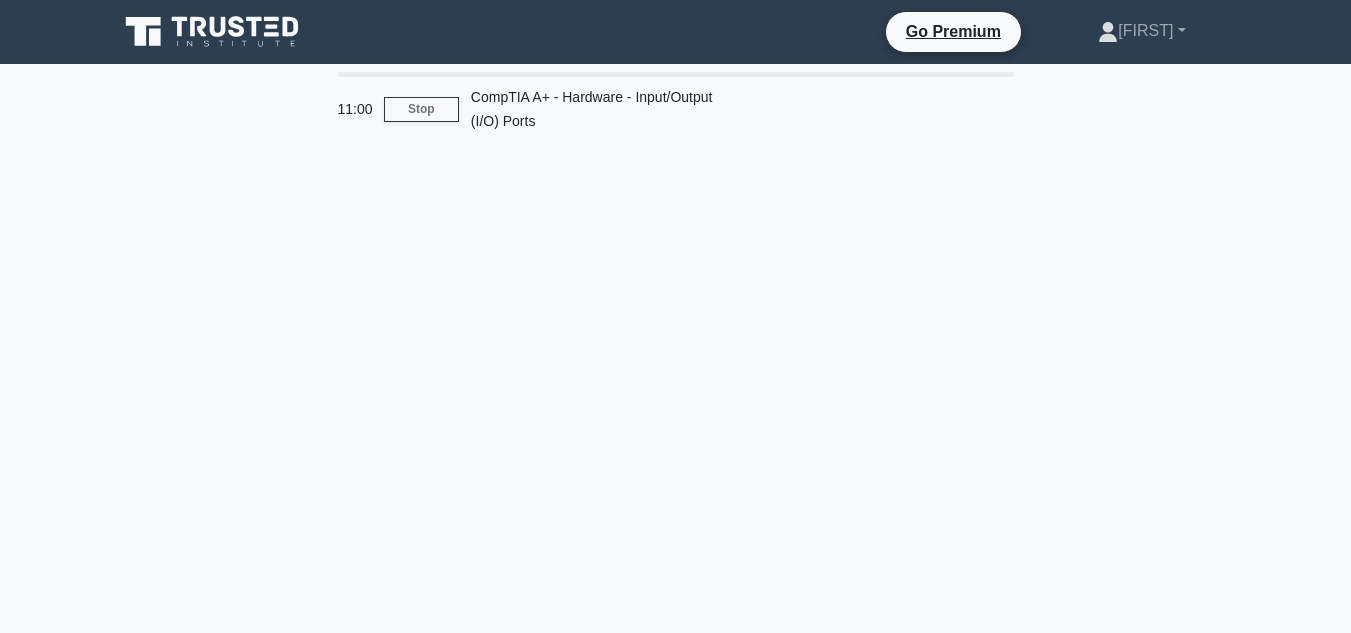 scroll, scrollTop: 0, scrollLeft: 0, axis: both 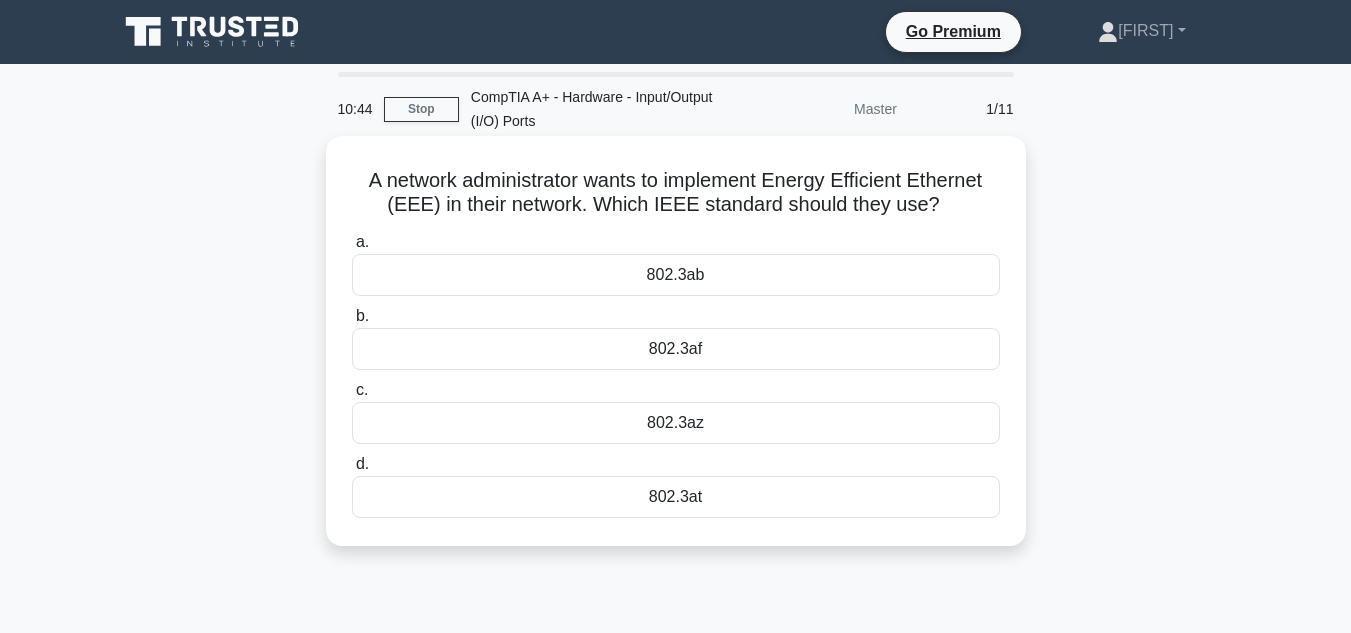 click on "802.3az" at bounding box center (676, 423) 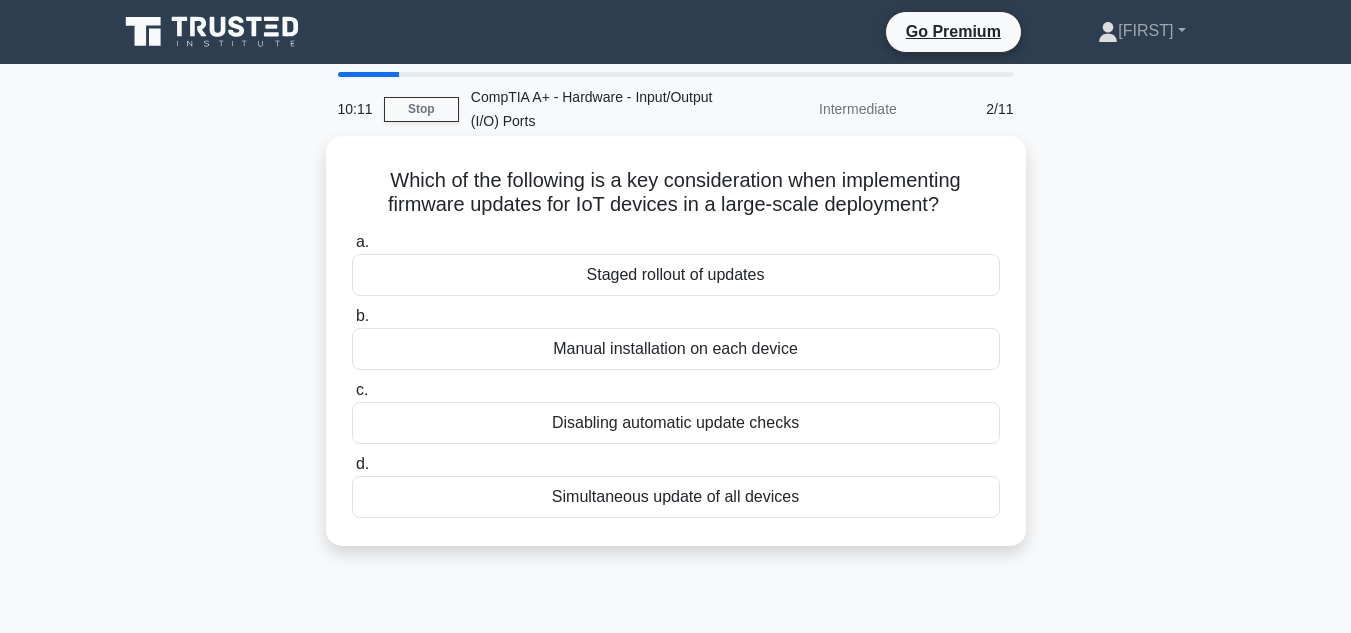 click on "Simultaneous update of all devices" at bounding box center (676, 497) 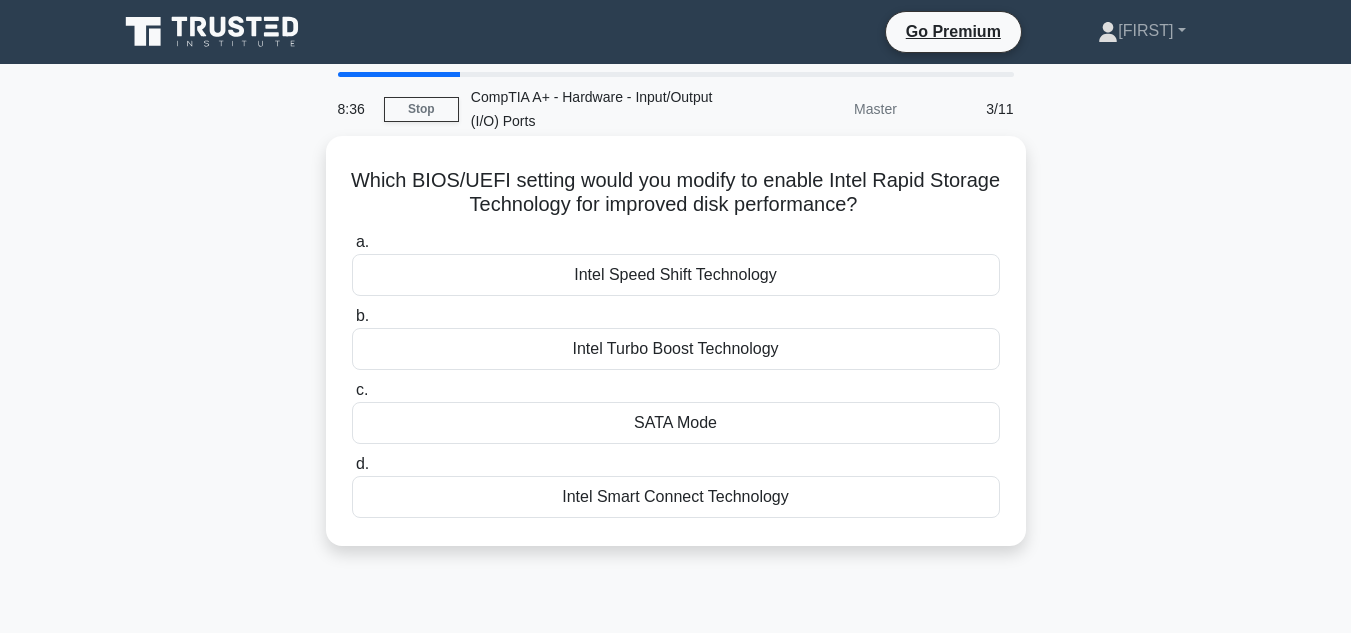 click on "SATA Mode" at bounding box center (676, 423) 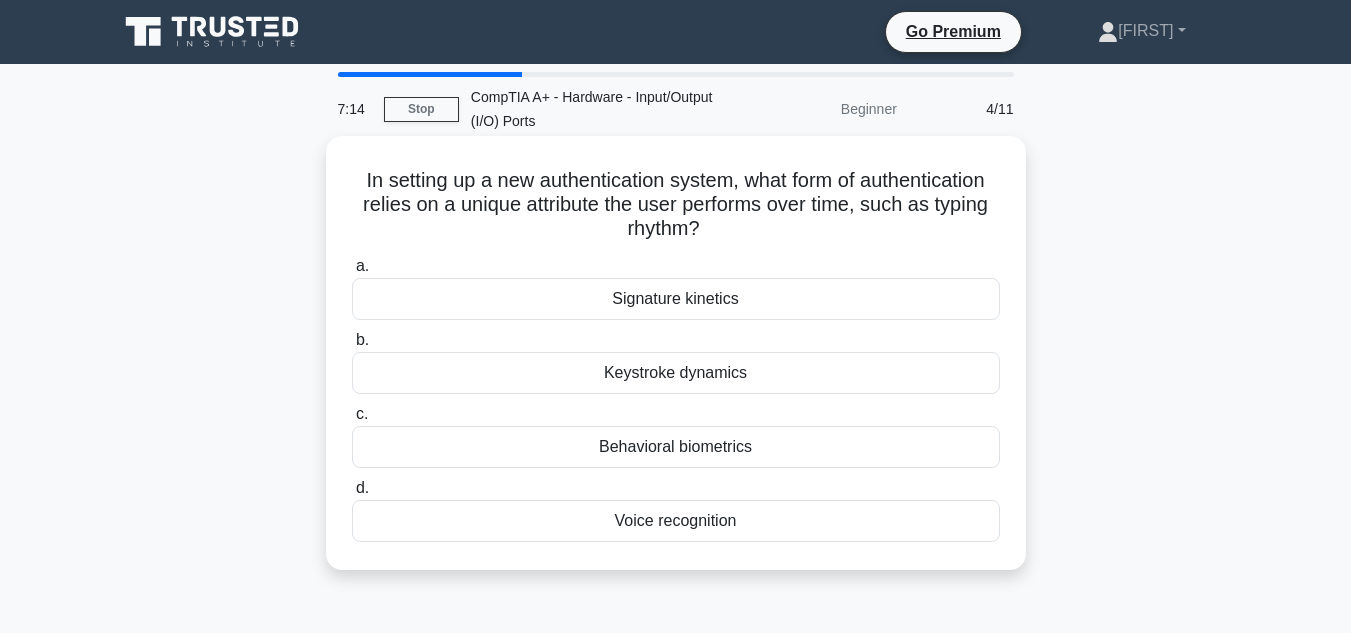 click on "Keystroke dynamics" at bounding box center [676, 373] 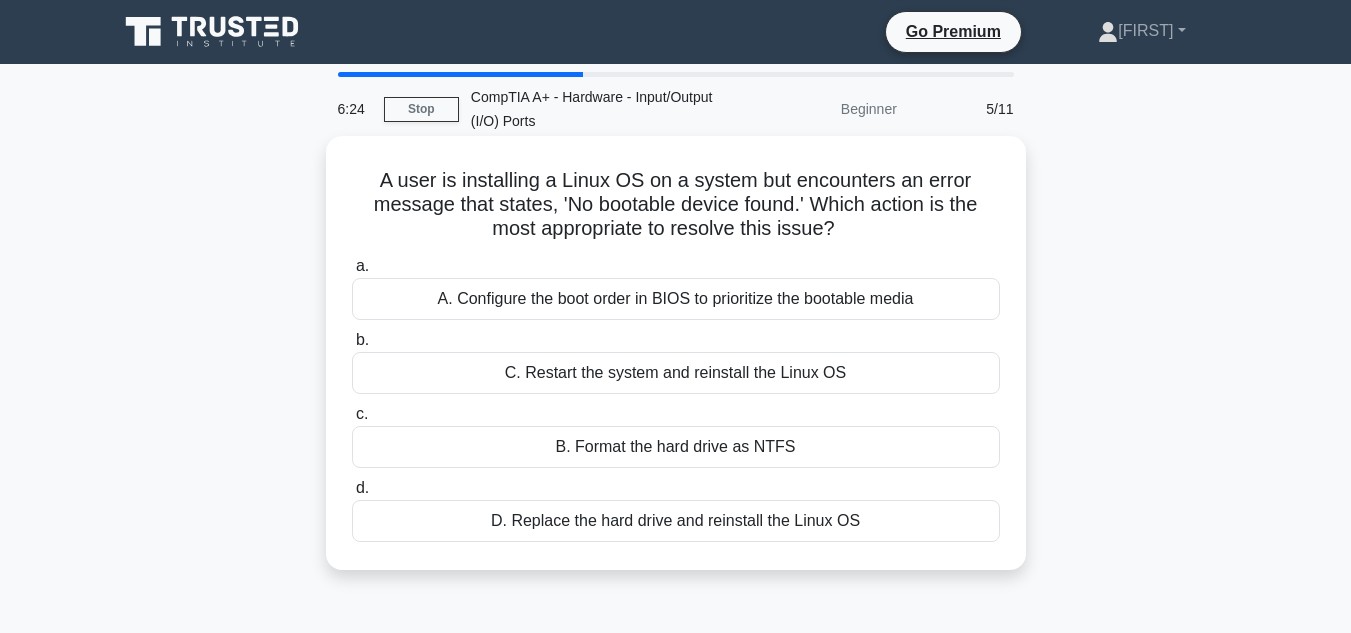 click on "C. Restart the system and reinstall the Linux OS" at bounding box center (676, 373) 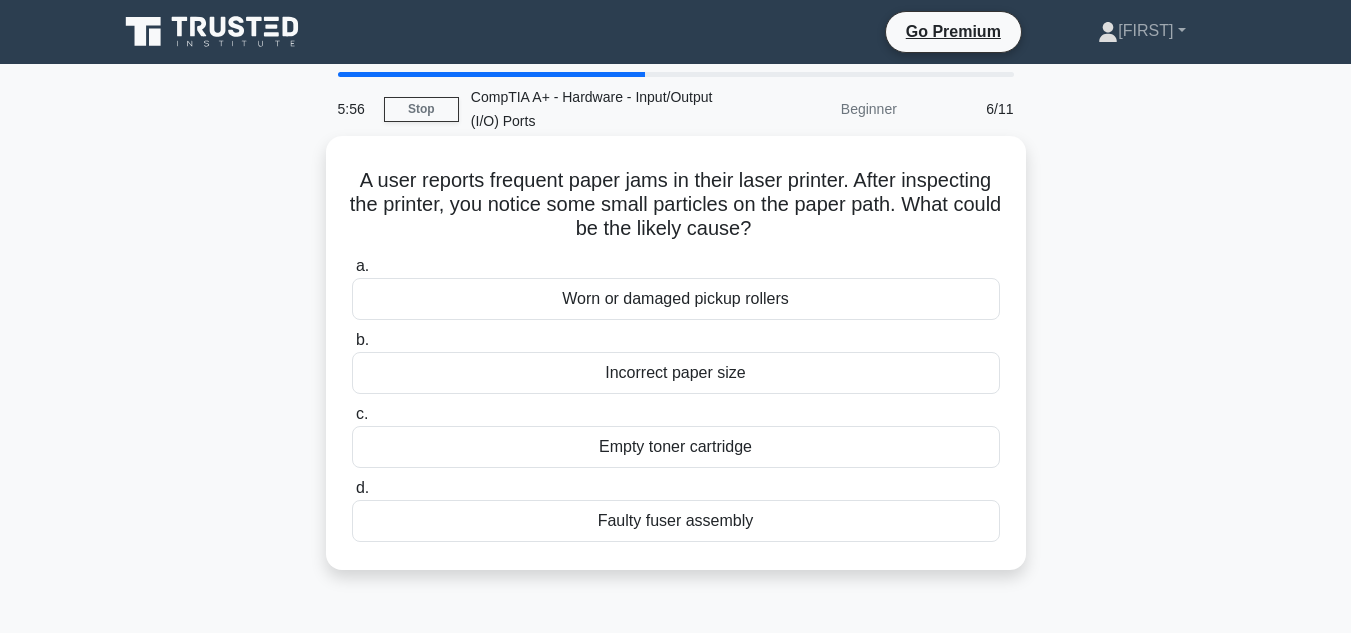 click on "Worn or damaged pickup rollers" at bounding box center (676, 299) 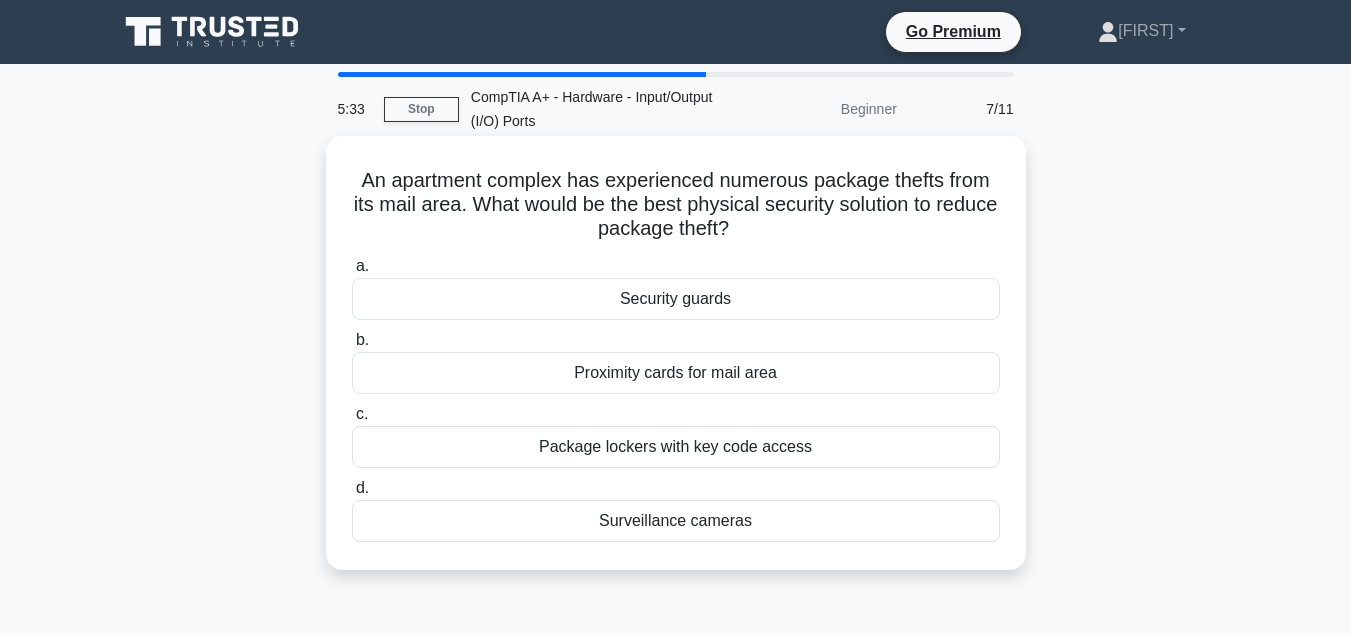 click on "Package lockers with key code access" at bounding box center [676, 447] 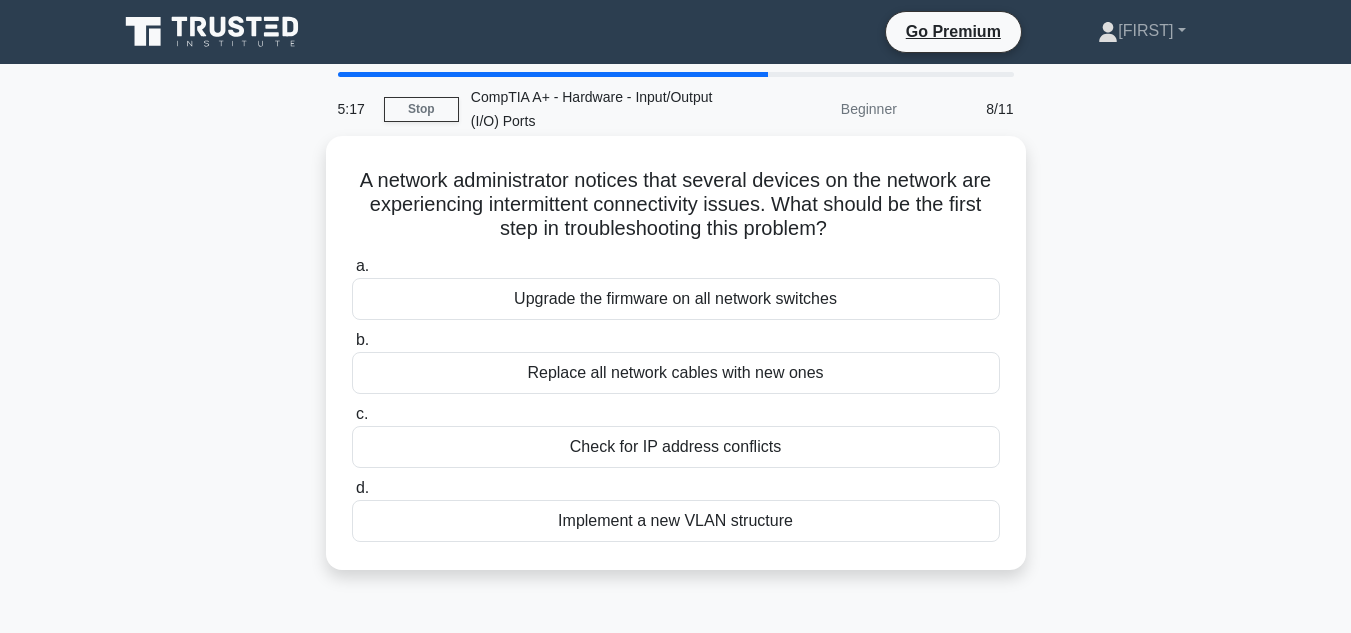 click on "Check for IP address conflicts" at bounding box center (676, 447) 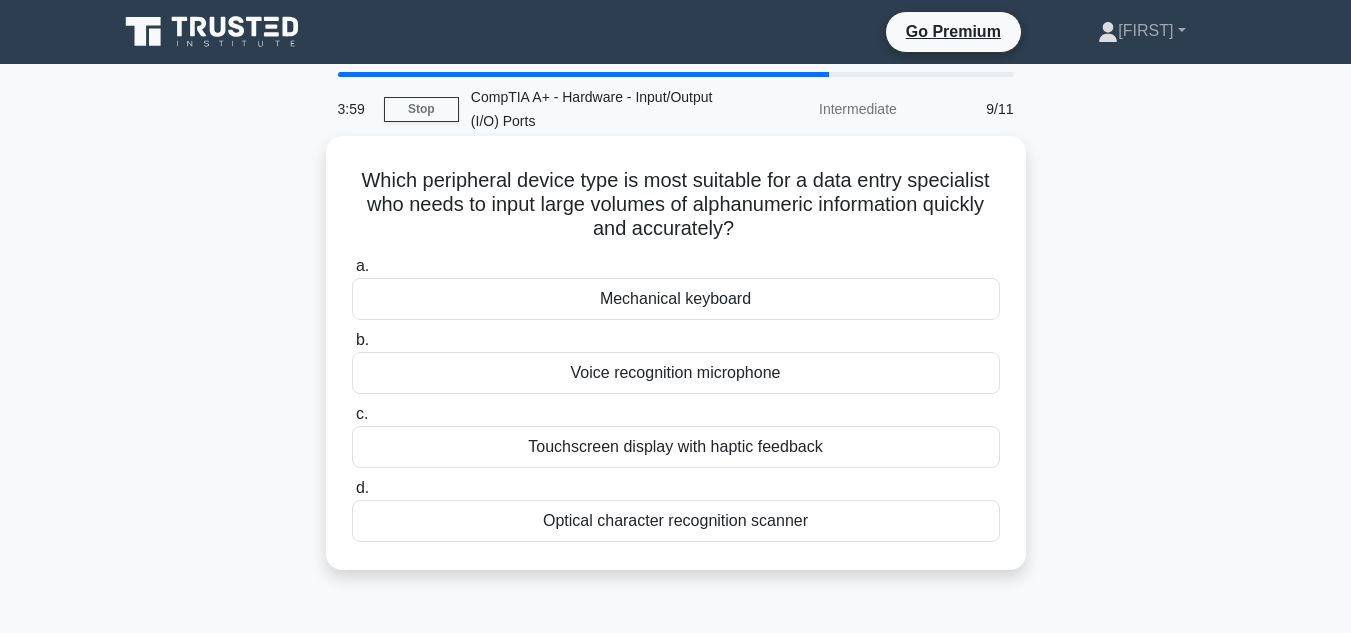 click on "Mechanical keyboard" at bounding box center [676, 299] 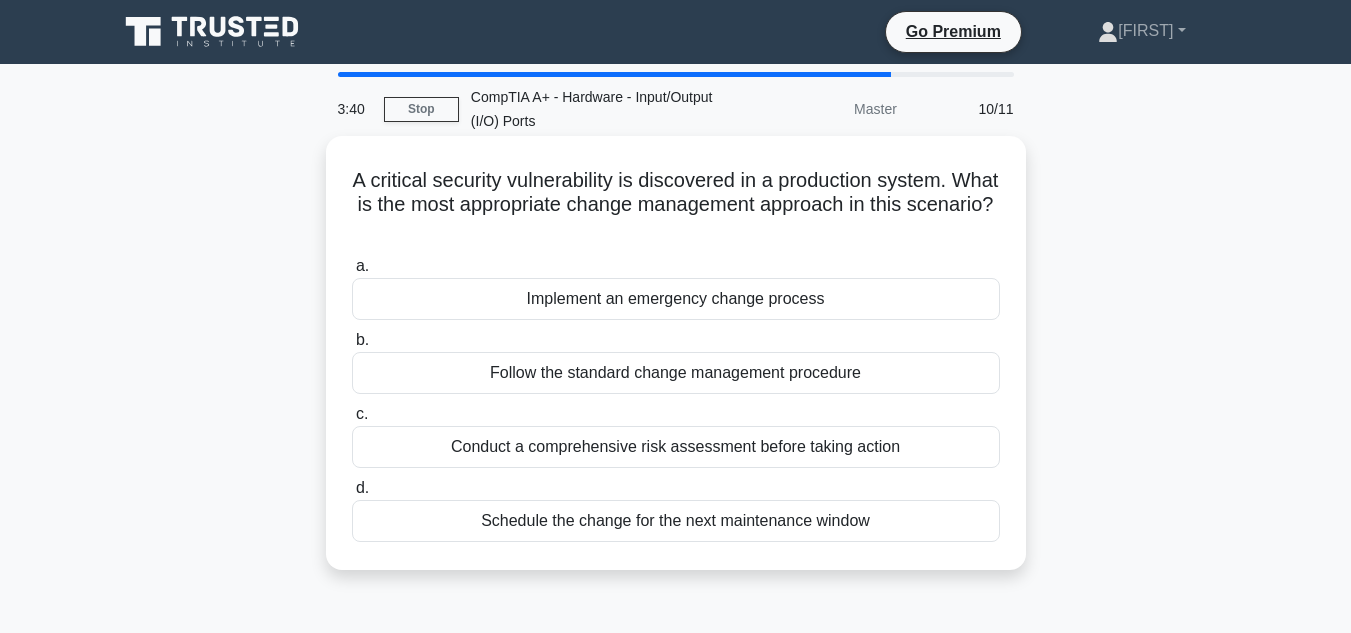click on "Conduct a comprehensive risk assessment before taking action" at bounding box center (676, 447) 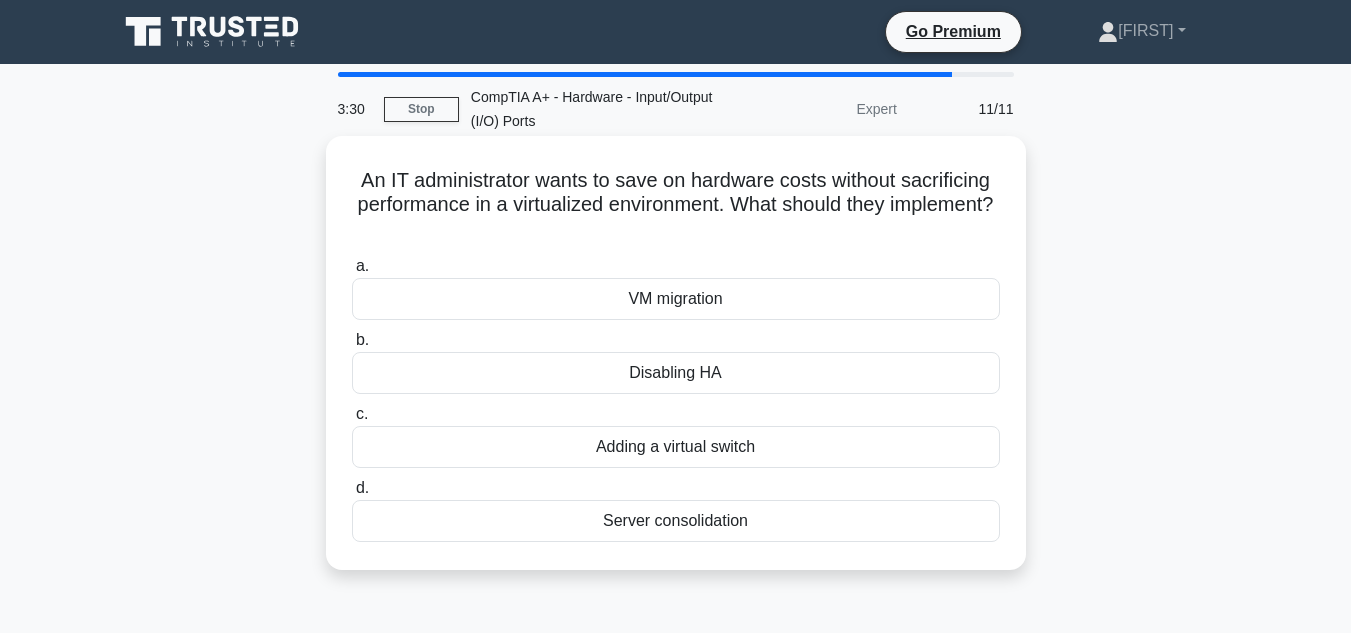 click on "Adding a virtual switch" at bounding box center (676, 447) 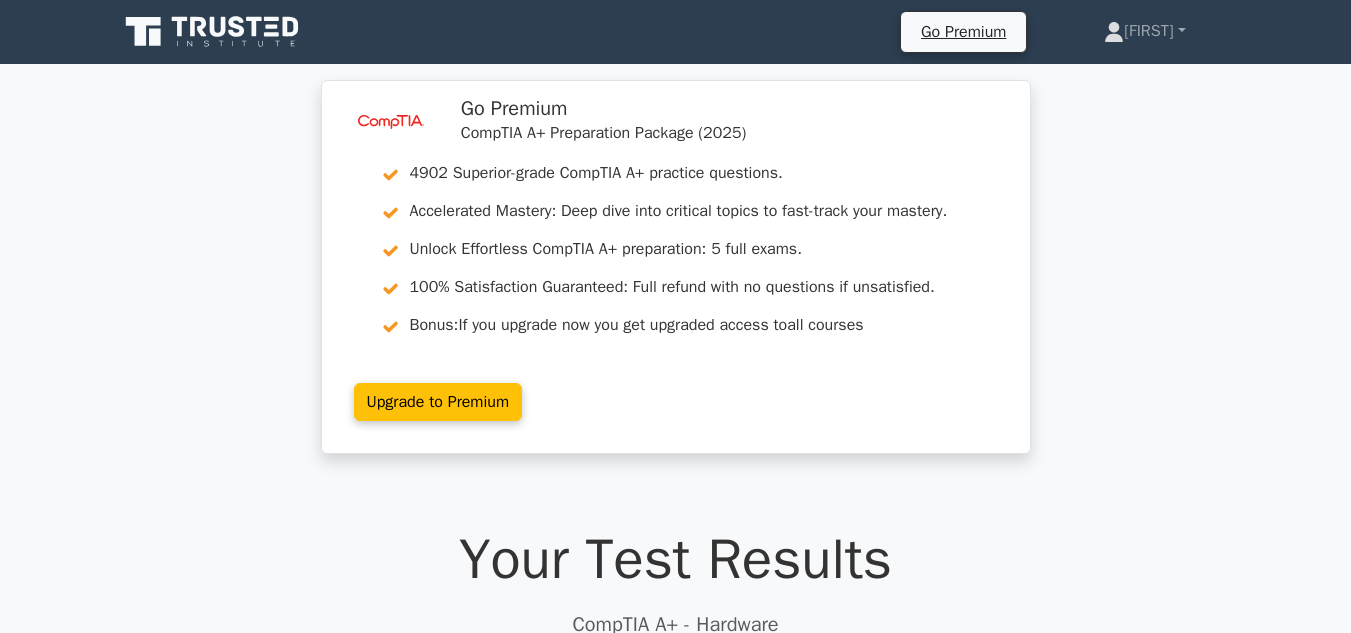 scroll, scrollTop: 600, scrollLeft: 0, axis: vertical 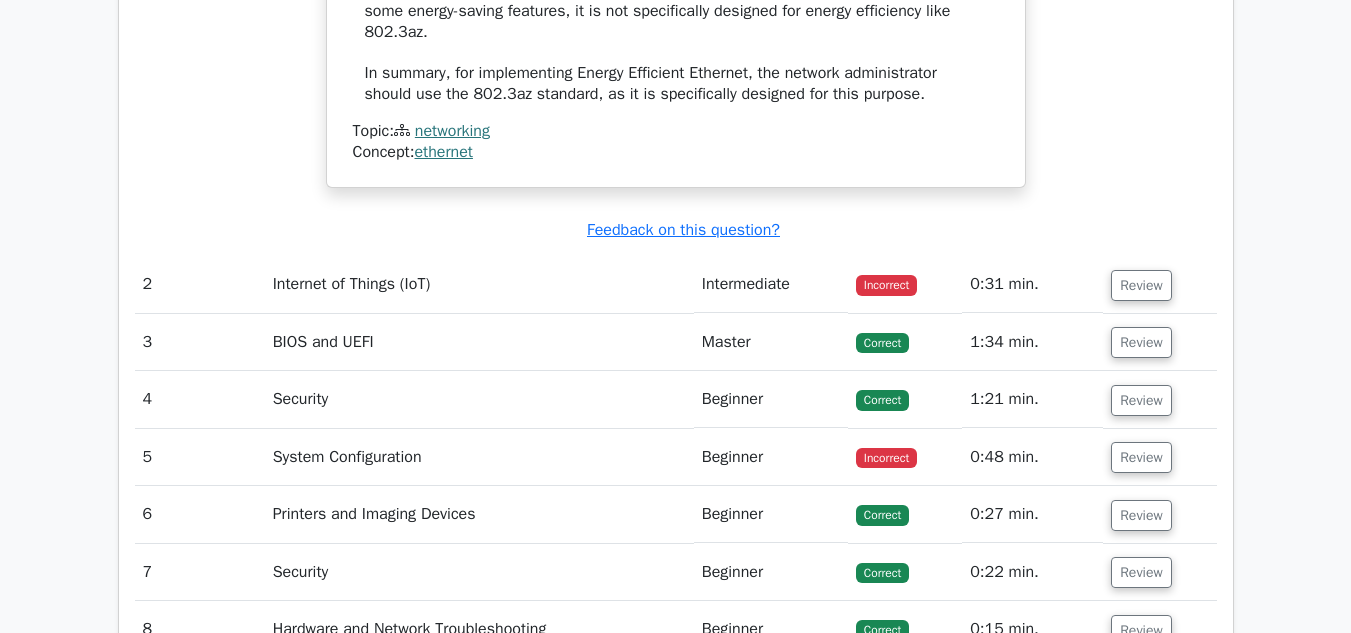 click on "Review" at bounding box center (1159, 284) 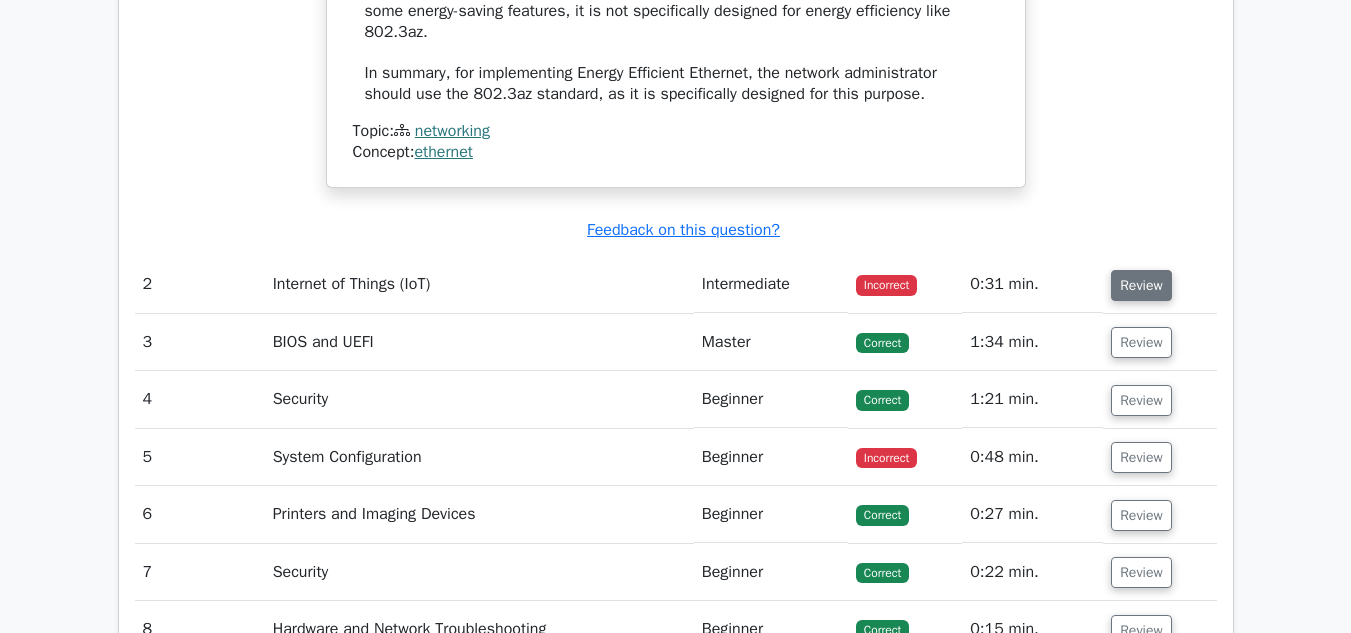 click on "Review" at bounding box center (1141, 285) 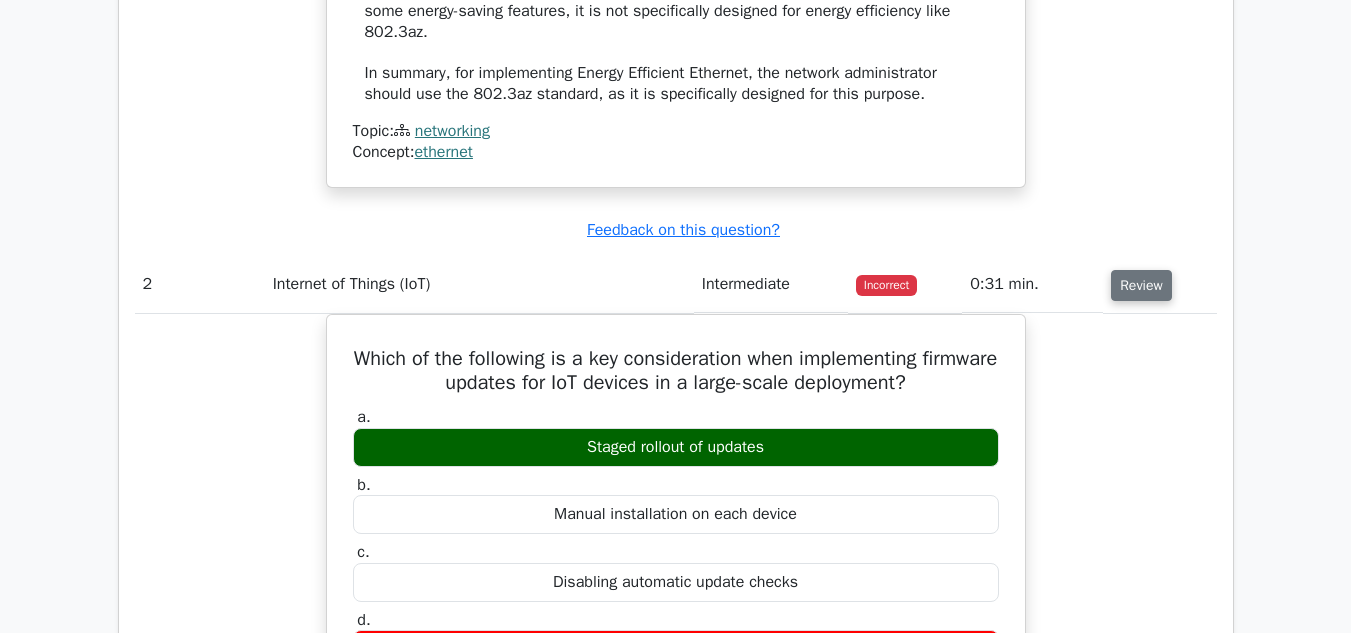 click on "Review" at bounding box center (1141, 285) 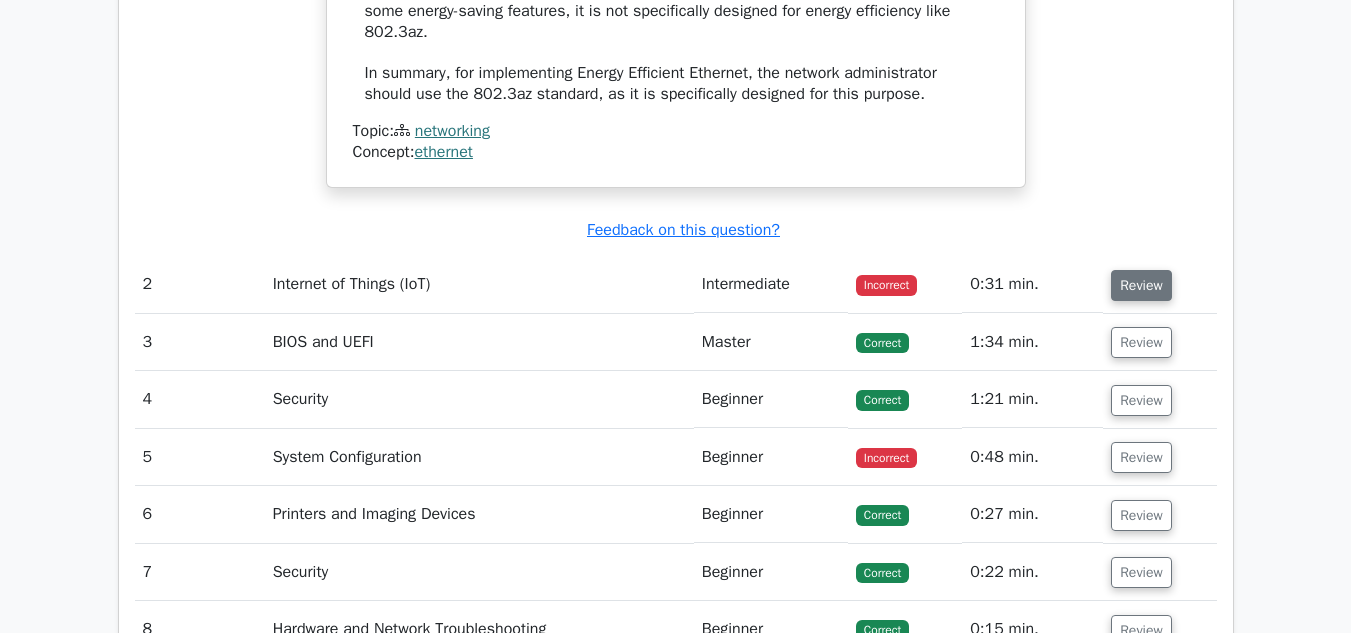 click on "Review" at bounding box center (1141, 285) 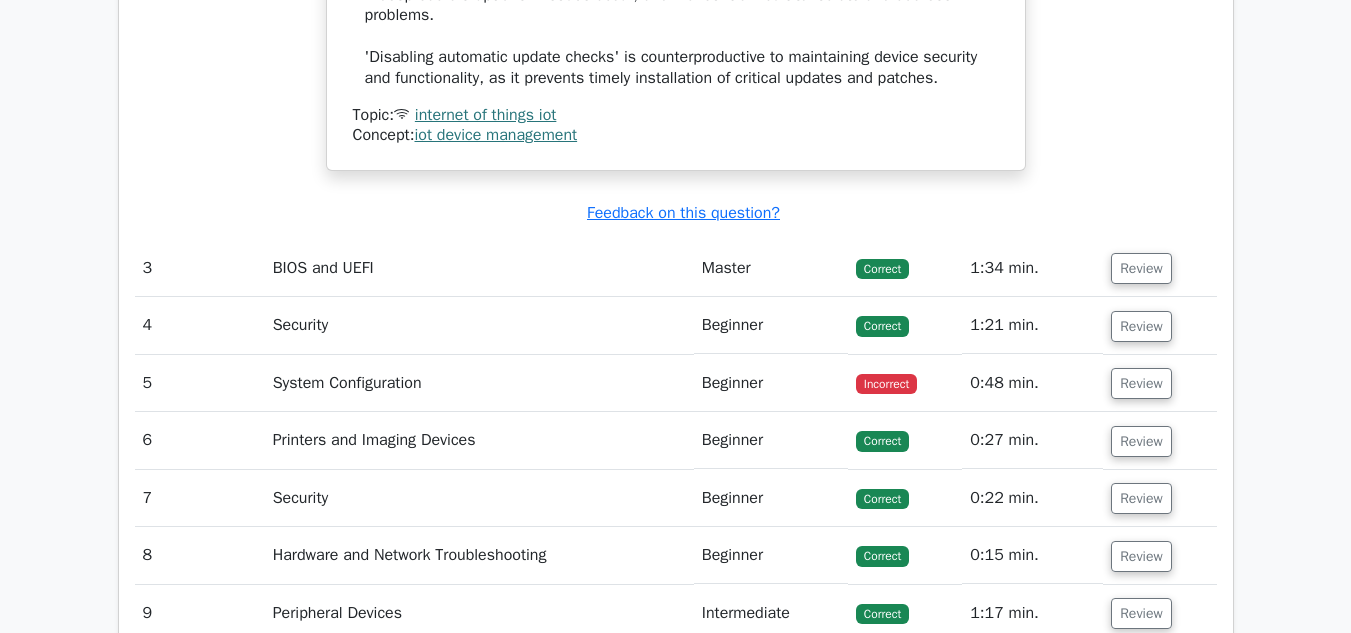 scroll, scrollTop: 3800, scrollLeft: 0, axis: vertical 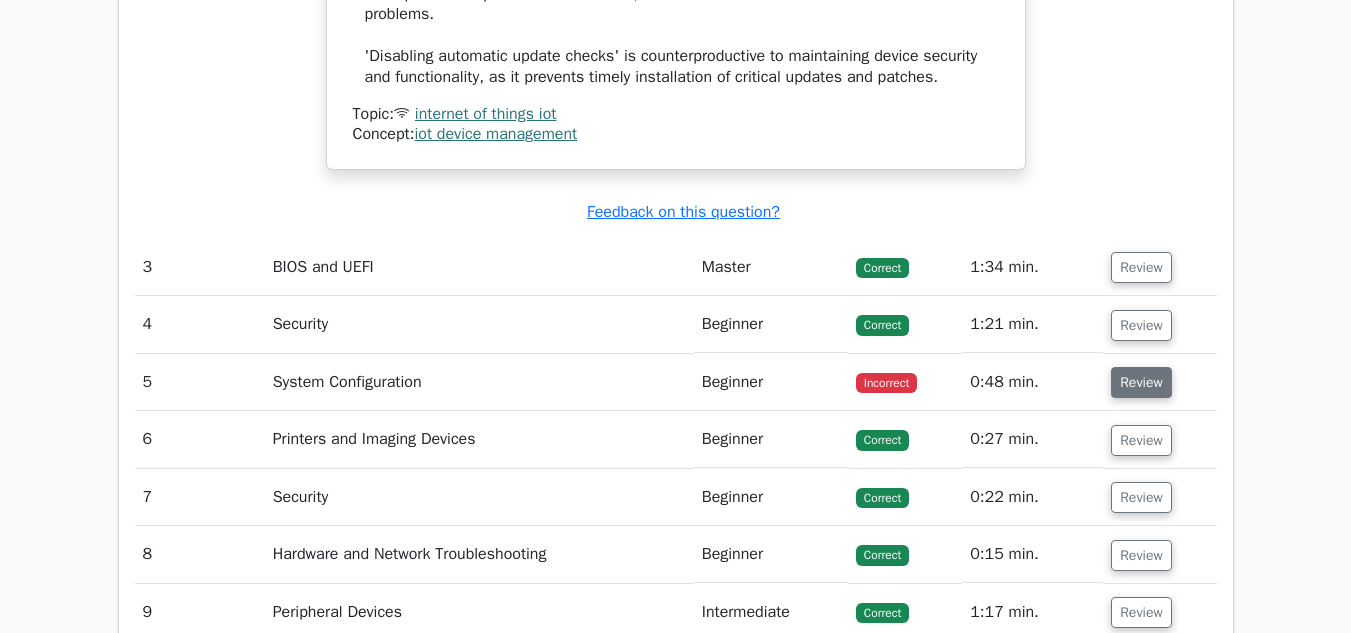 click on "Review" at bounding box center (1141, 382) 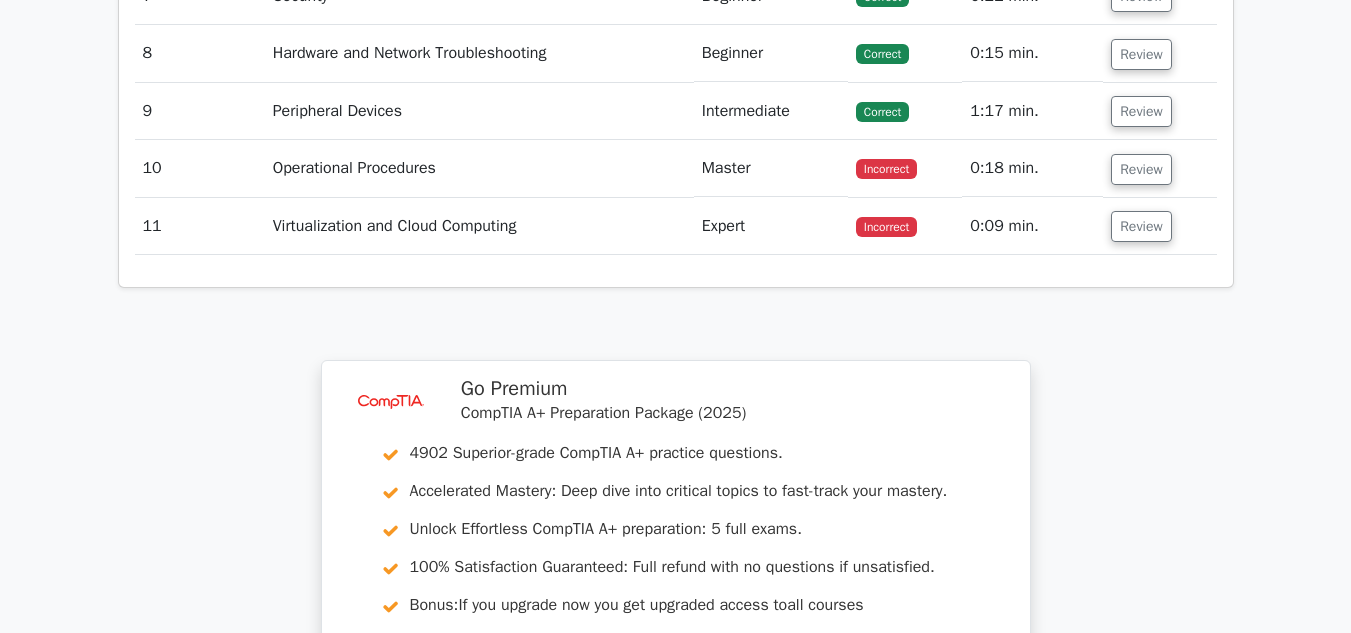 scroll, scrollTop: 5000, scrollLeft: 0, axis: vertical 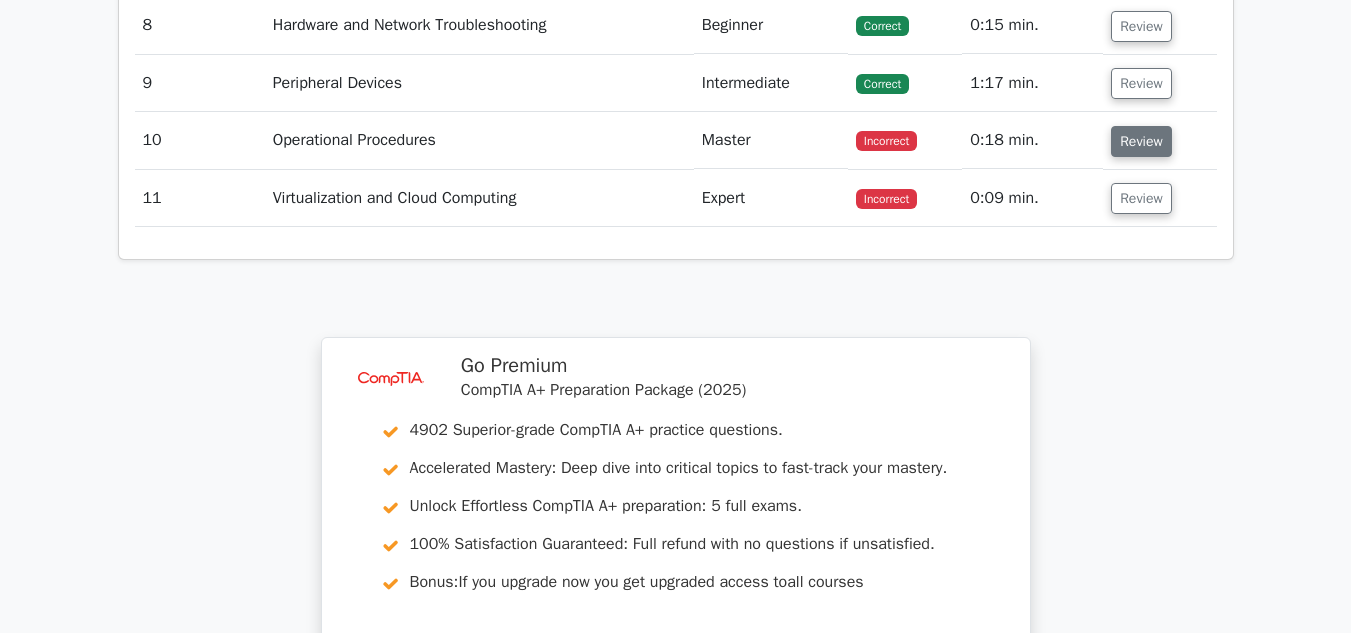 click on "Review" at bounding box center [1141, 141] 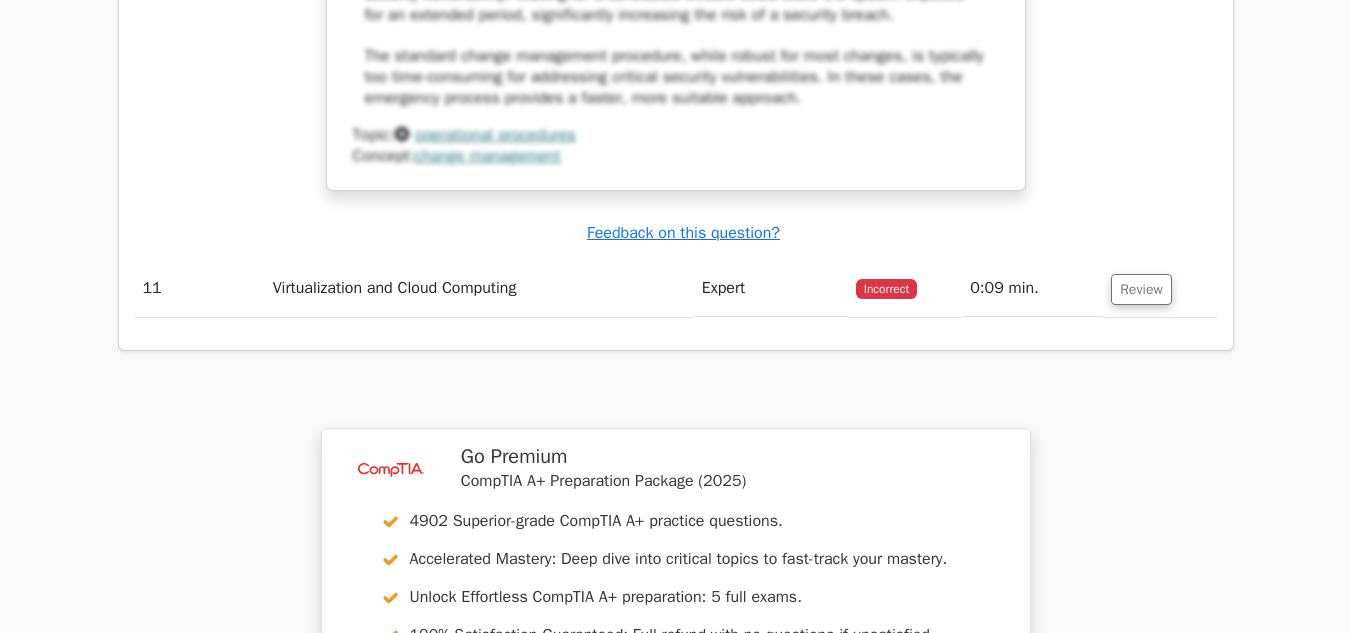 scroll, scrollTop: 6000, scrollLeft: 0, axis: vertical 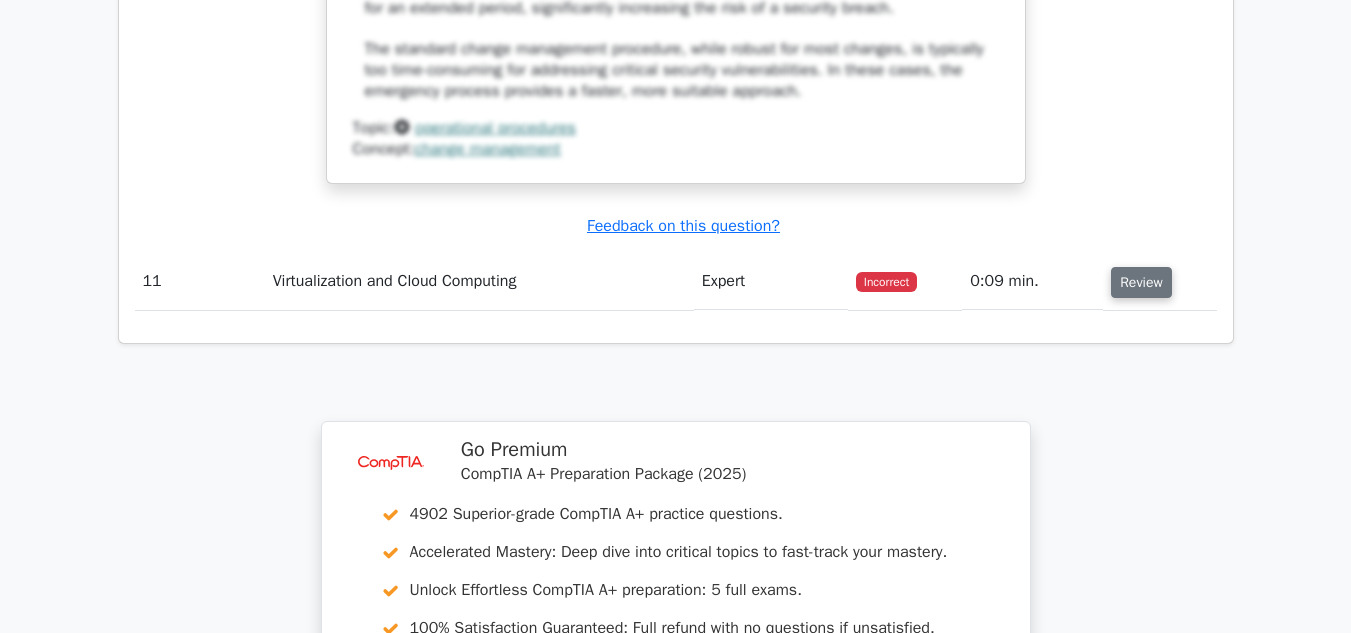 click on "Review" at bounding box center (1141, 282) 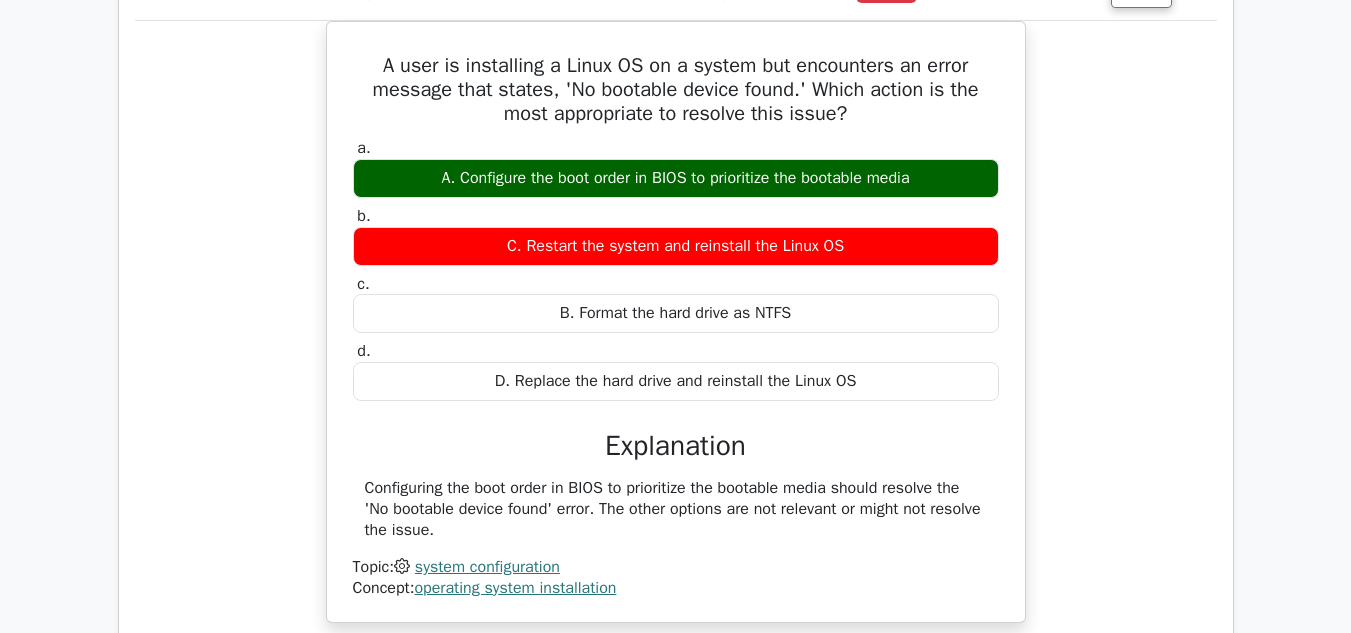 scroll, scrollTop: 3900, scrollLeft: 0, axis: vertical 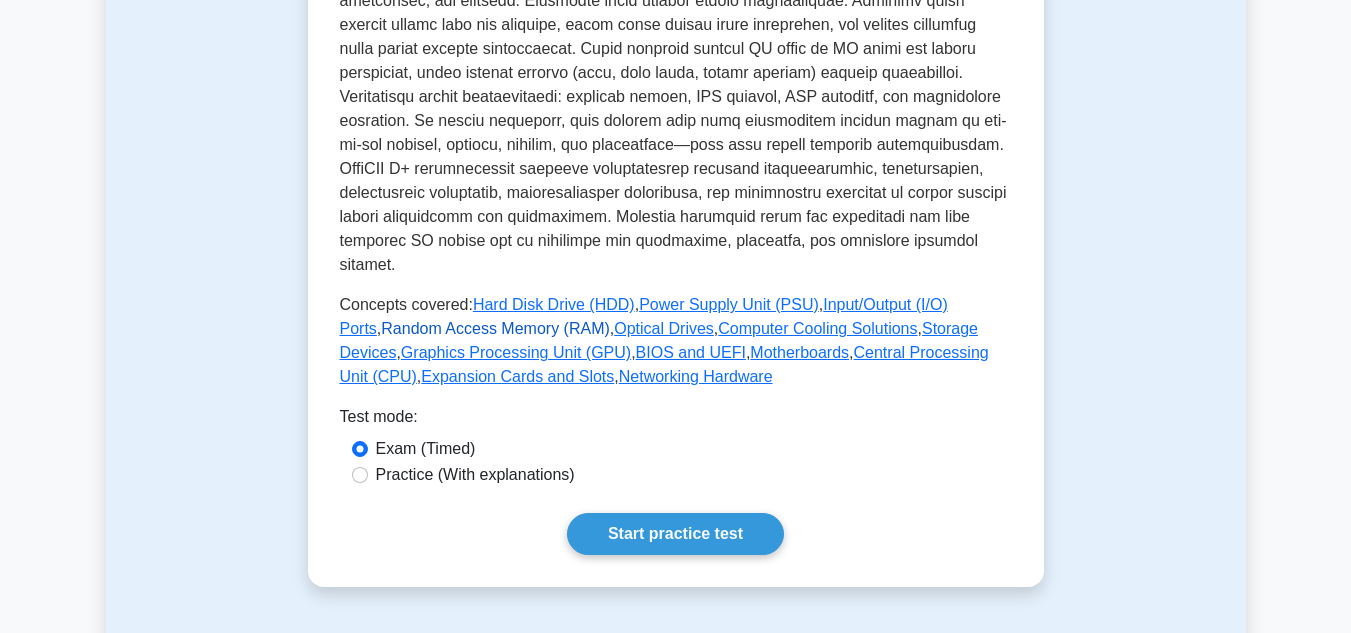 click on "Random Access Memory (RAM)" at bounding box center (495, 328) 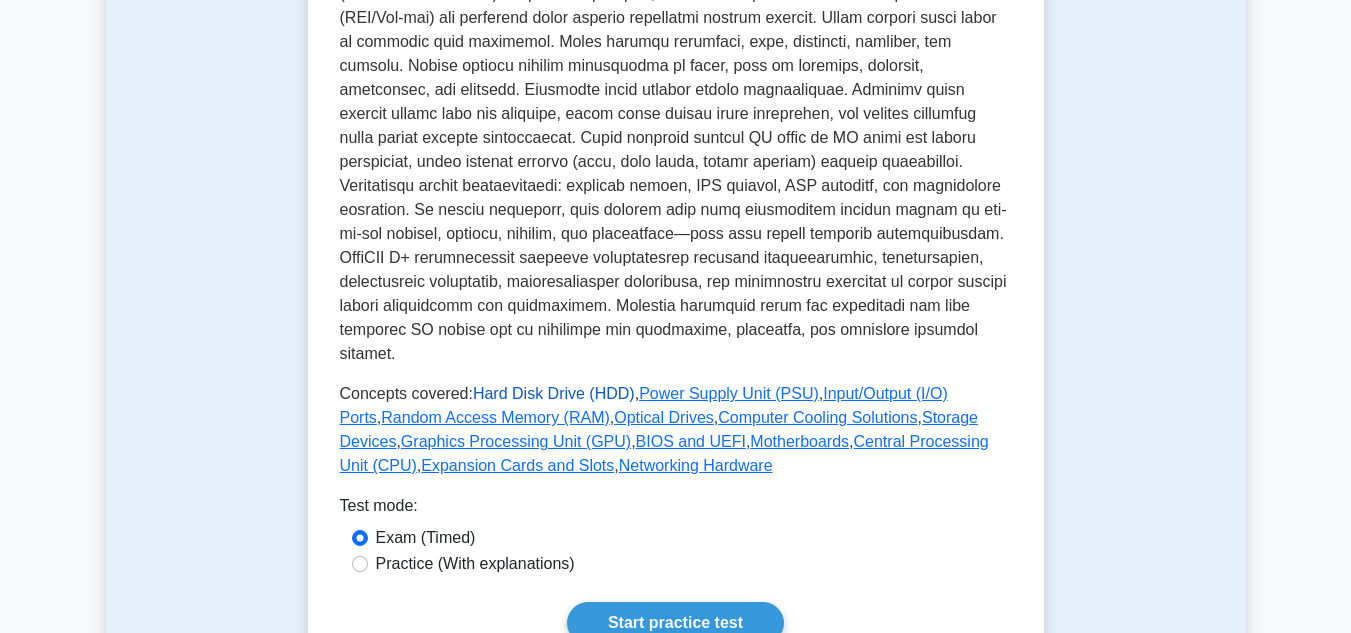 scroll, scrollTop: 750, scrollLeft: 0, axis: vertical 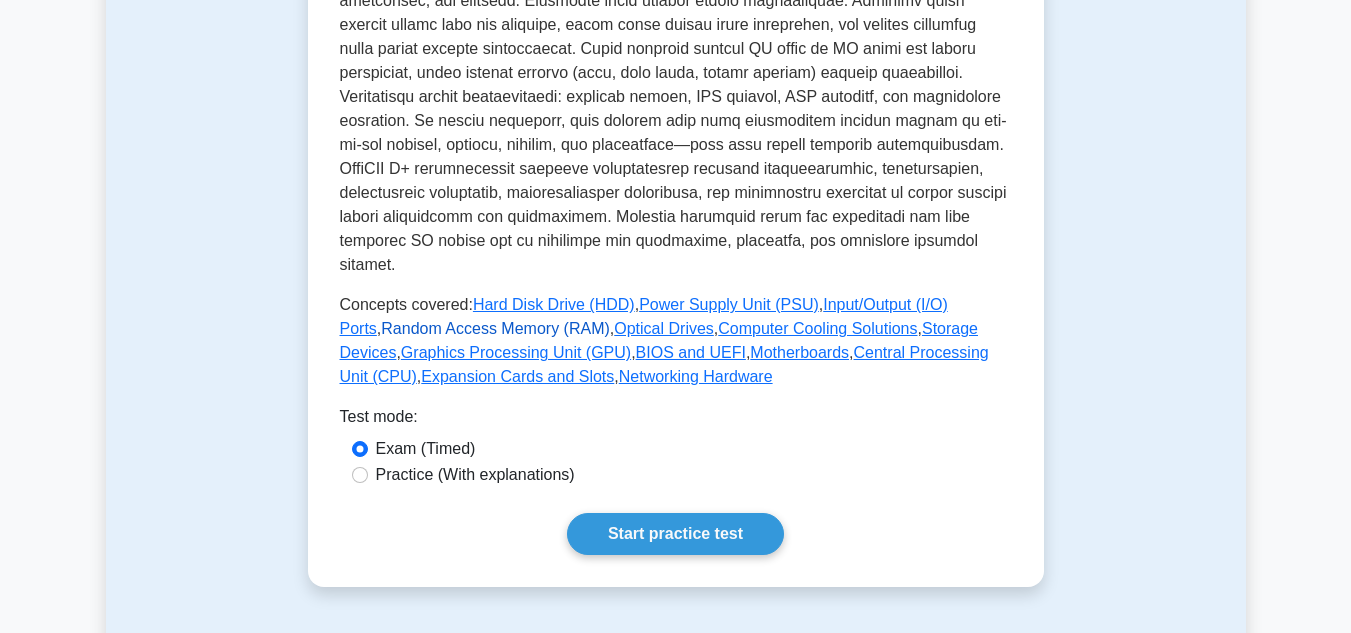 click on "Random Access Memory (RAM)" at bounding box center (495, 328) 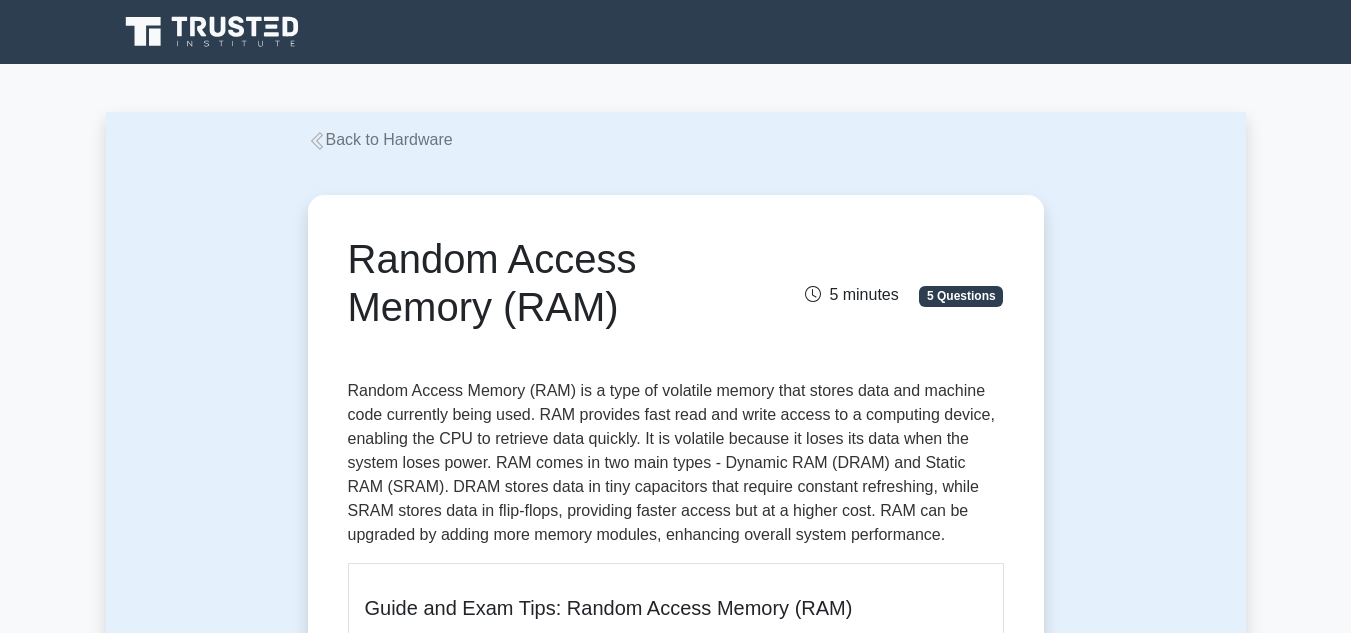 scroll, scrollTop: 0, scrollLeft: 0, axis: both 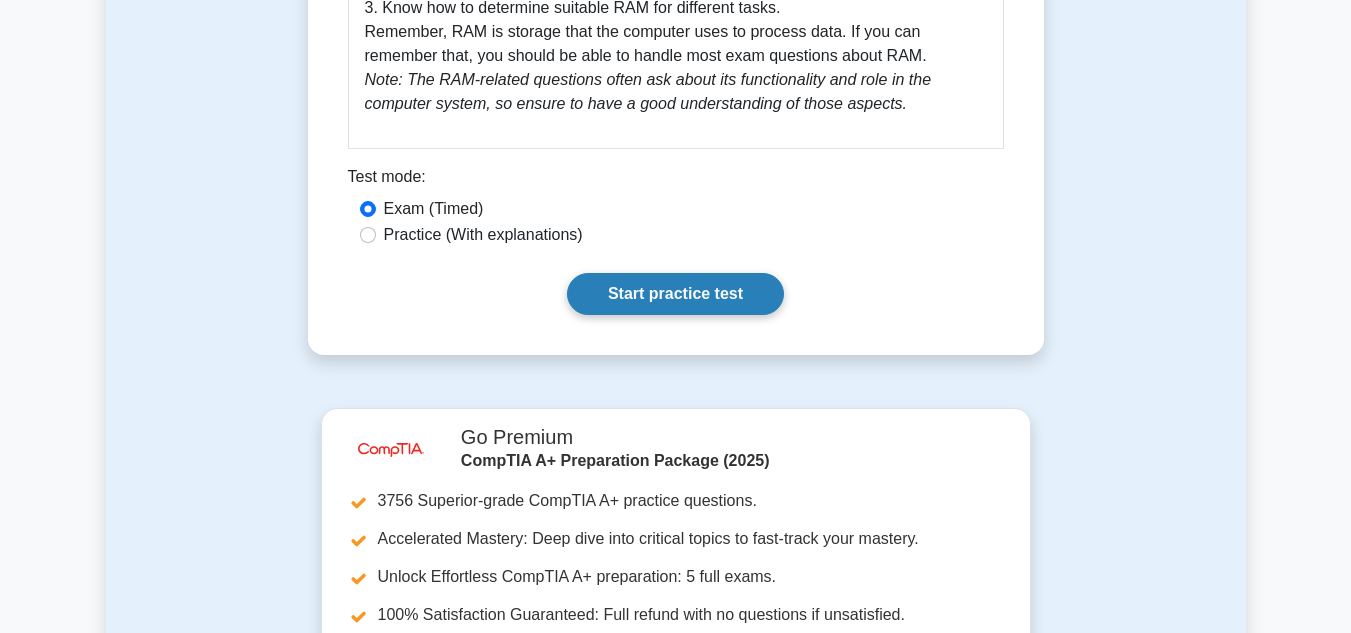 click on "Start practice test" at bounding box center (675, 294) 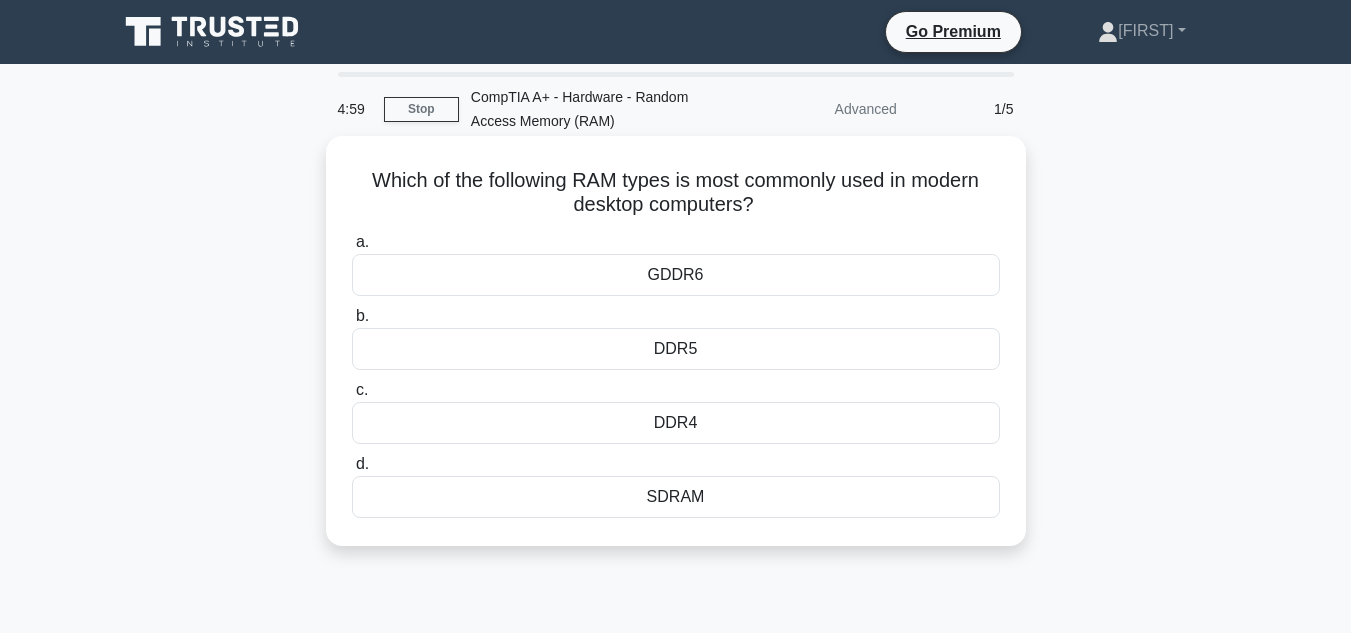 scroll, scrollTop: 0, scrollLeft: 0, axis: both 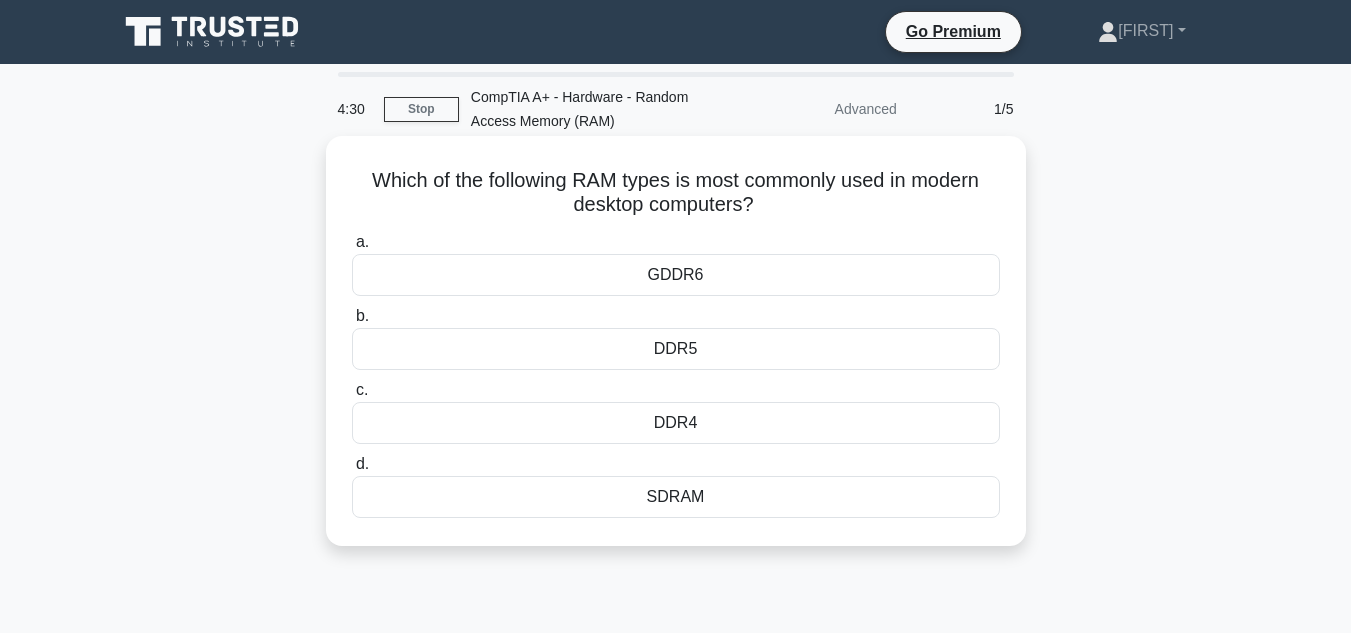 click on "DDR5" at bounding box center (676, 349) 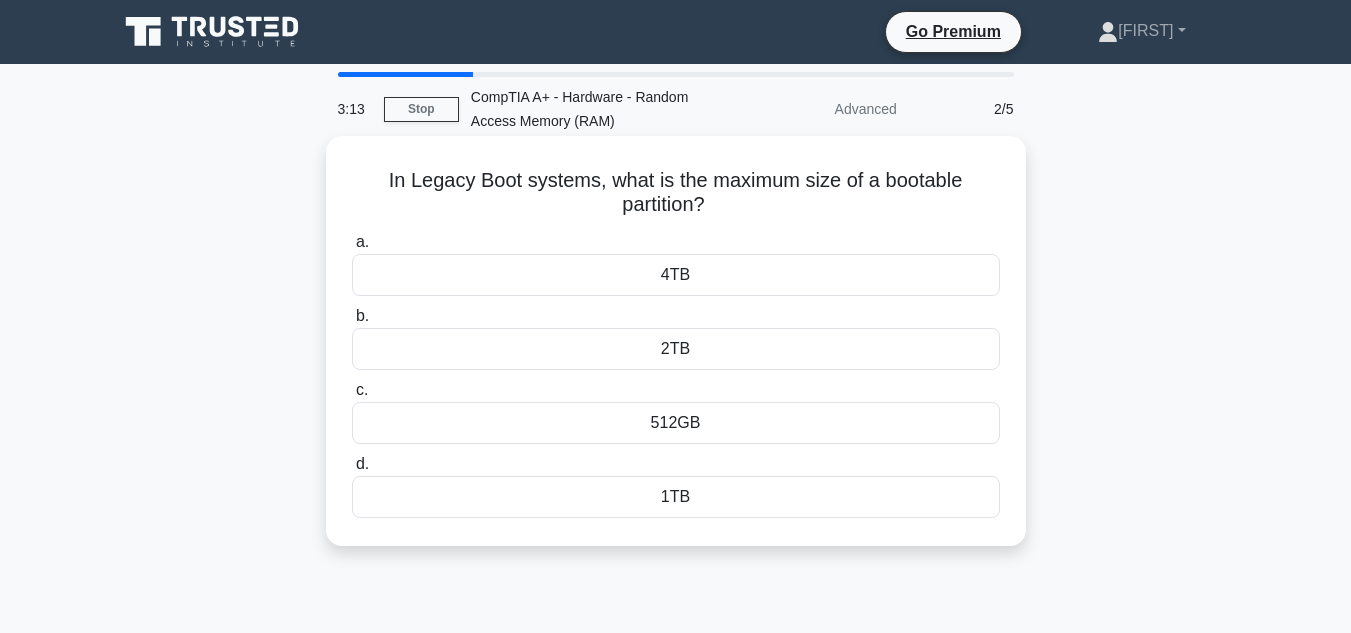 click on "2TB" at bounding box center (676, 349) 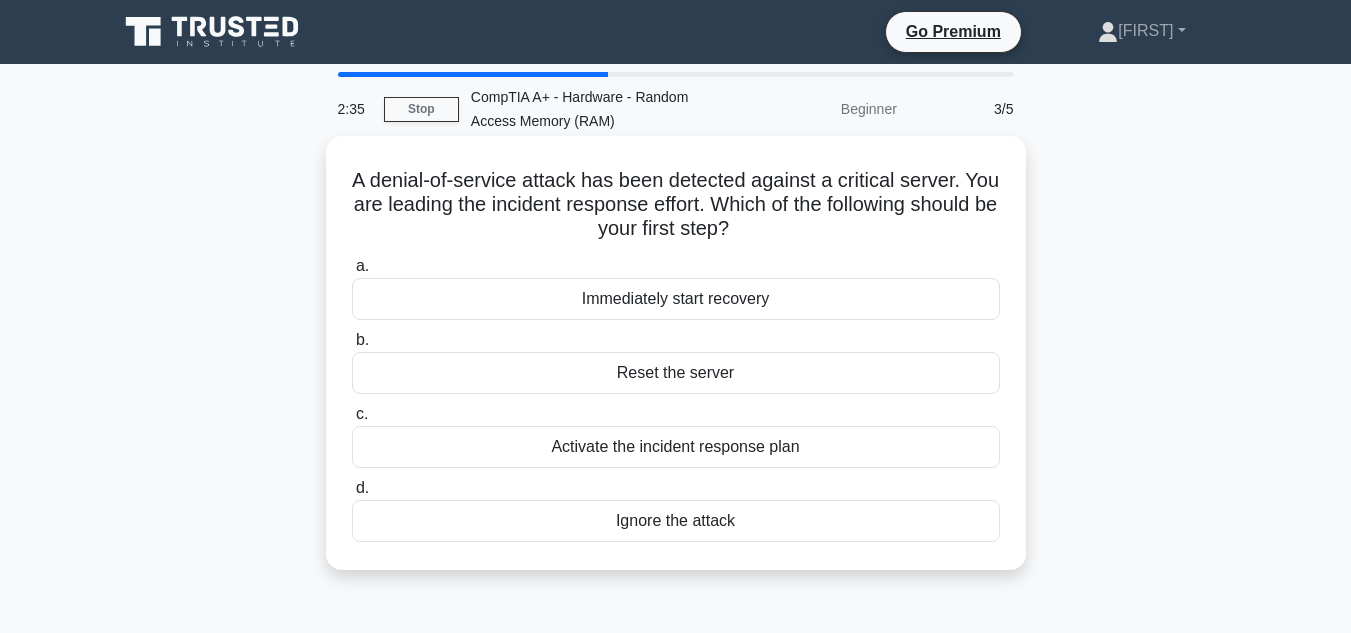 click on "Activate the incident response plan" at bounding box center (676, 447) 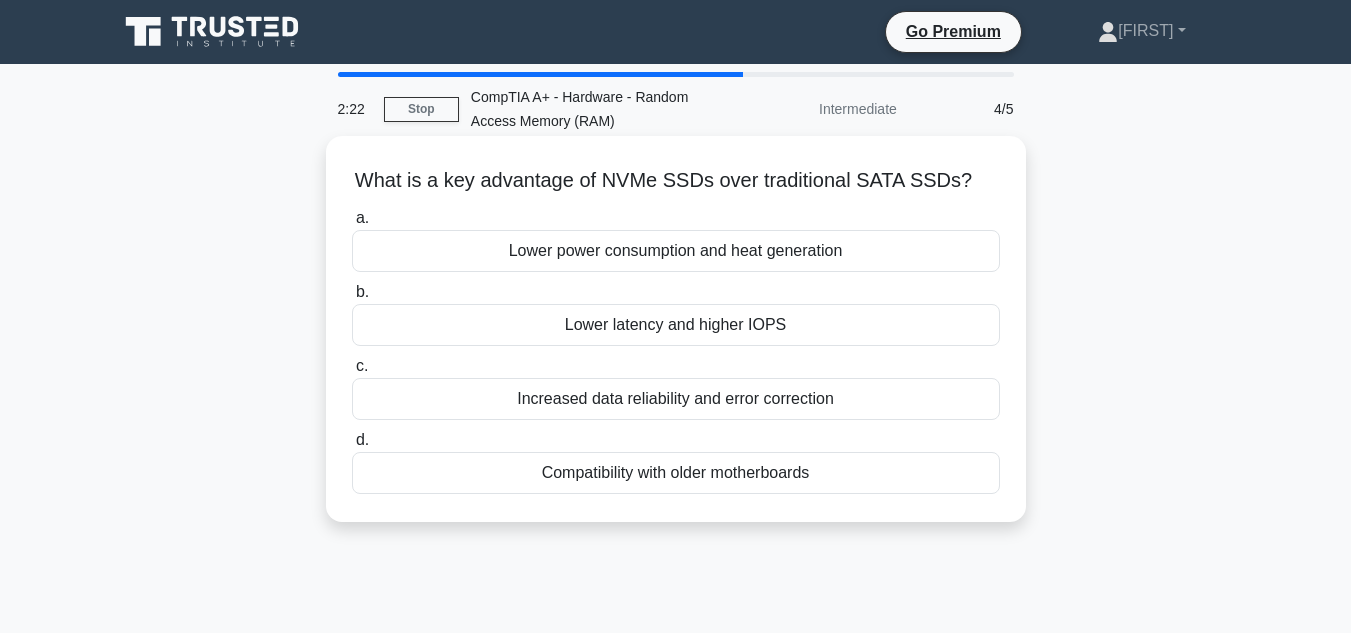 click on "Increased data reliability and error correction" at bounding box center [676, 399] 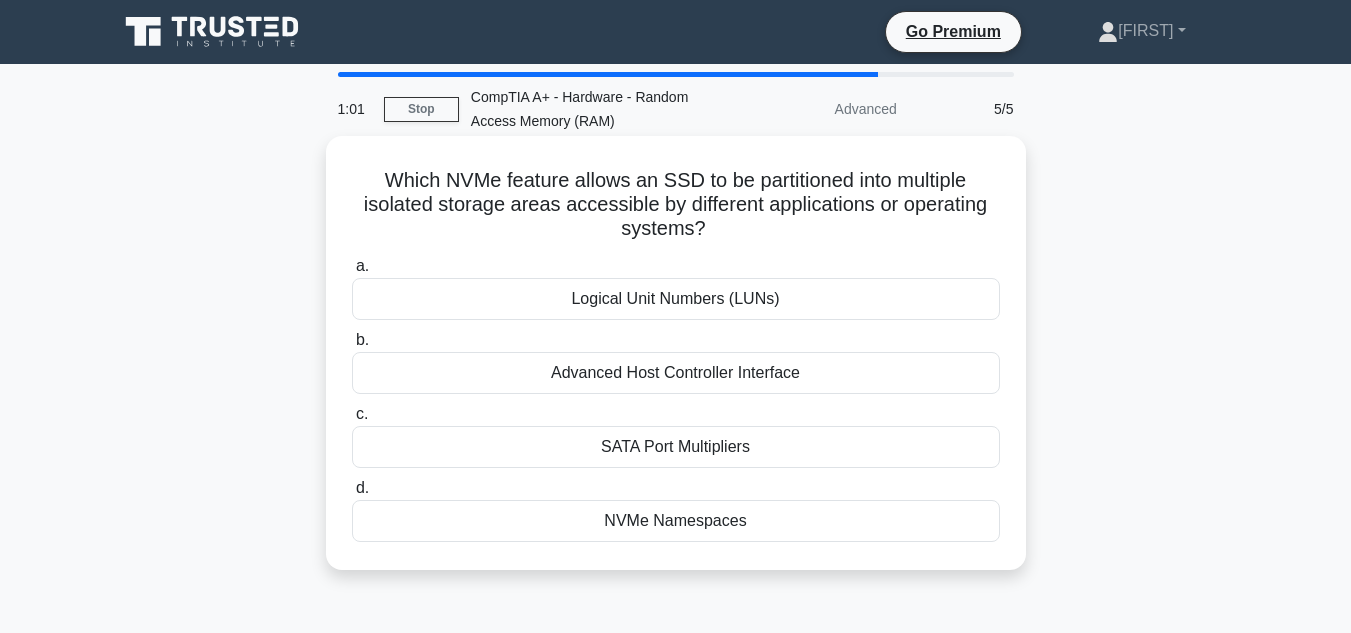click on "NVMe Namespaces" at bounding box center [676, 521] 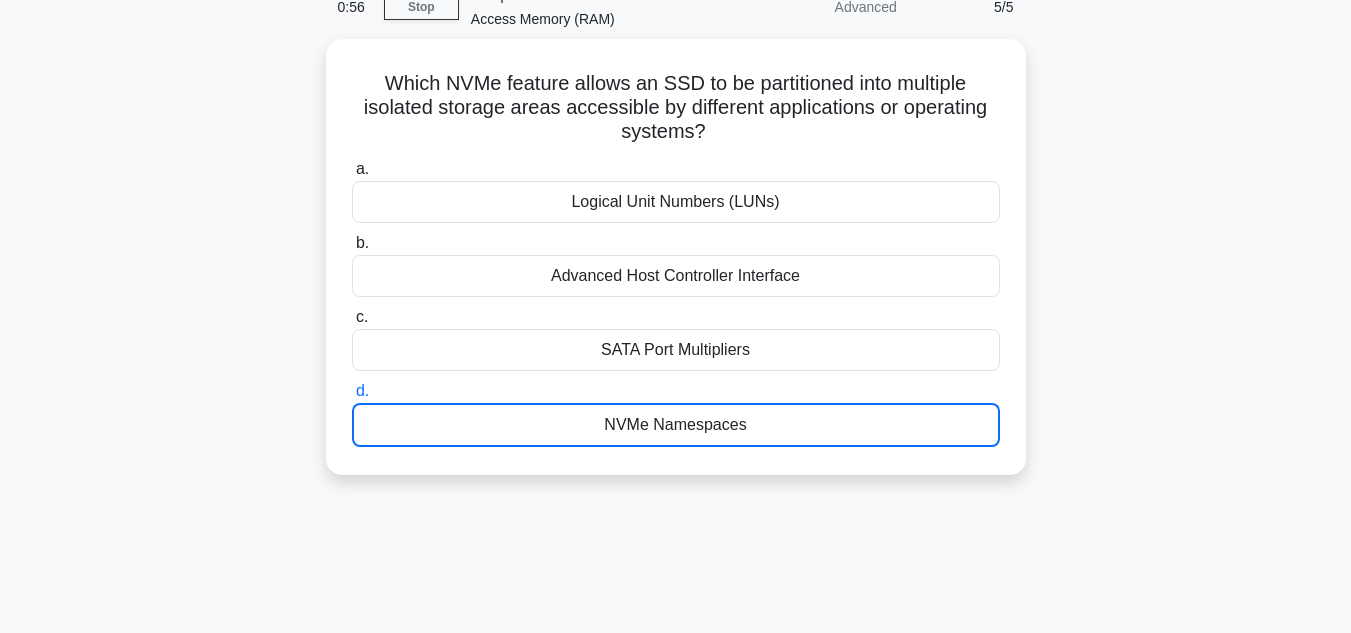 scroll, scrollTop: 100, scrollLeft: 0, axis: vertical 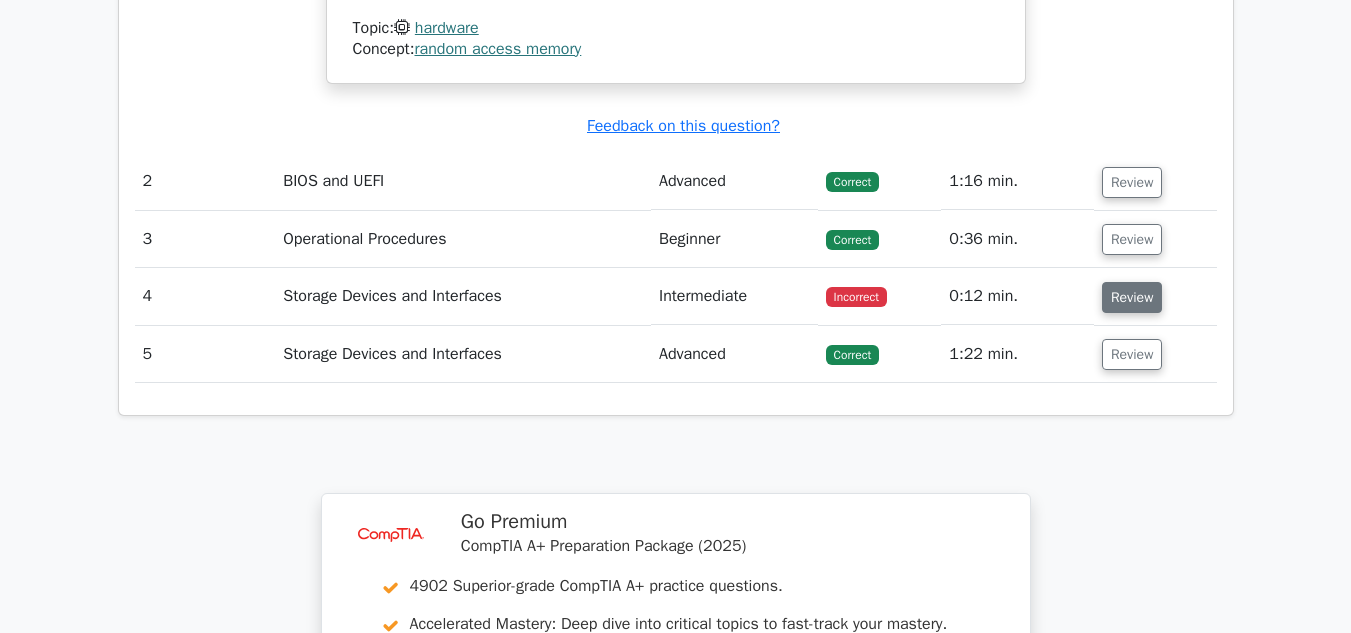 click on "Review" at bounding box center [1132, 297] 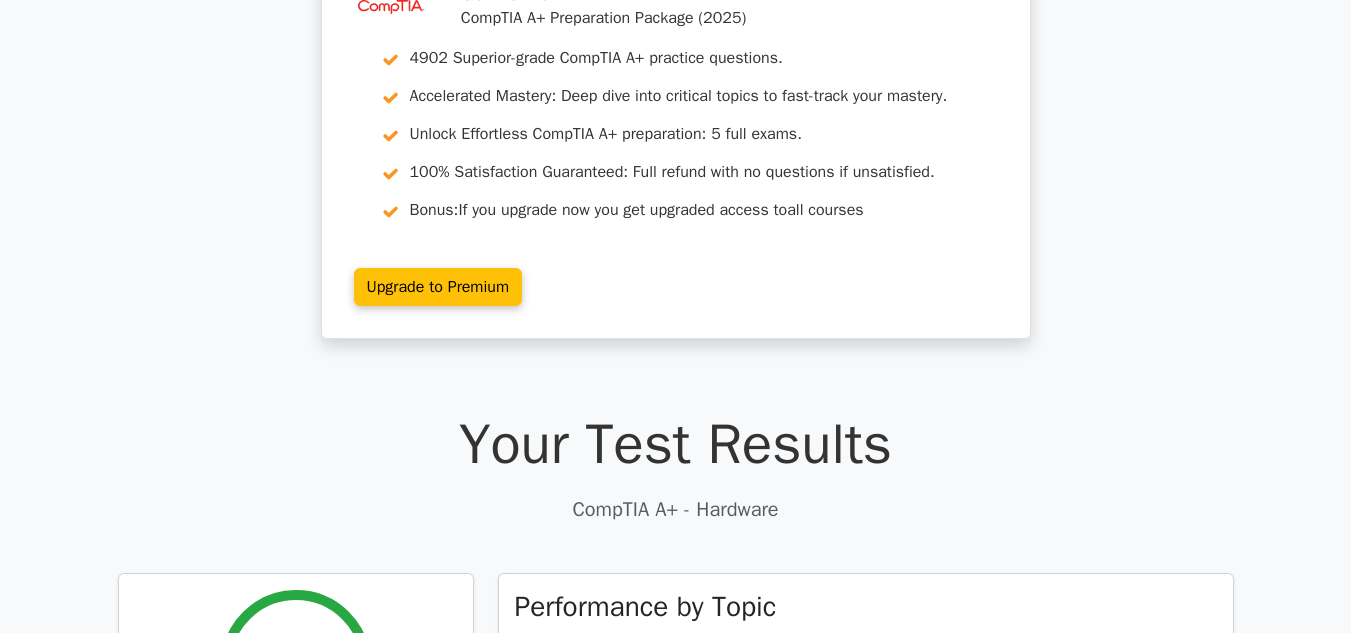 scroll, scrollTop: 0, scrollLeft: 0, axis: both 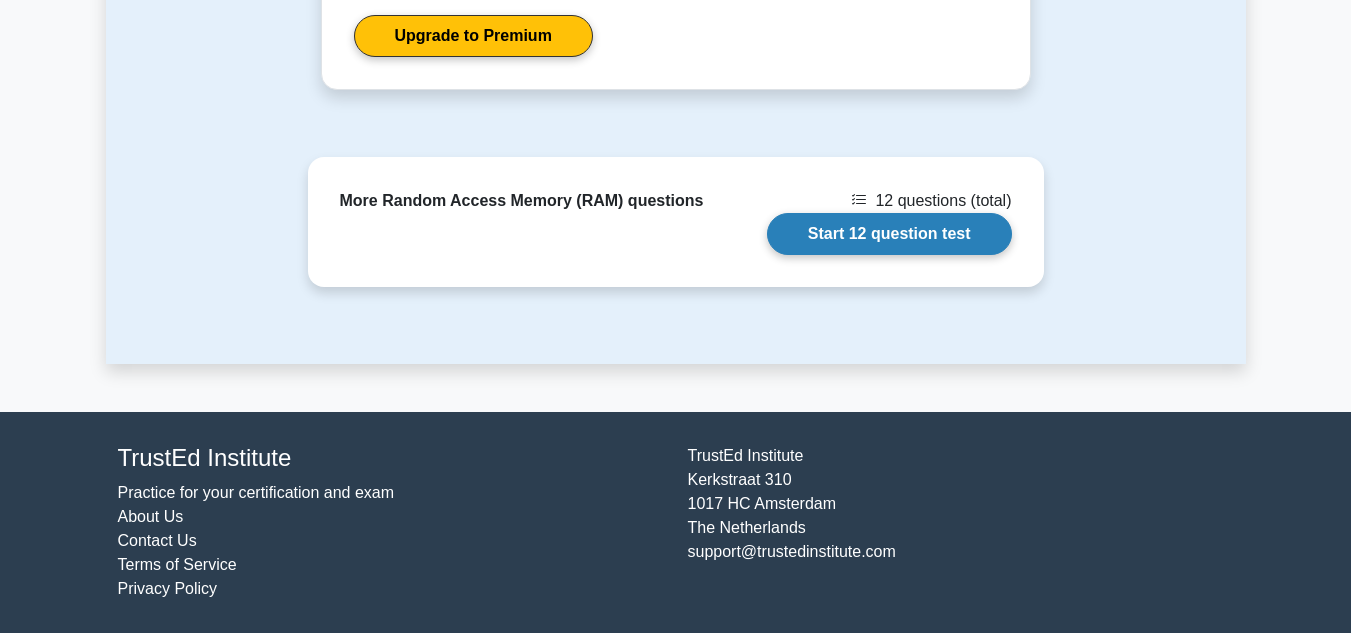 click on "Start 12 question test" at bounding box center [889, 234] 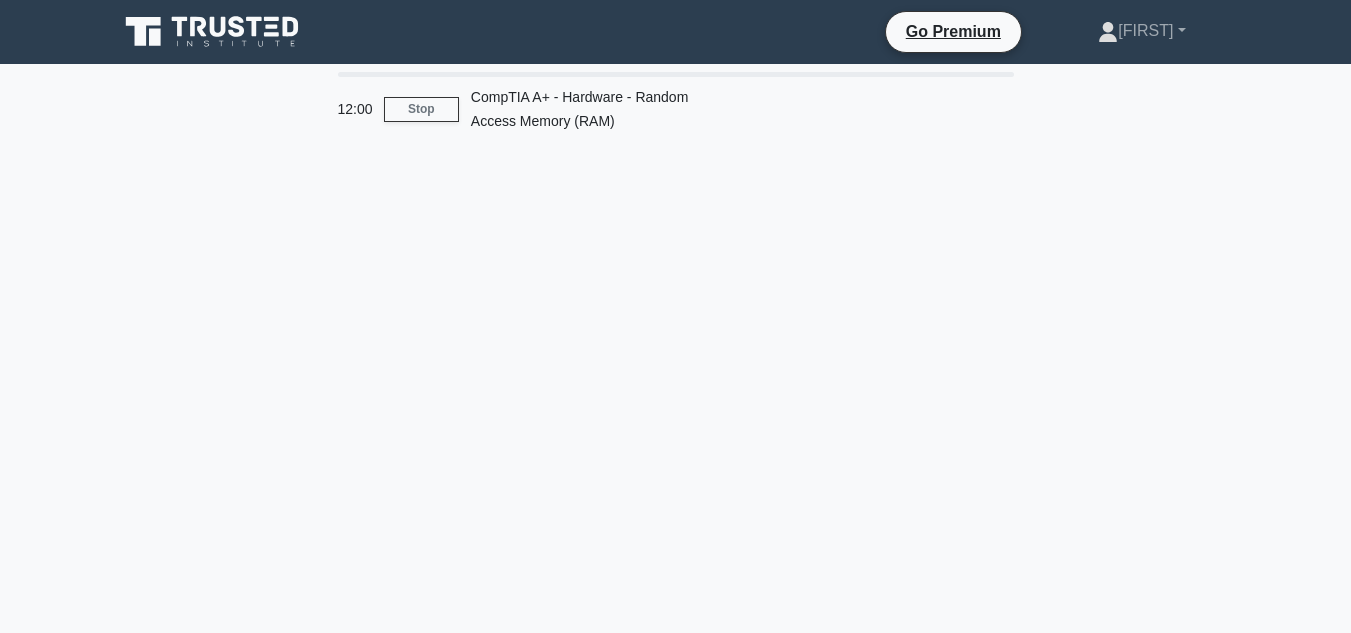 scroll, scrollTop: 0, scrollLeft: 0, axis: both 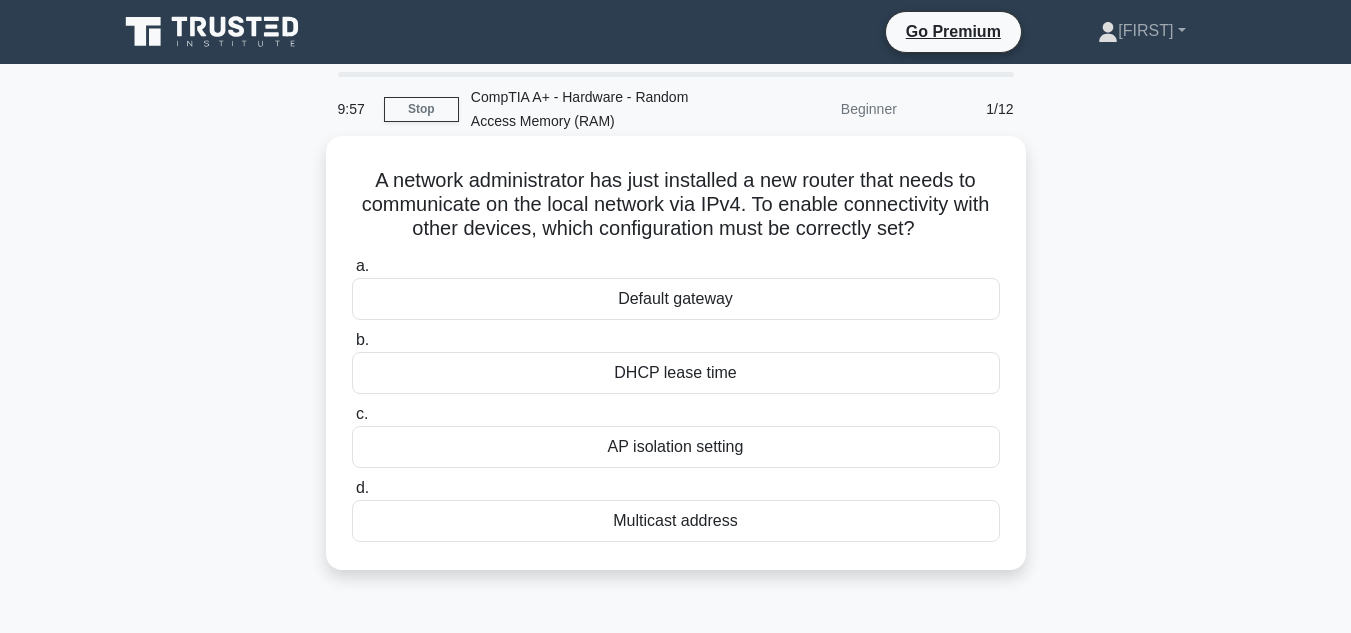 click on "Multicast address" at bounding box center (676, 521) 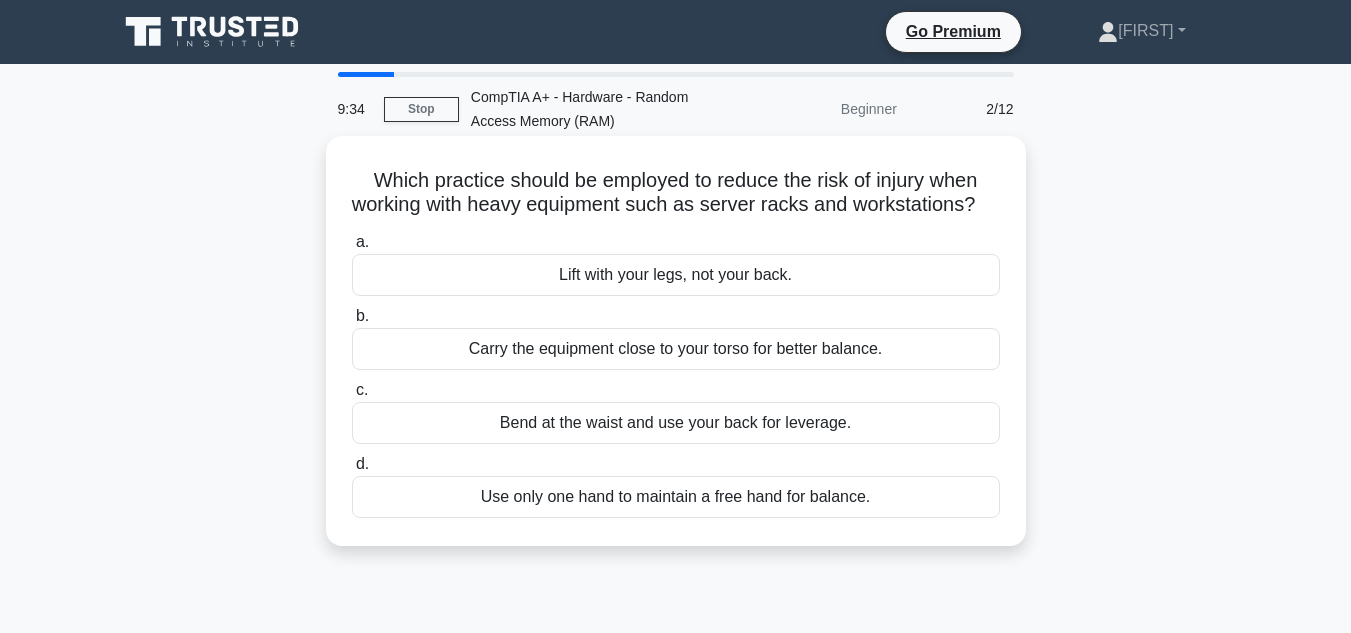 click on "Carry the equipment close to your torso for better balance." at bounding box center [676, 349] 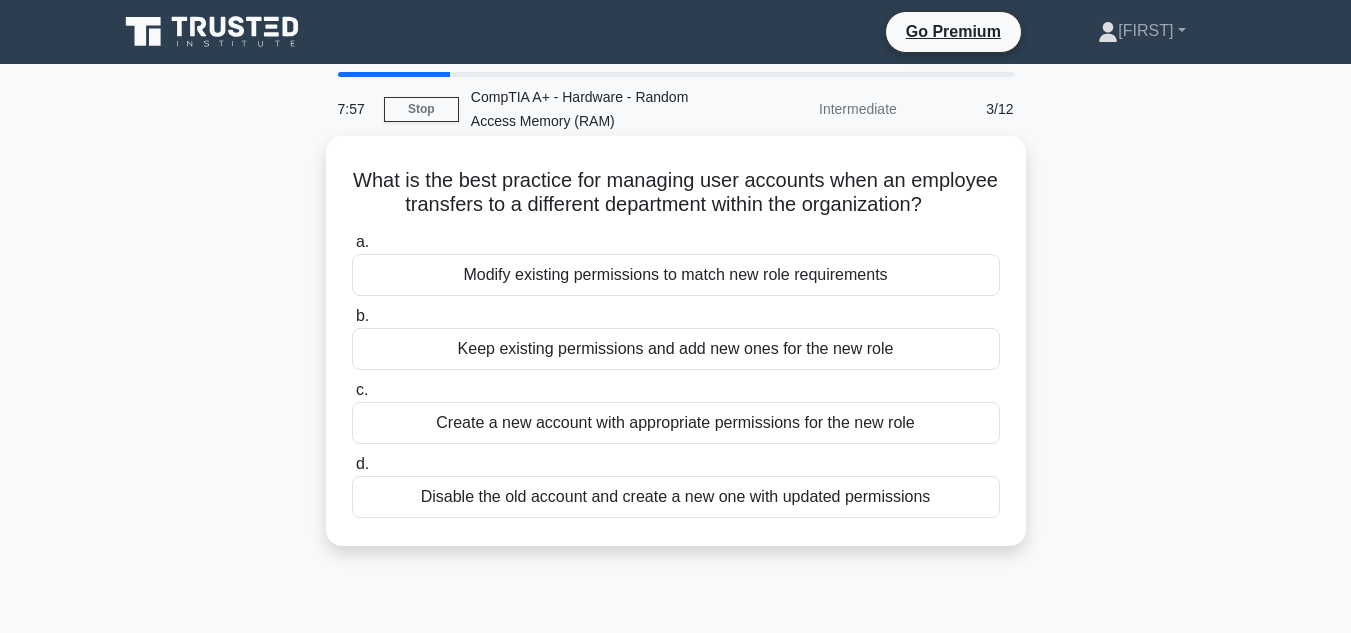 click on "Keep existing permissions and add new ones for the new role" at bounding box center [676, 349] 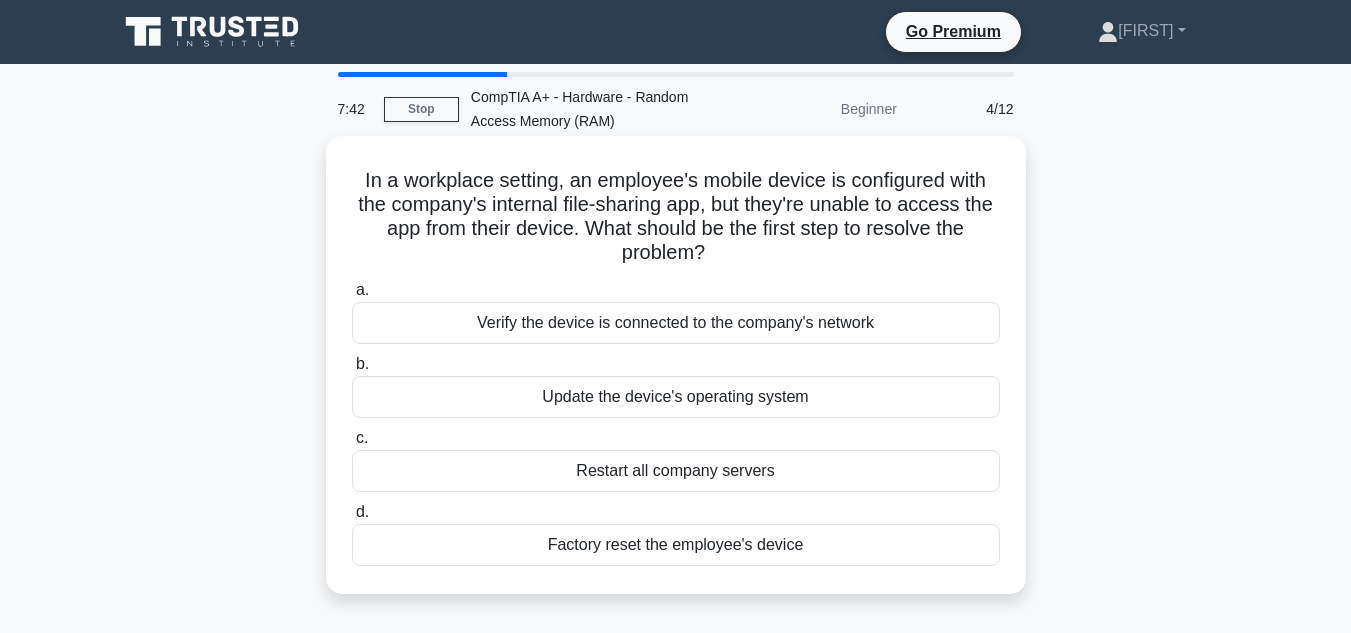 click on "Verify the device is connected to the company's network" at bounding box center [676, 323] 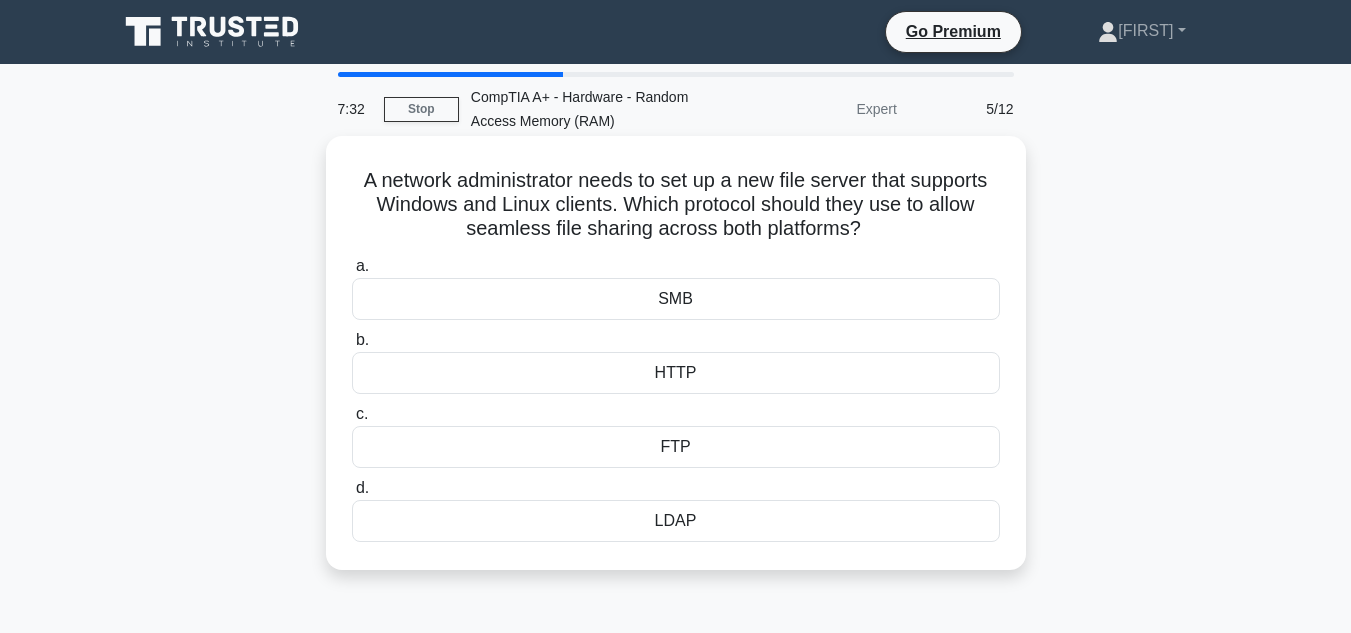 click on "SMB" at bounding box center (676, 299) 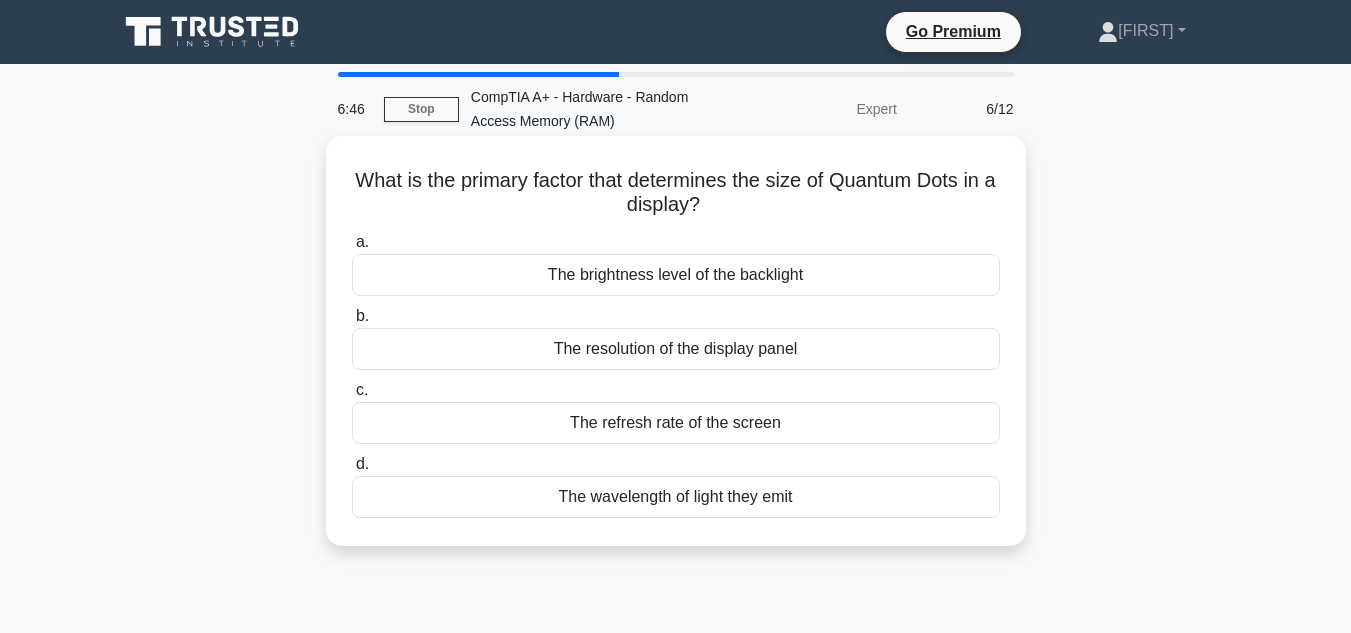 click on "The wavelength of light they emit" at bounding box center (676, 497) 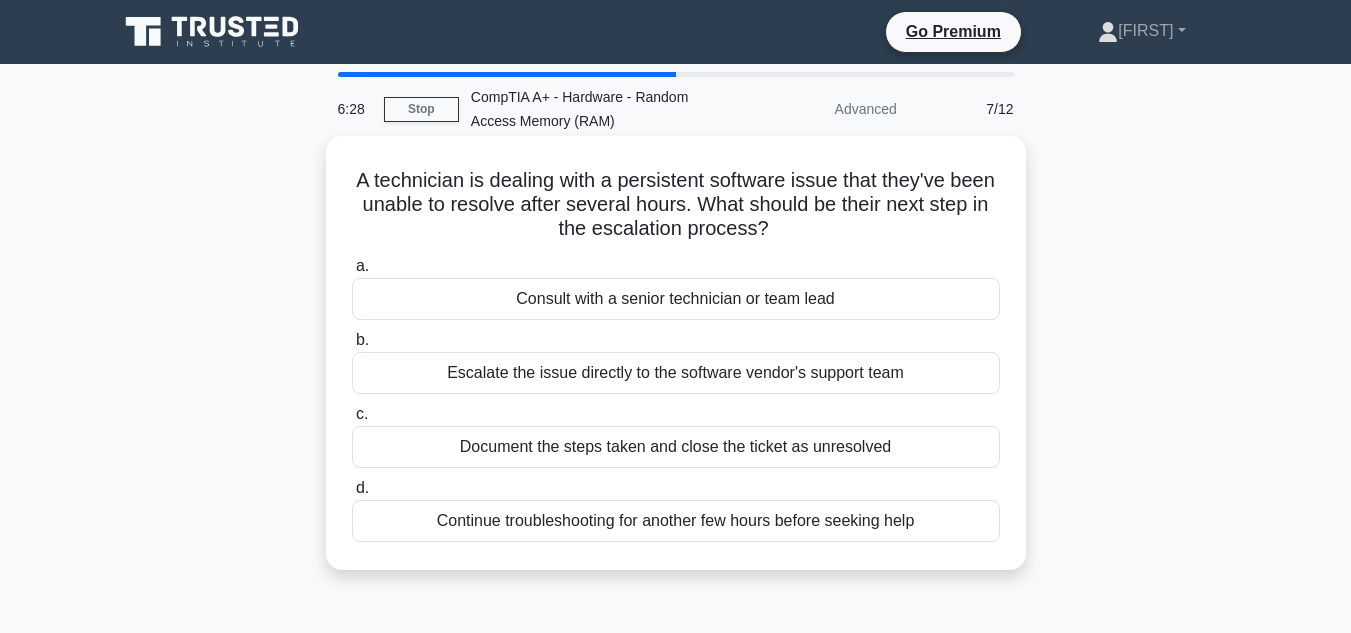 click on "Consult with a senior technician or team lead" at bounding box center (676, 299) 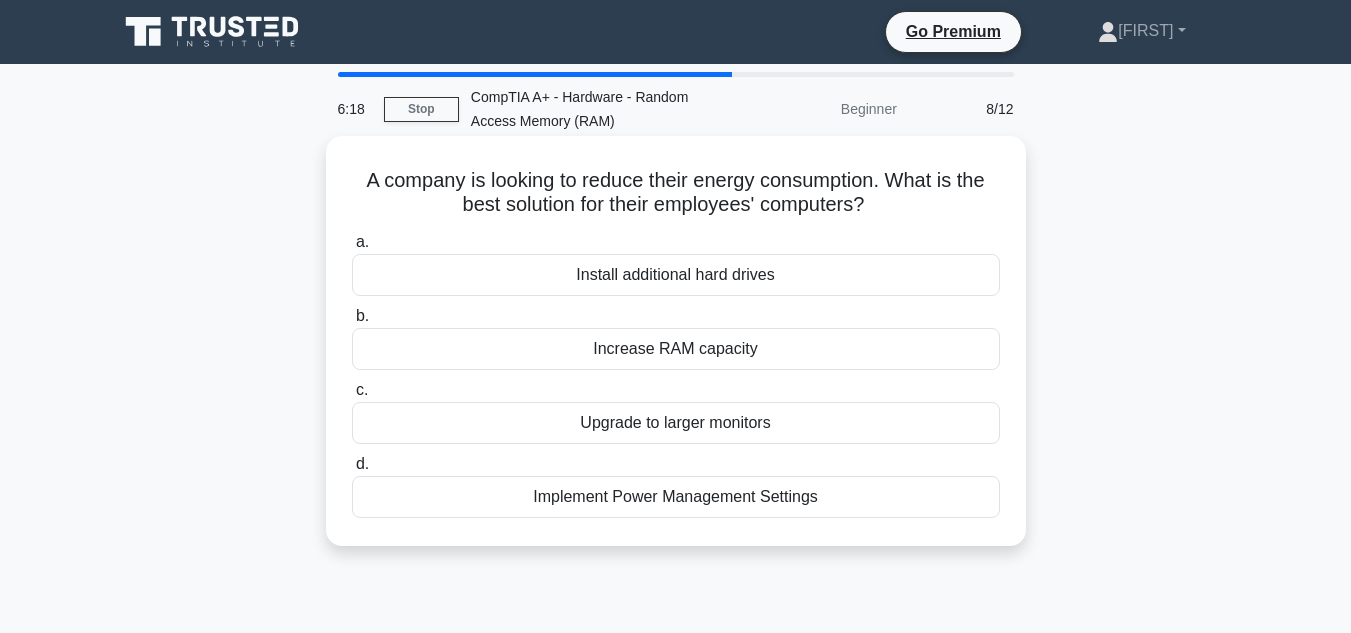 click on "Implement Power Management Settings" at bounding box center (676, 497) 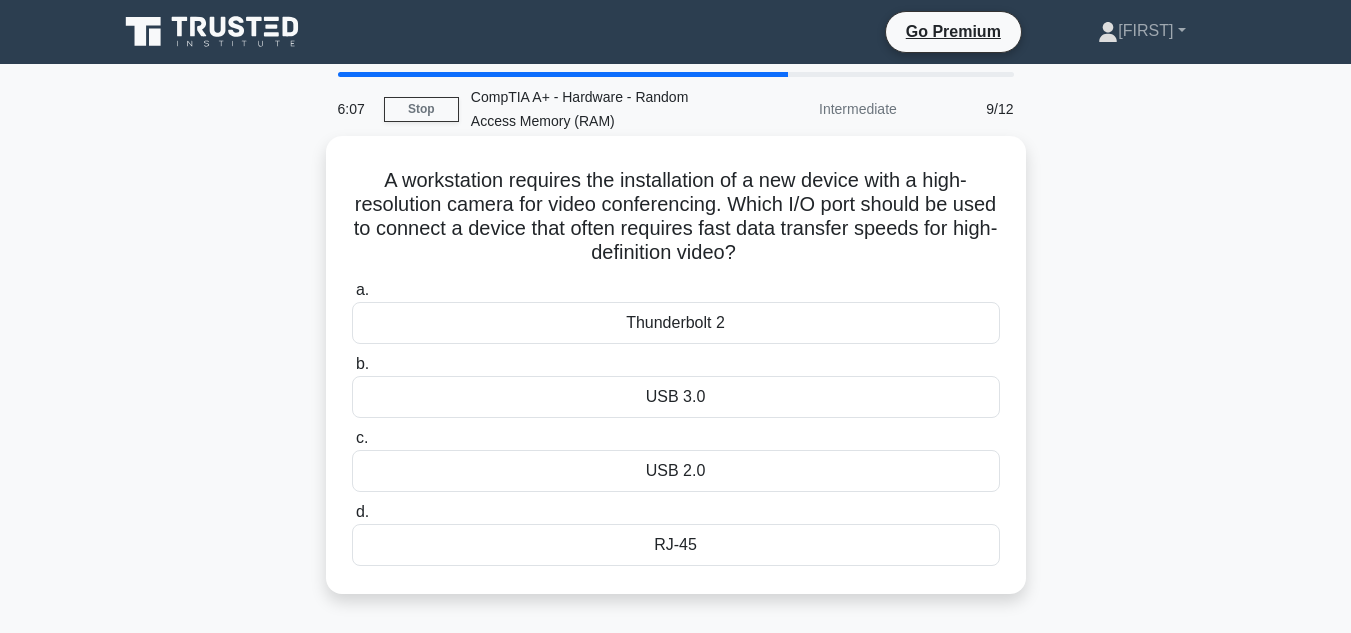 click on "Thunderbolt 2" at bounding box center [676, 323] 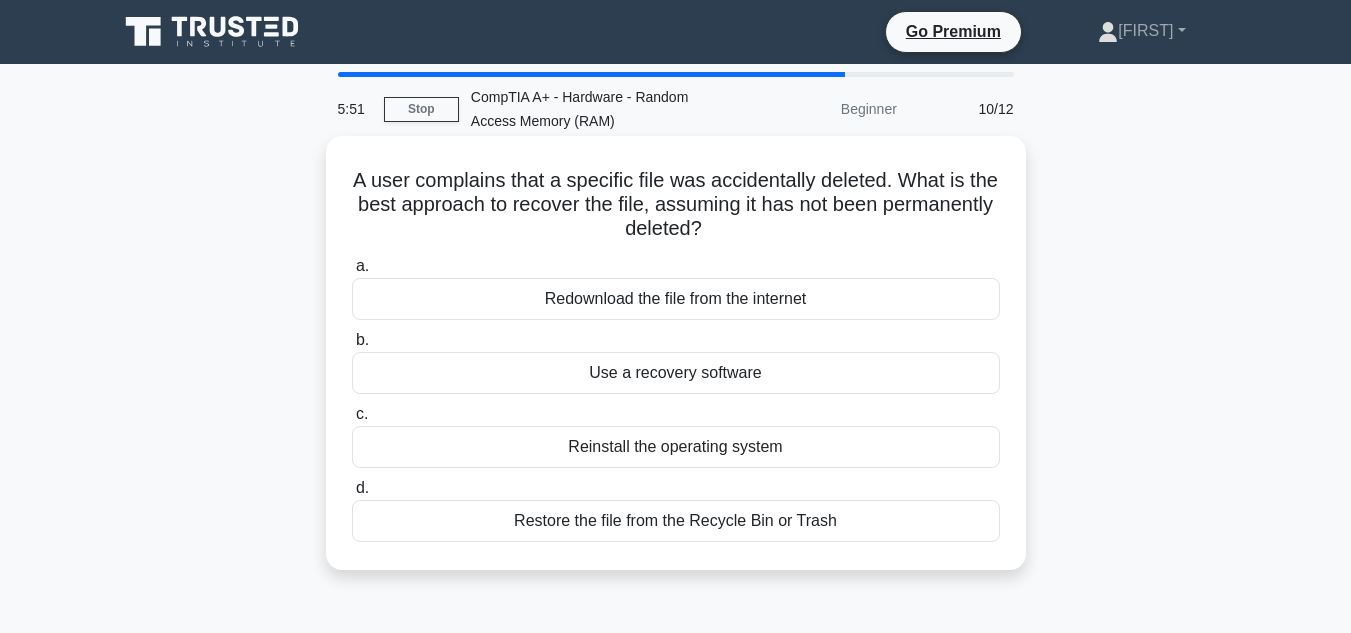 click on "Use a recovery software" at bounding box center (676, 373) 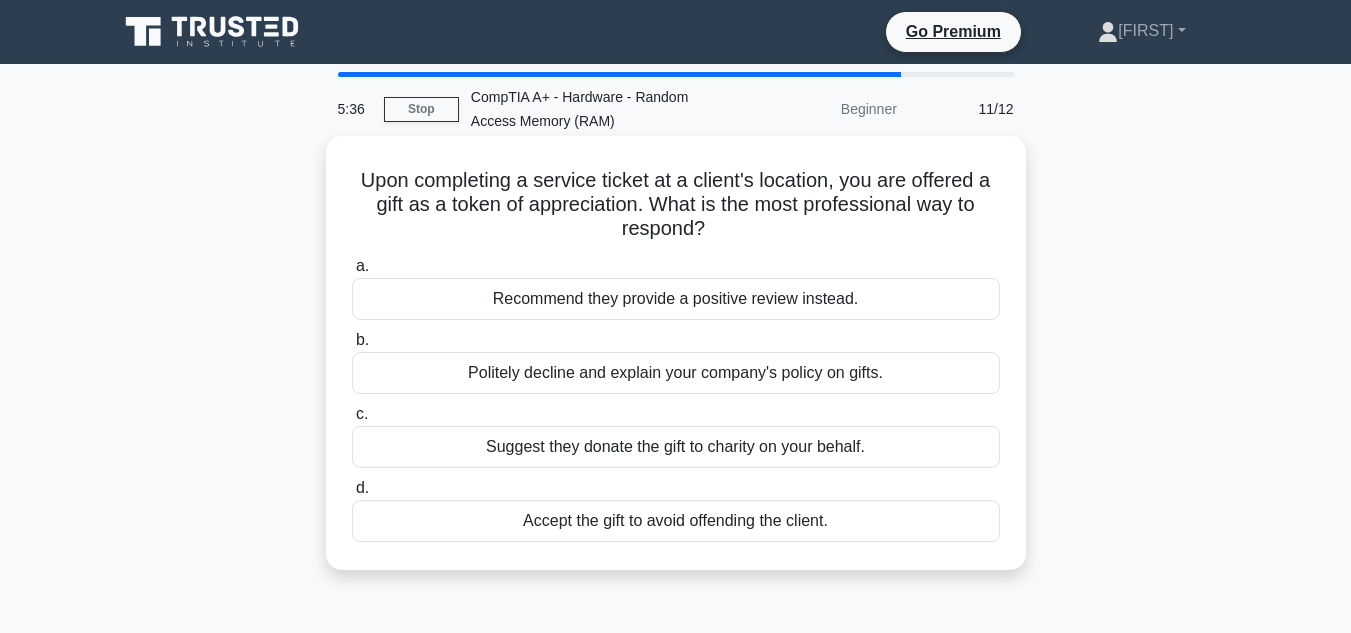 click on "Accept the gift to avoid offending the client." at bounding box center [676, 521] 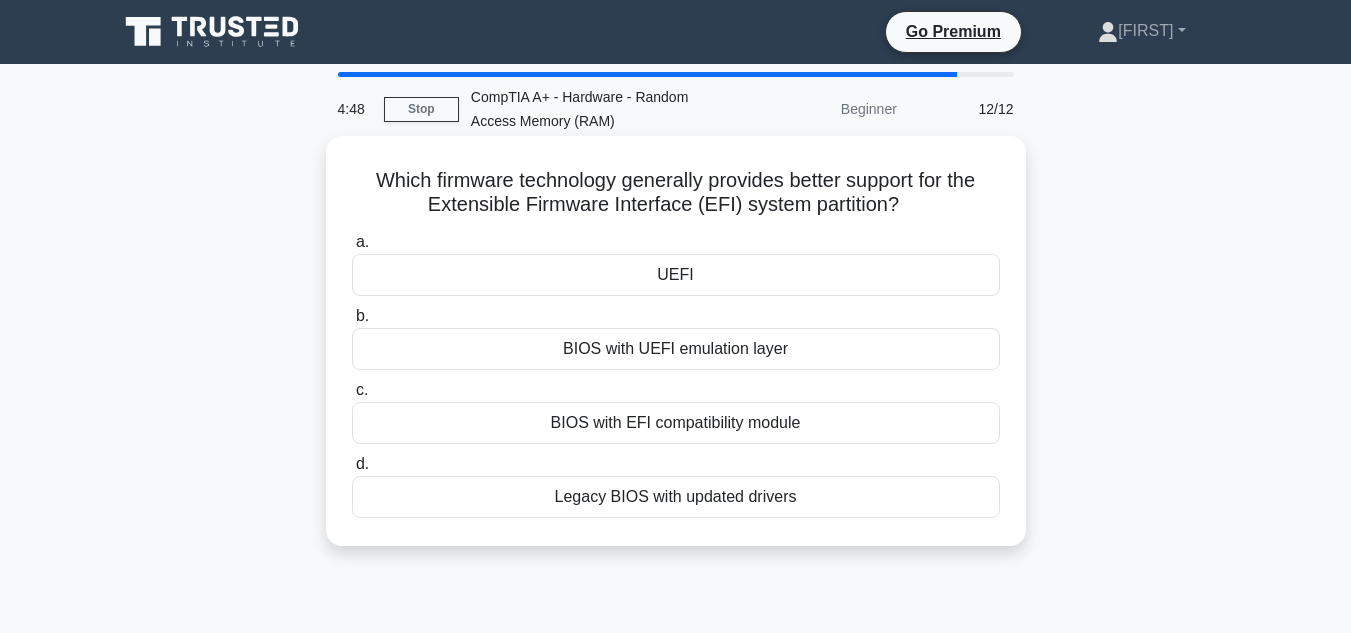 click on "UEFI" at bounding box center [676, 275] 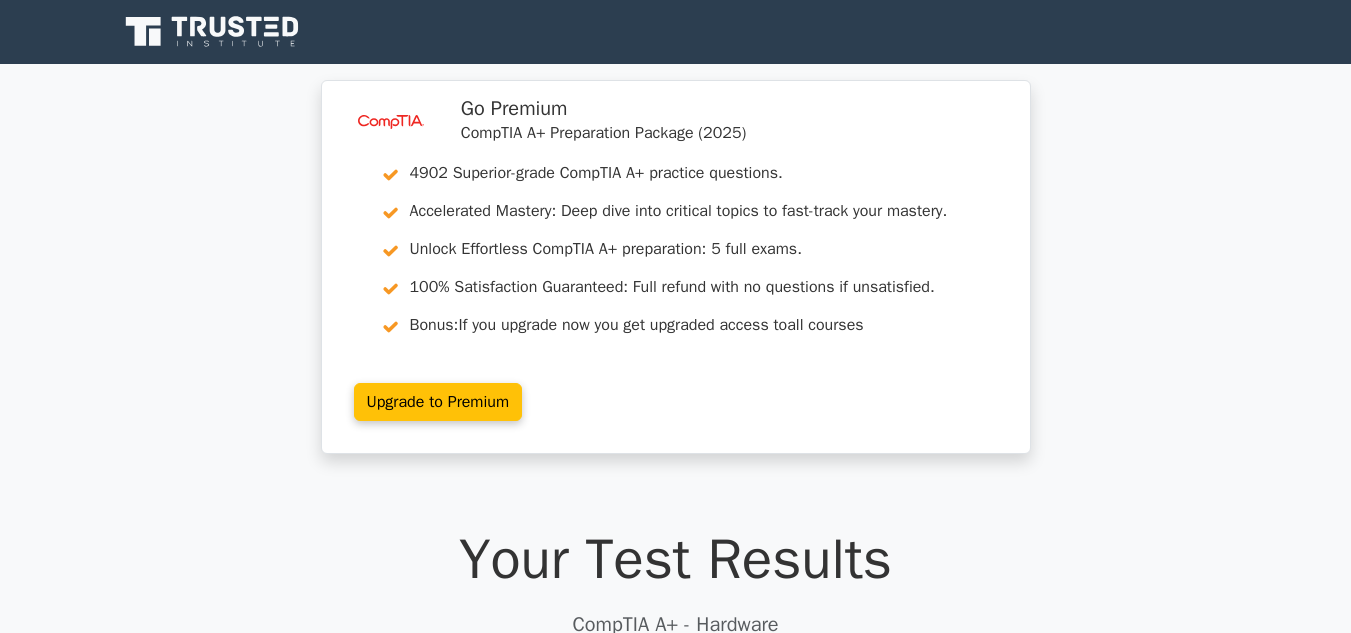 scroll, scrollTop: 0, scrollLeft: 0, axis: both 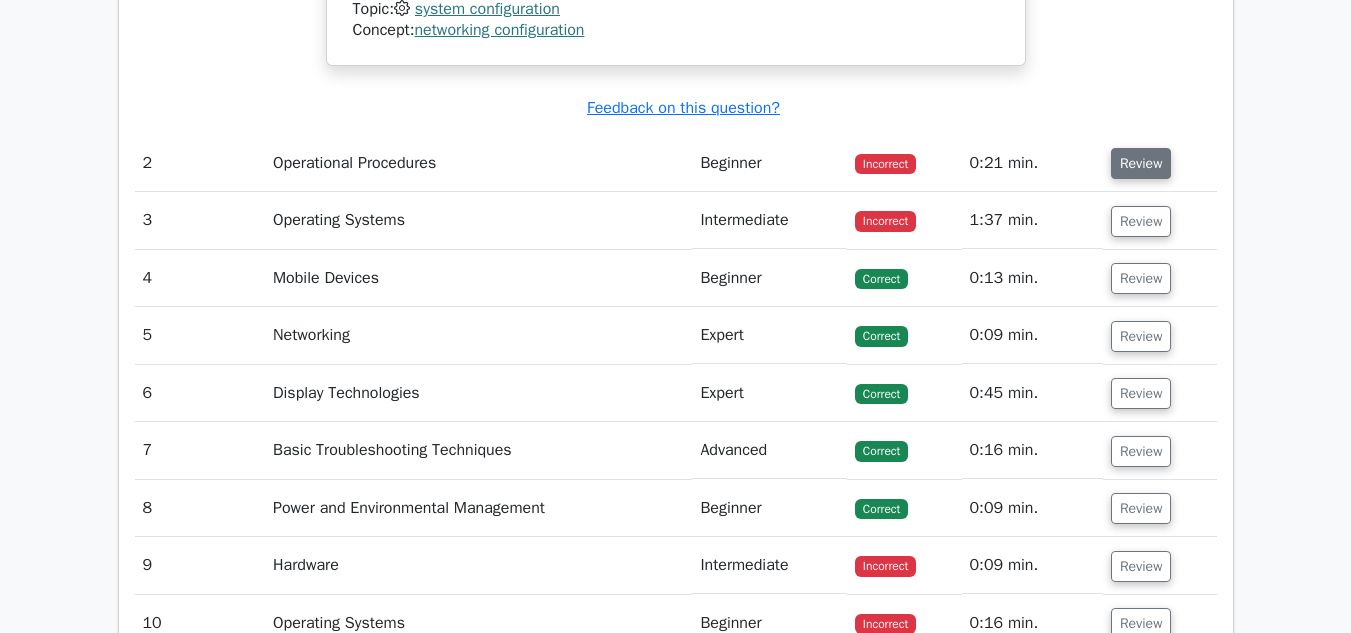 click on "Review" at bounding box center (1141, 163) 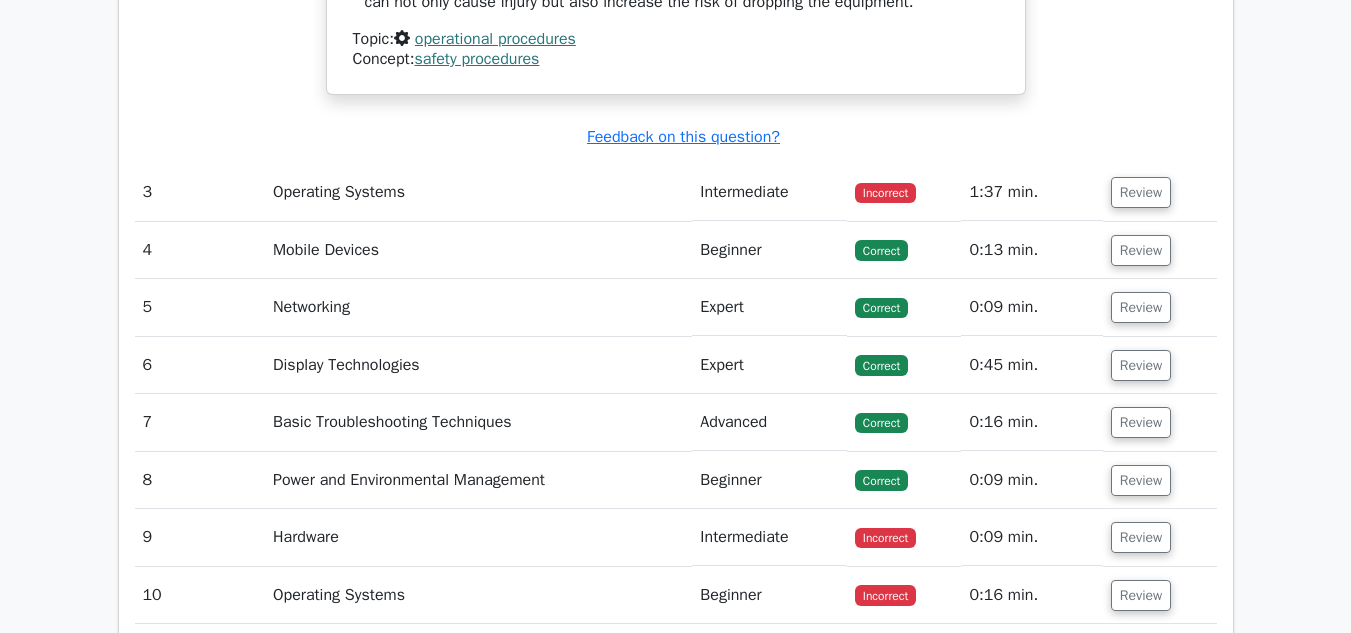 scroll, scrollTop: 3600, scrollLeft: 0, axis: vertical 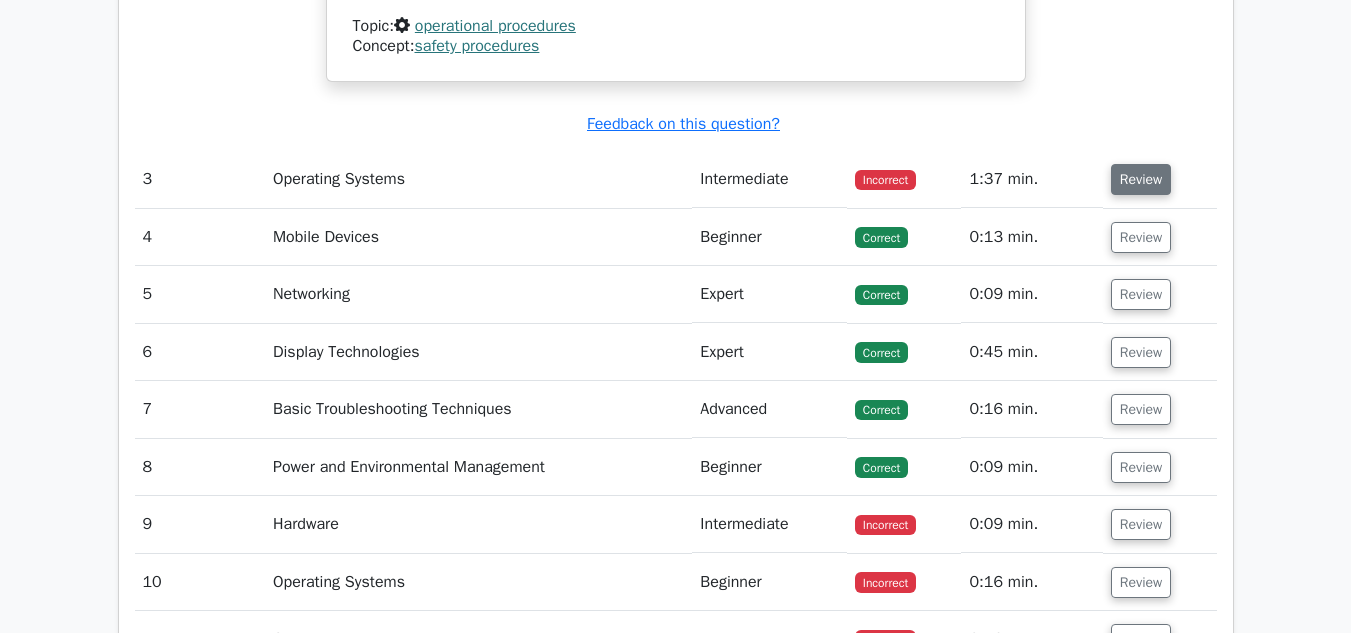 click on "Review" at bounding box center [1141, 179] 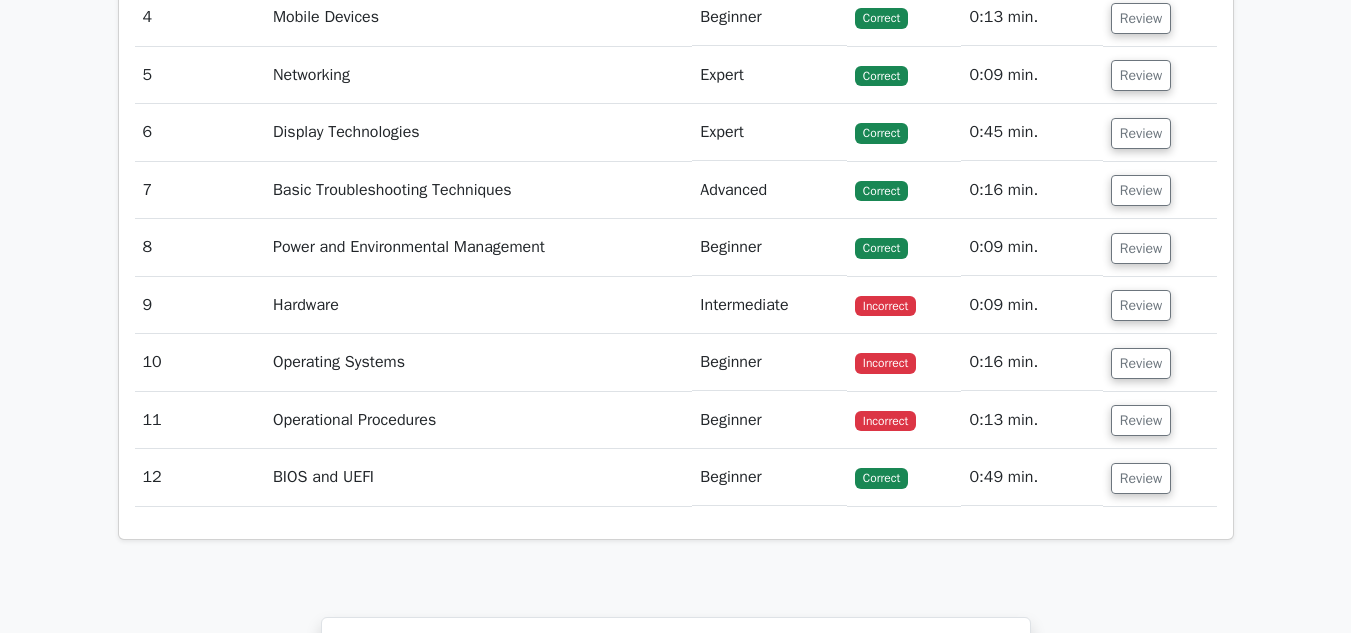 scroll, scrollTop: 5000, scrollLeft: 0, axis: vertical 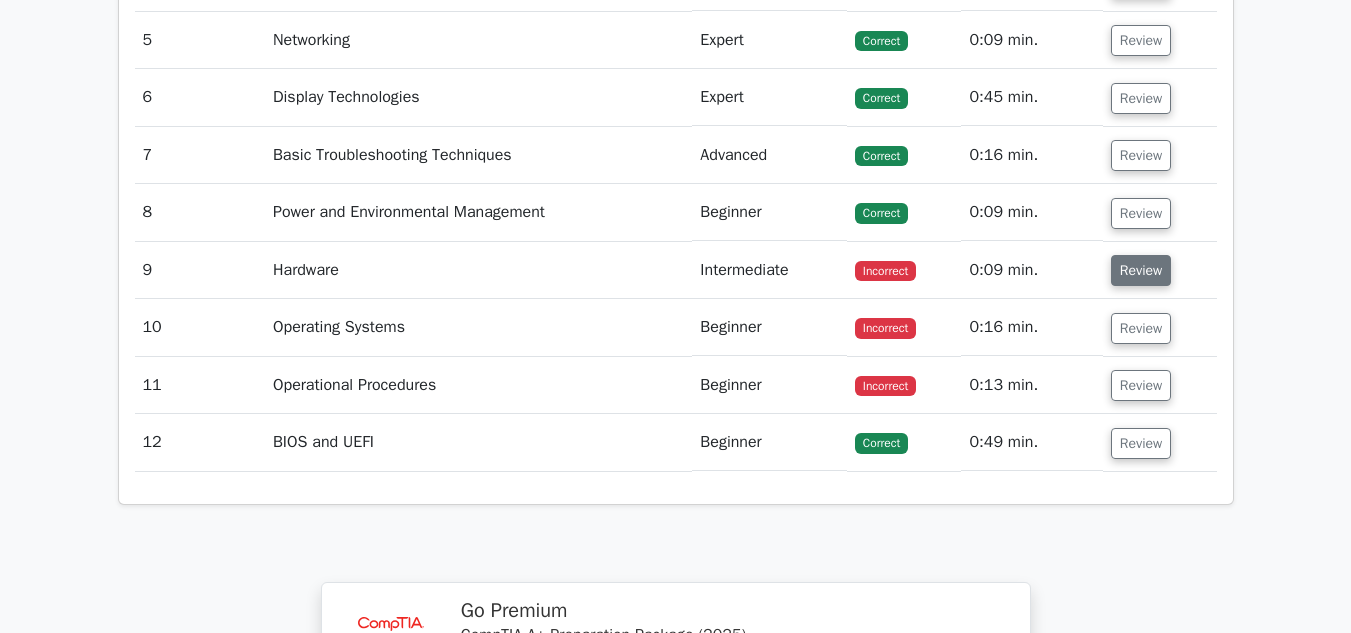 click on "Review" at bounding box center (1141, 270) 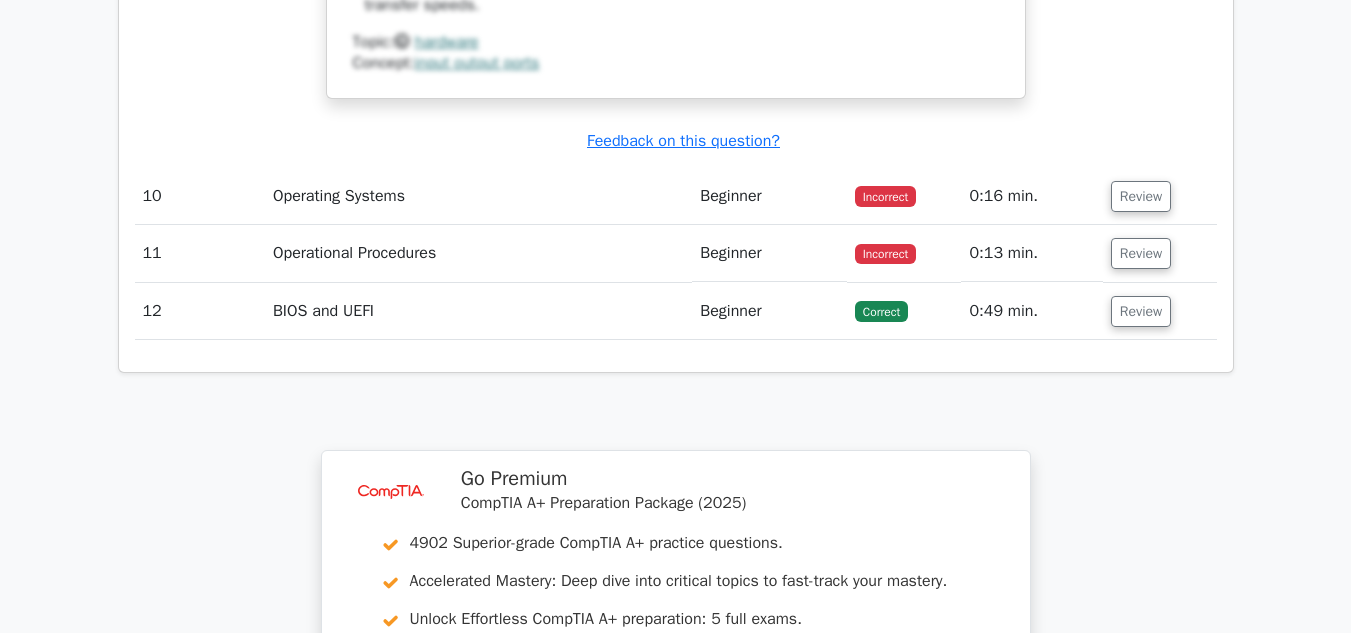 scroll, scrollTop: 6000, scrollLeft: 0, axis: vertical 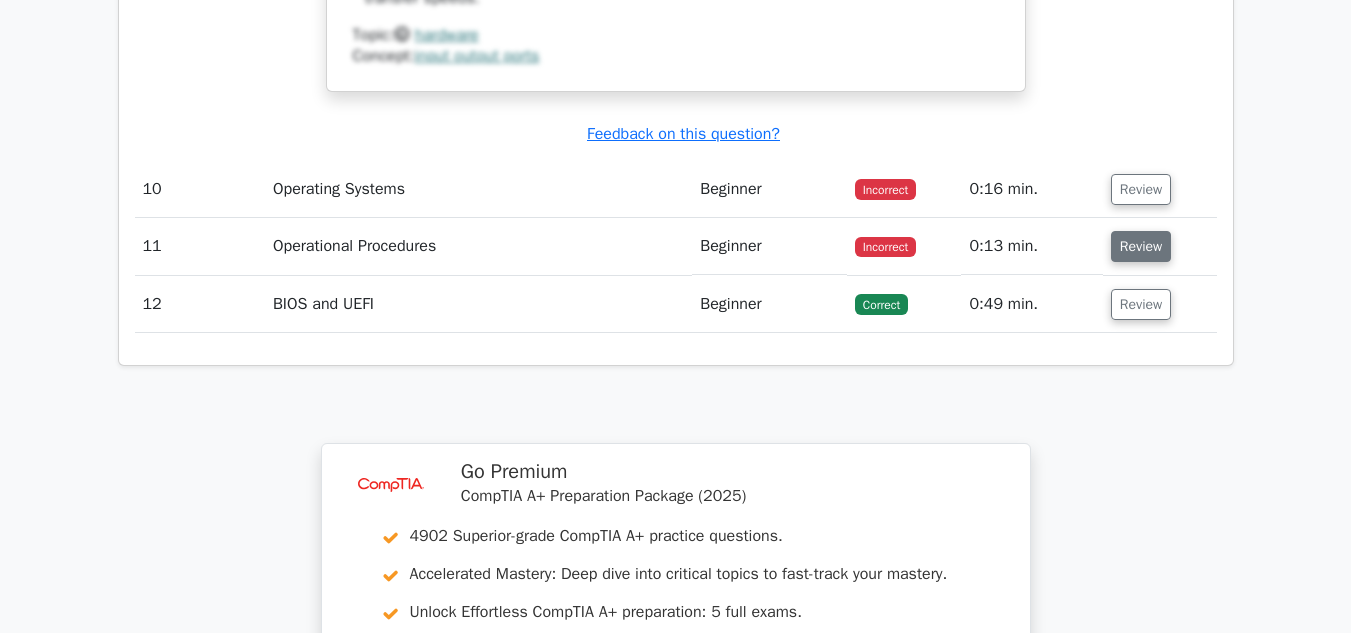 click on "Review" at bounding box center (1141, 246) 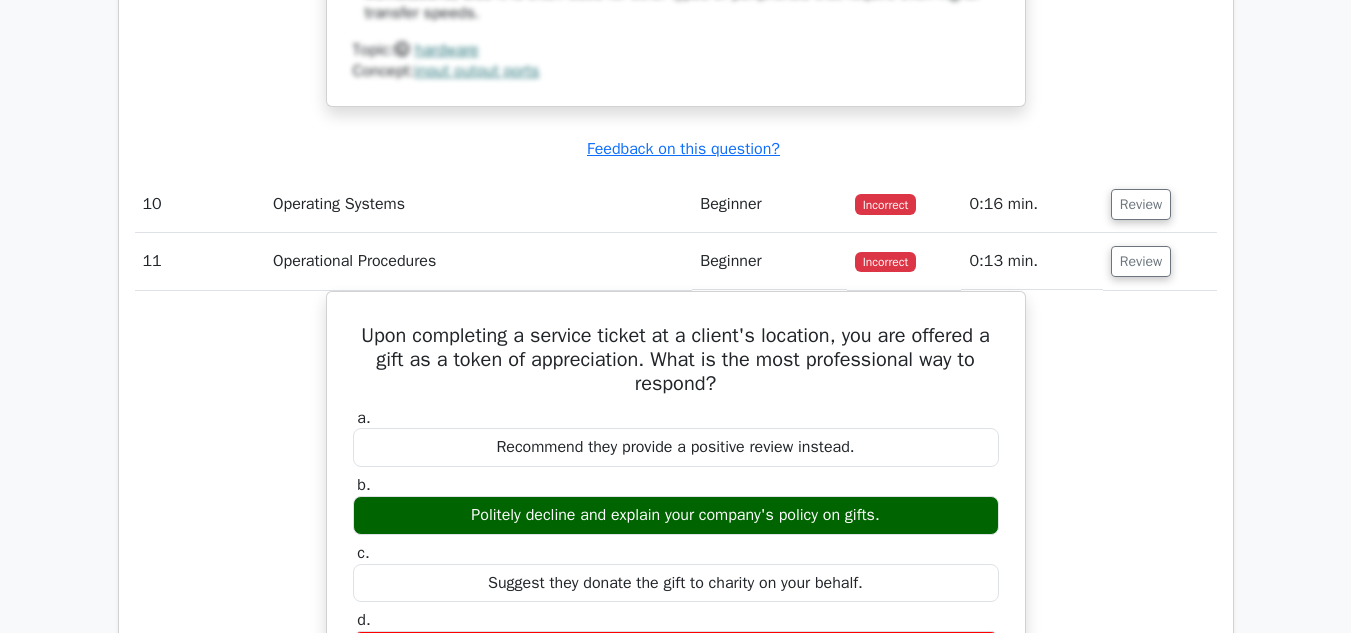 scroll, scrollTop: 5900, scrollLeft: 0, axis: vertical 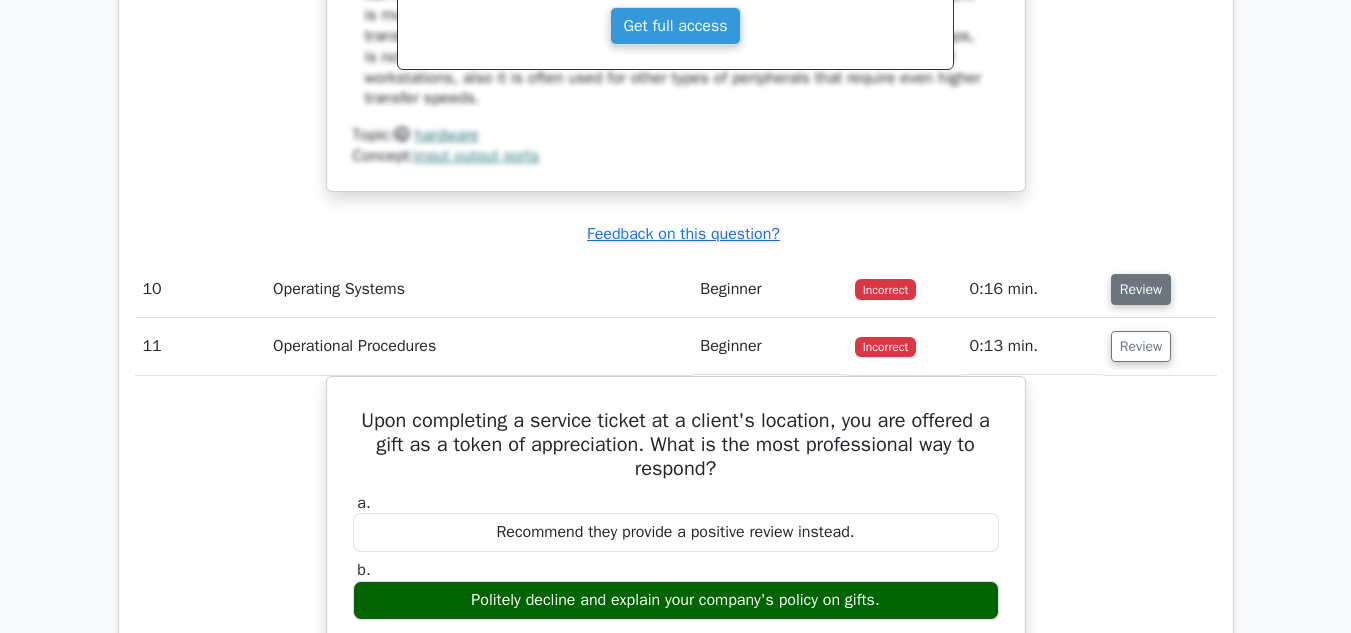 click on "Review" at bounding box center (1141, 289) 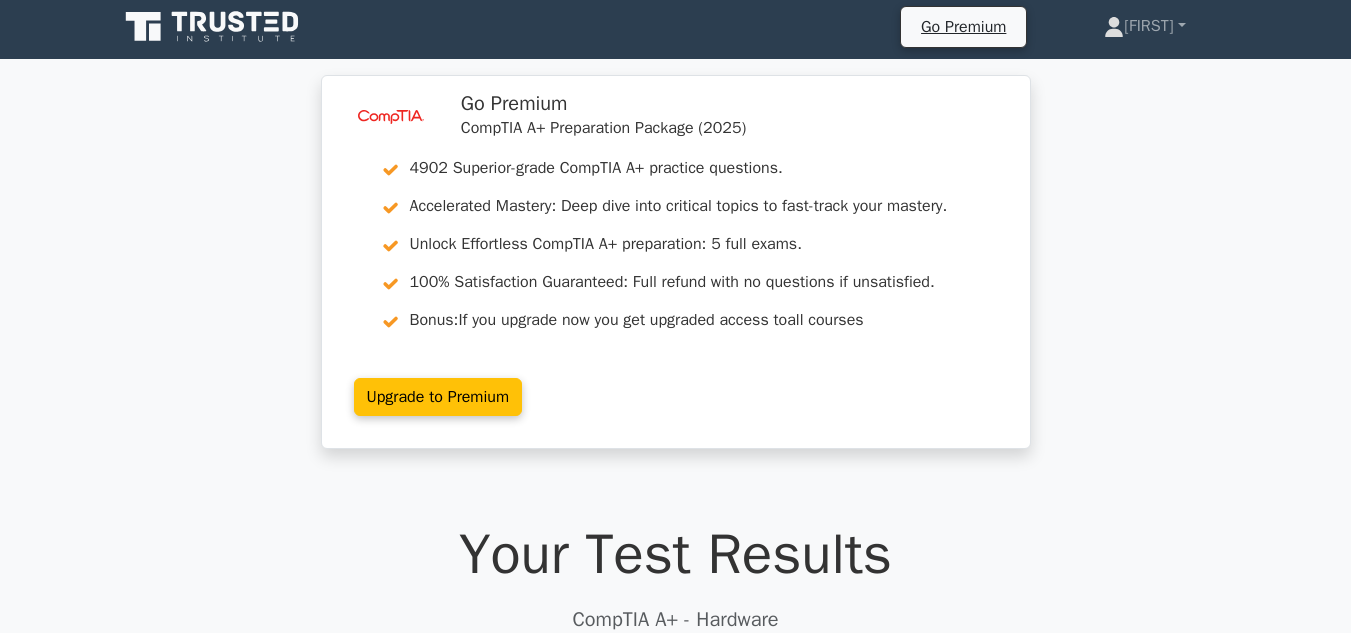 scroll, scrollTop: 0, scrollLeft: 0, axis: both 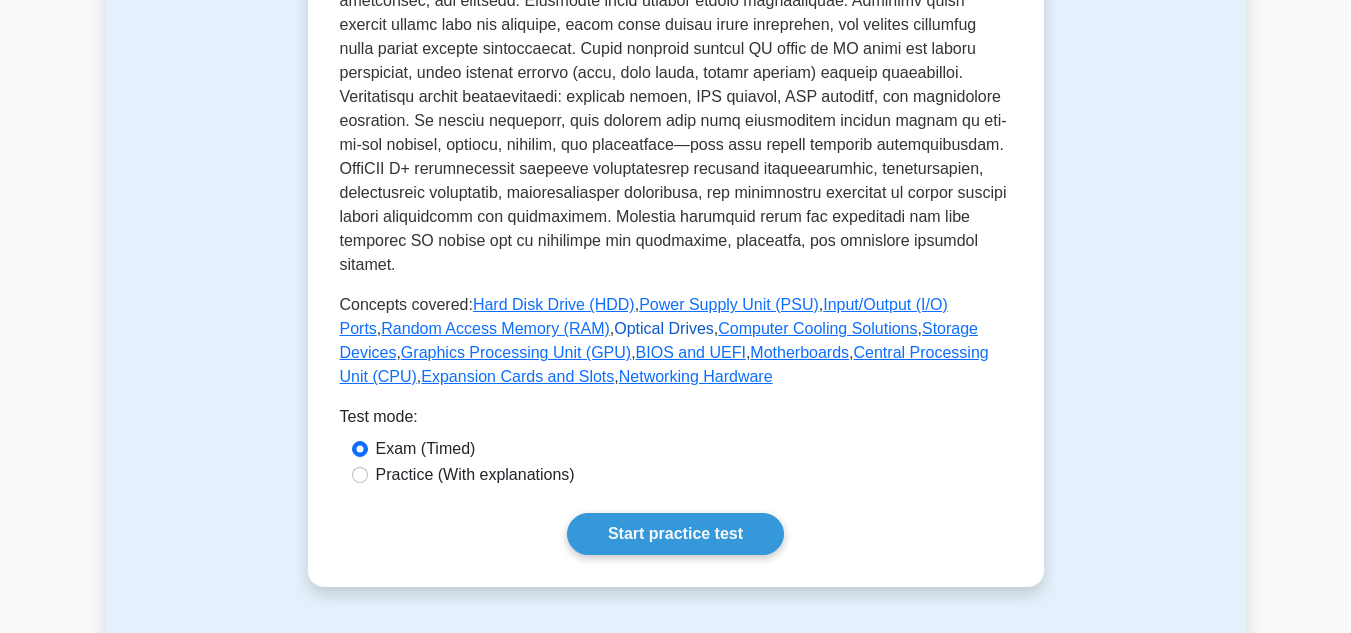click on "Optical Drives" at bounding box center (664, 328) 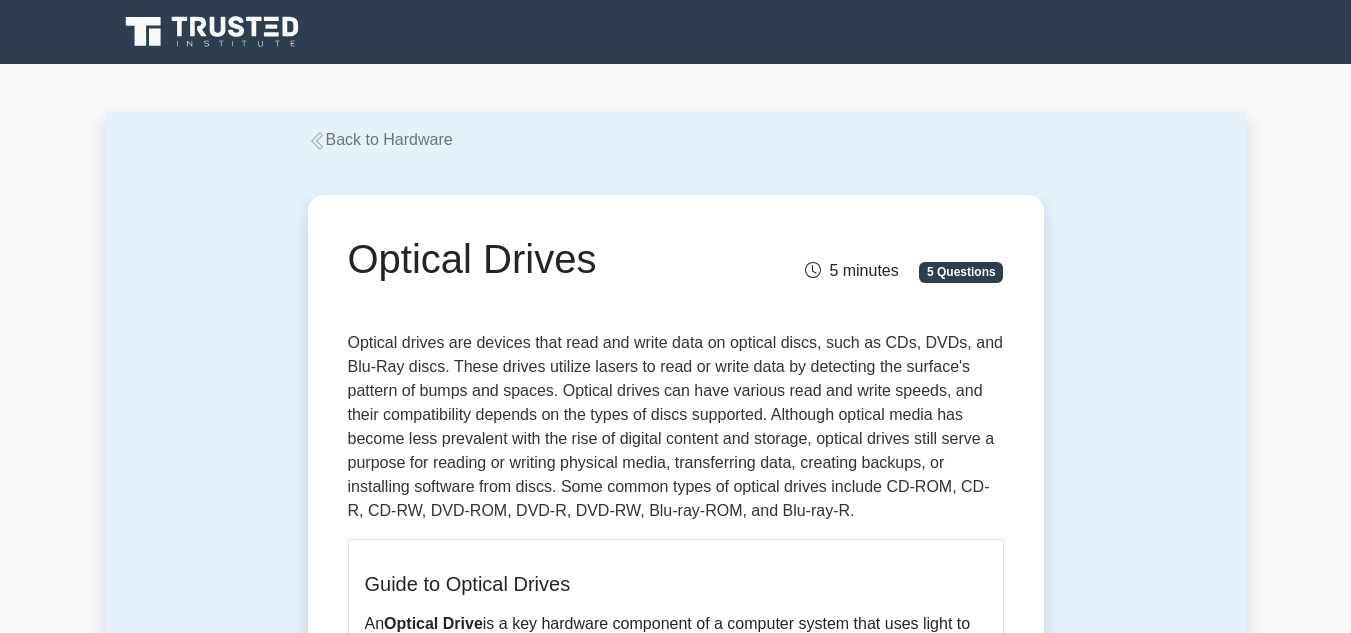 scroll, scrollTop: 0, scrollLeft: 0, axis: both 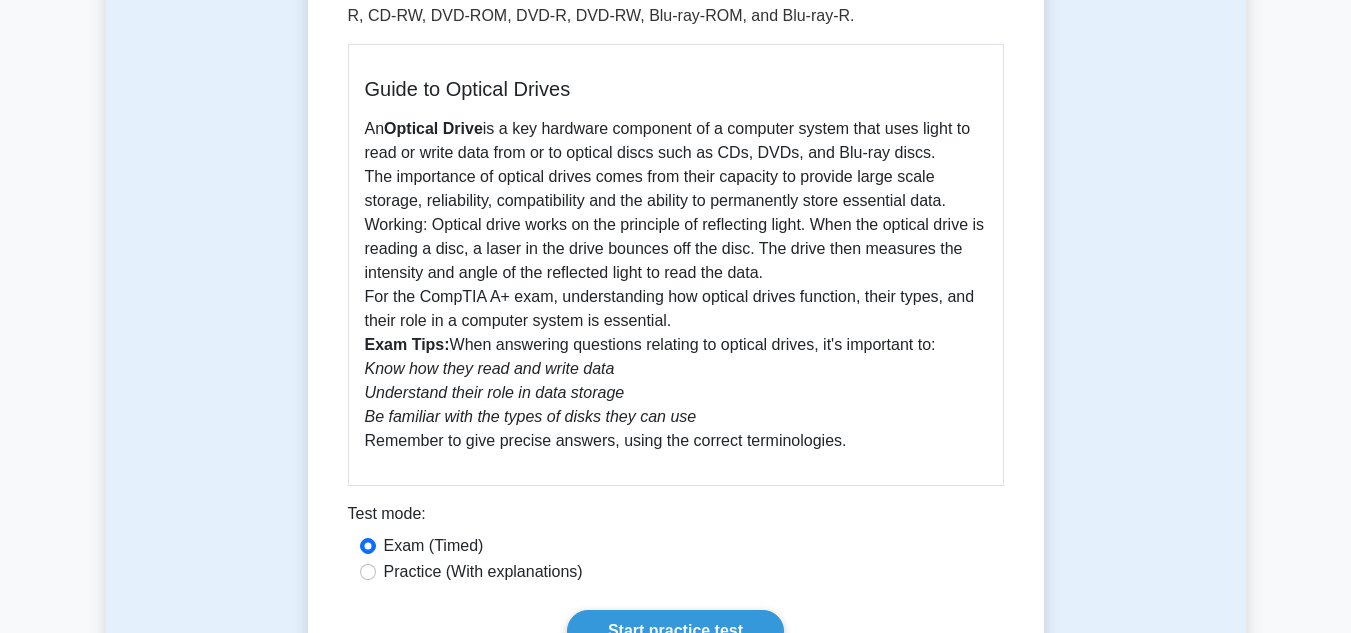 click on "Optical Drives
5 minutes
5 Questions
Guide to Optical Drives
An  Optical Drive  is a key hardware component of a computer system that uses light to read or write data from or to optical discs such as CDs, DVDs, and Blu-ray discs. For the CompTIA A+ exam, understanding how optical drives function, their types, and their role in a computer system is essential. Exam Tips: Test mode:" at bounding box center [676, 196] 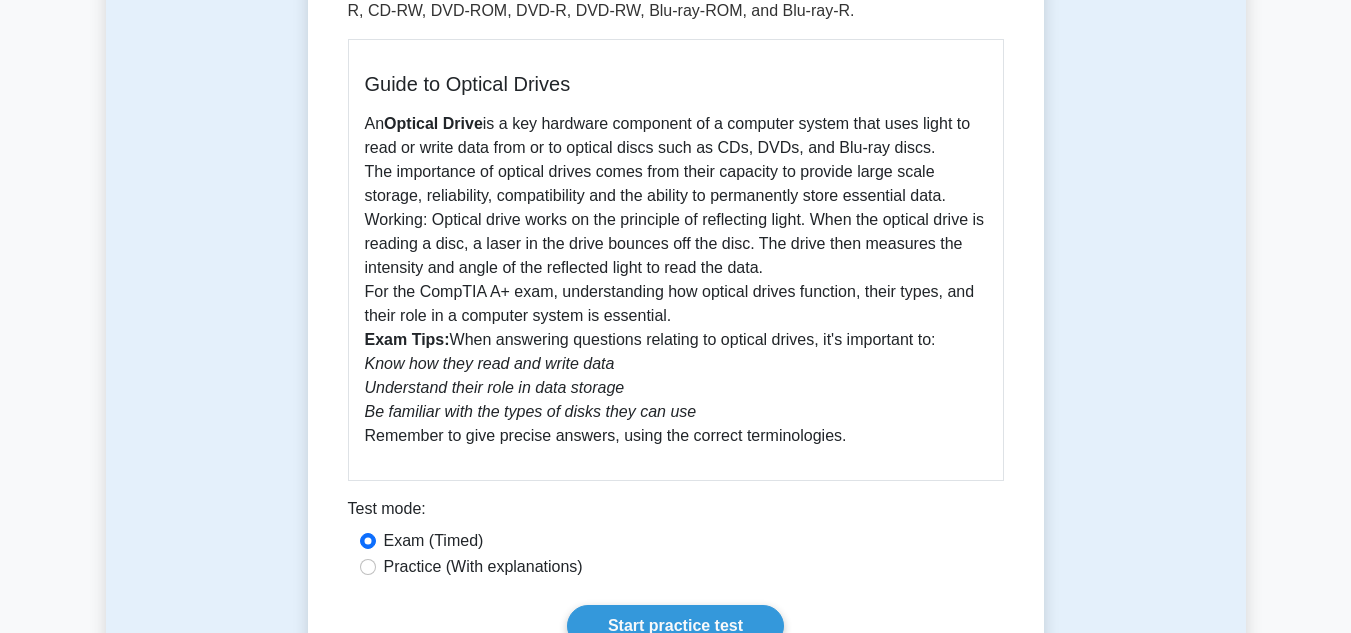 scroll, scrollTop: 600, scrollLeft: 0, axis: vertical 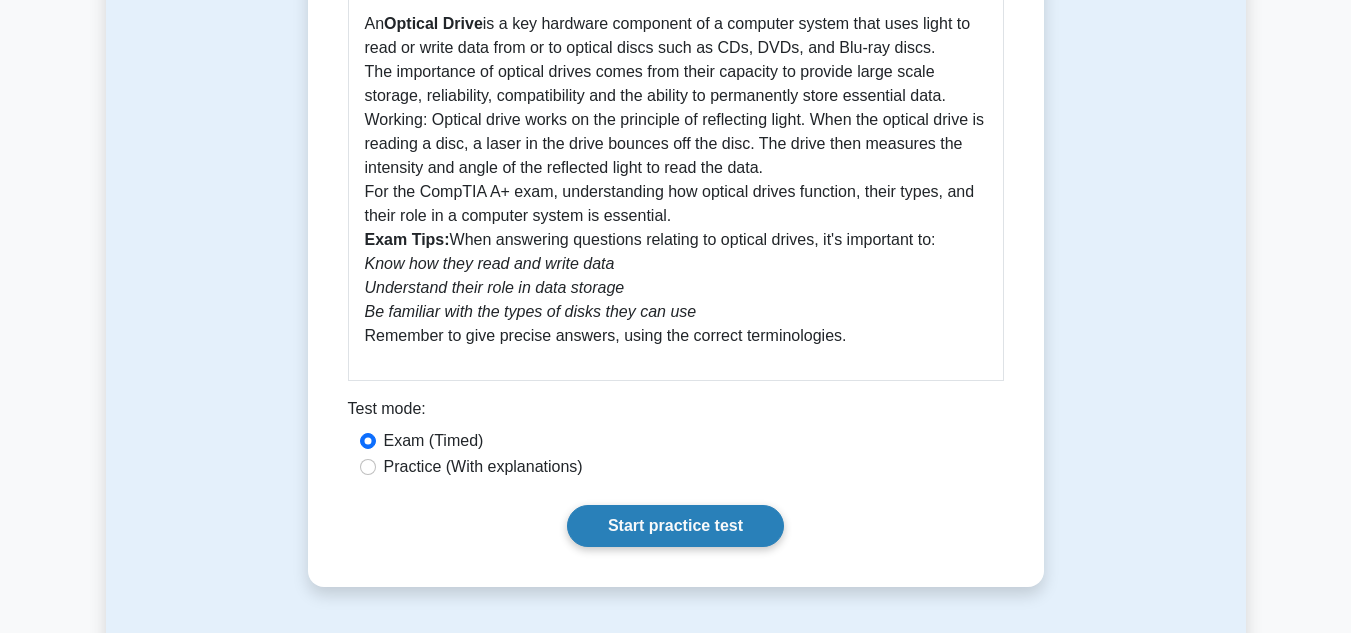 click on "Start practice test" at bounding box center [675, 526] 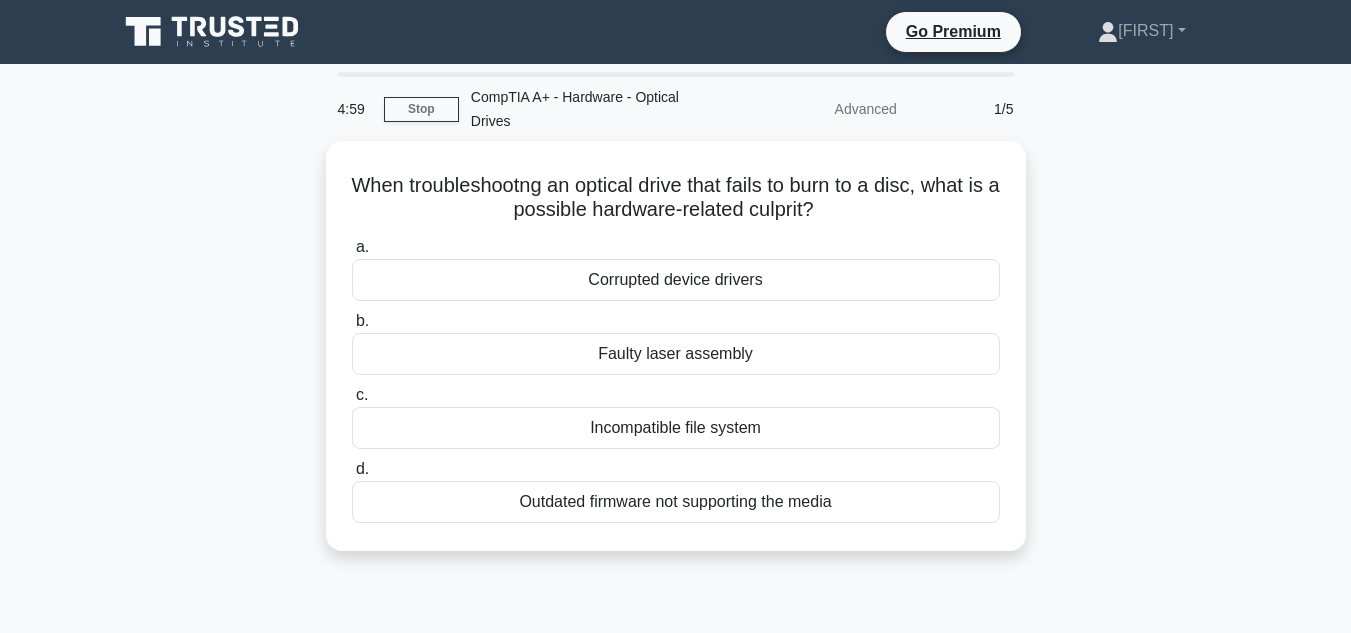 scroll, scrollTop: 0, scrollLeft: 0, axis: both 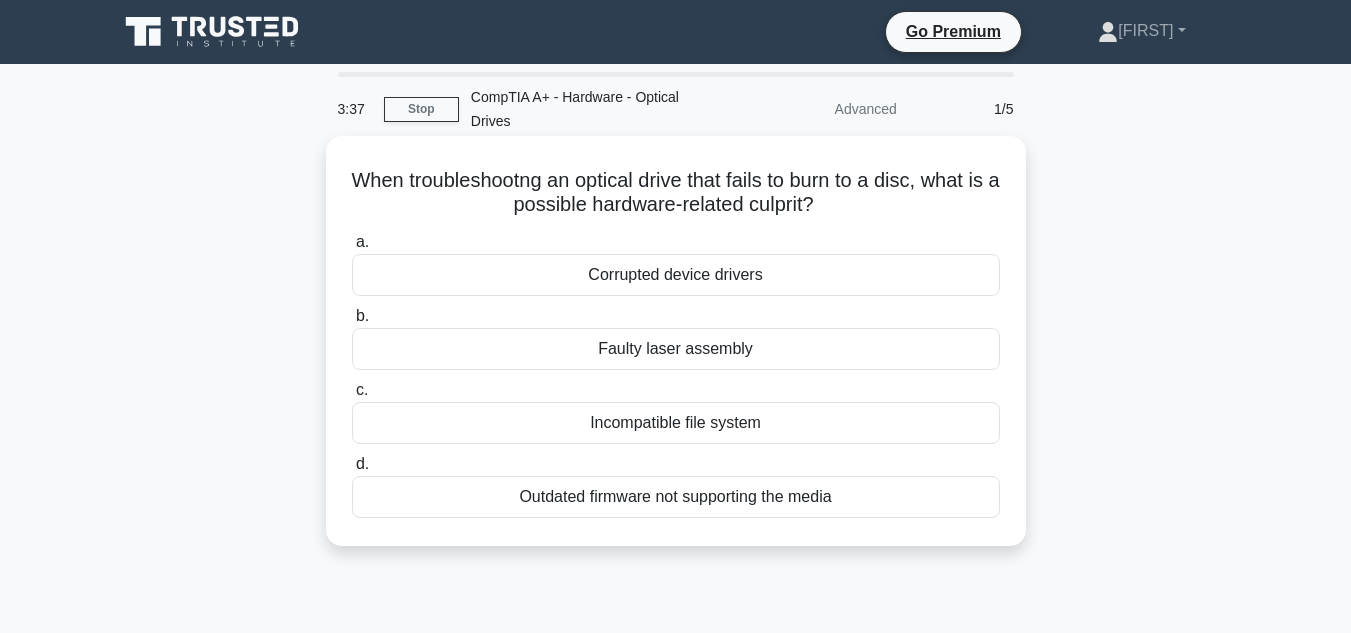 click on "Corrupted device drivers" at bounding box center (676, 275) 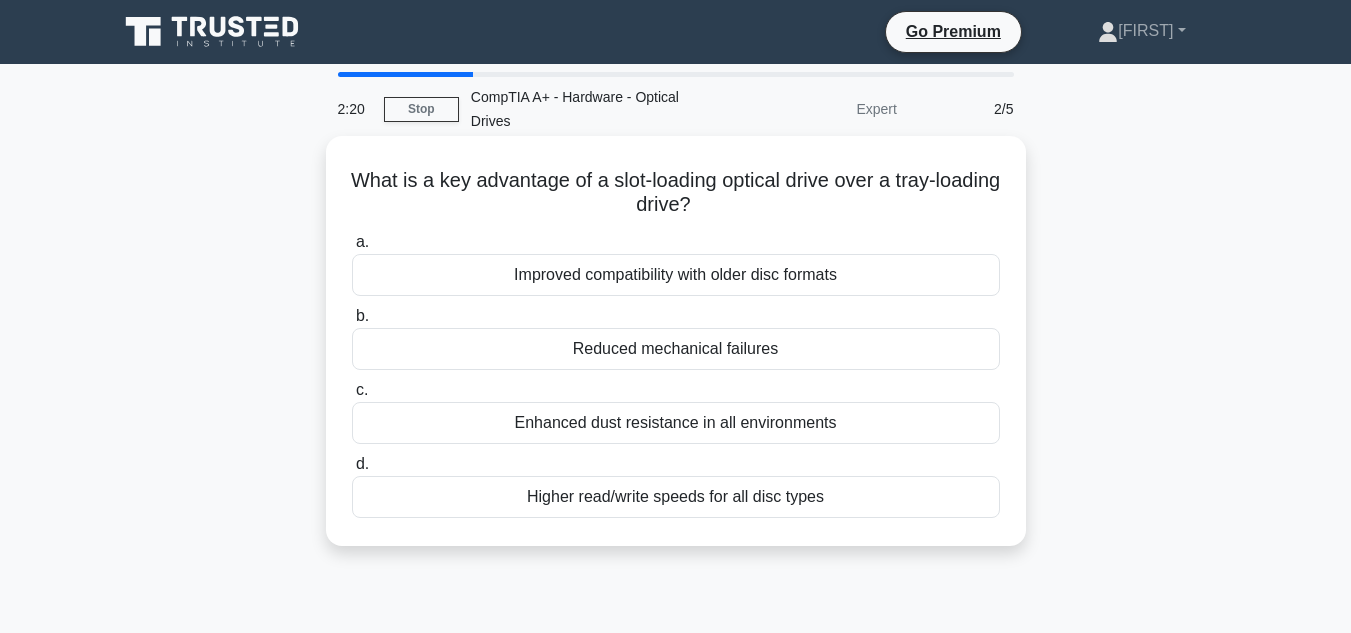 click on "Improved compatibility with older disc formats" at bounding box center (676, 275) 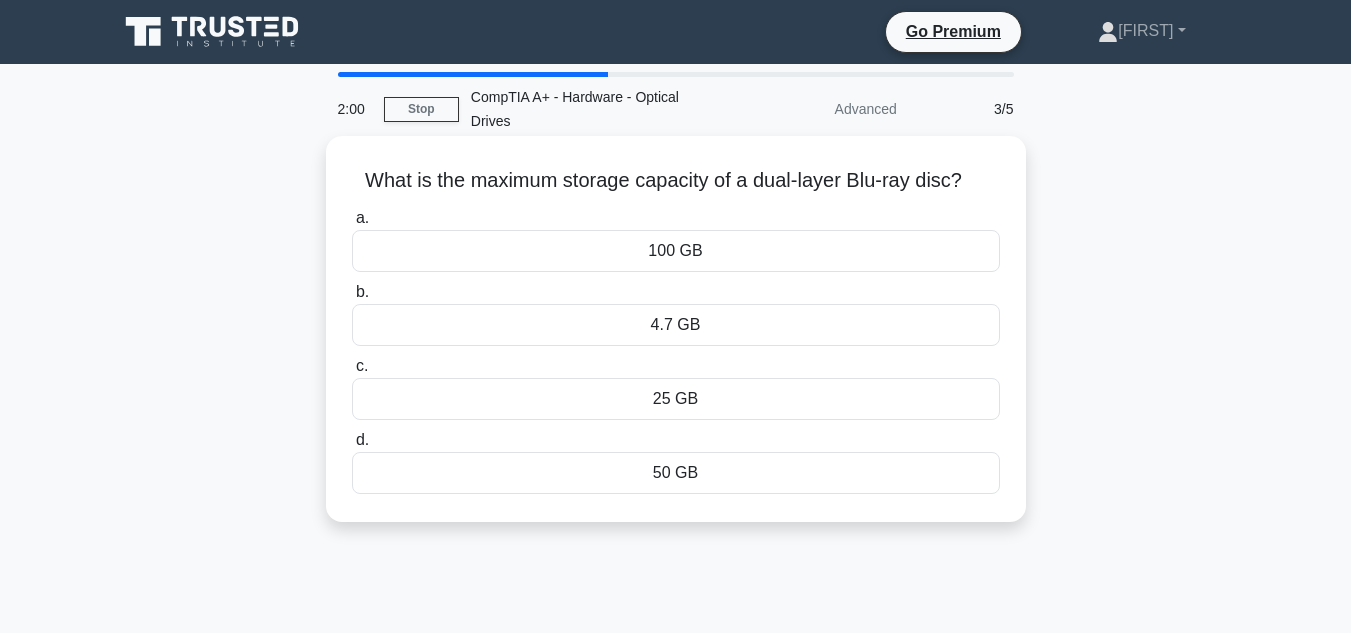 click on "50 GB" at bounding box center (676, 473) 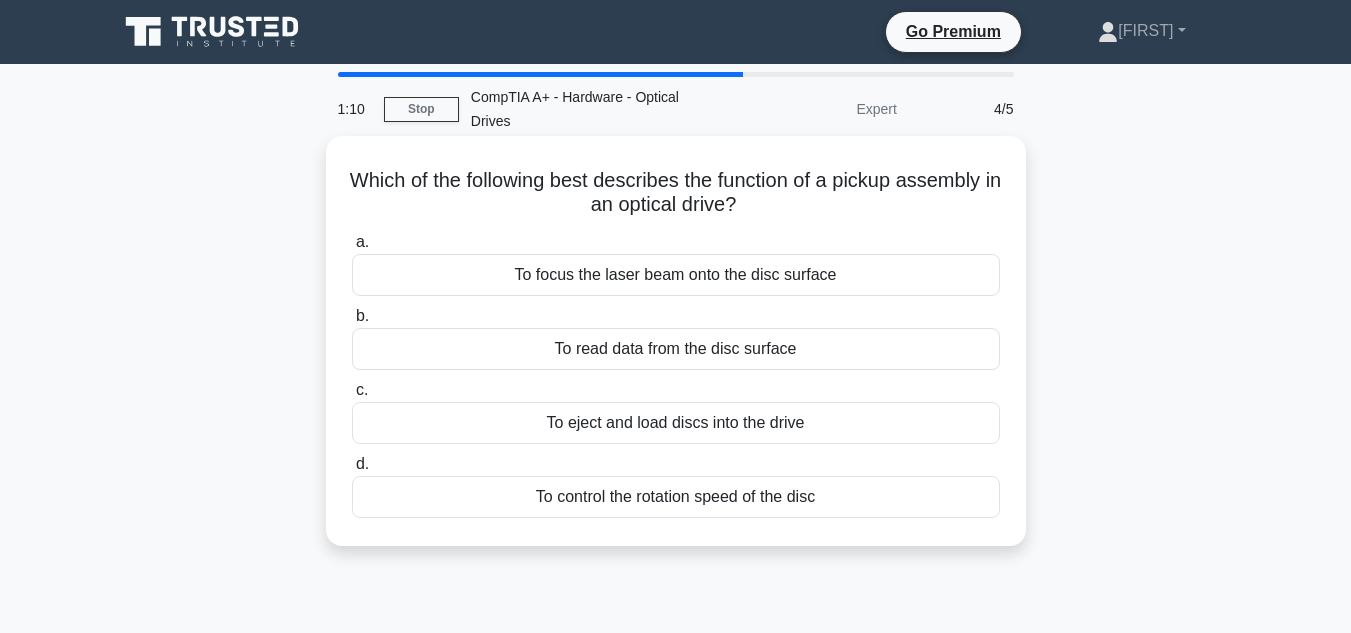 click on "To read data from the disc surface" at bounding box center (676, 349) 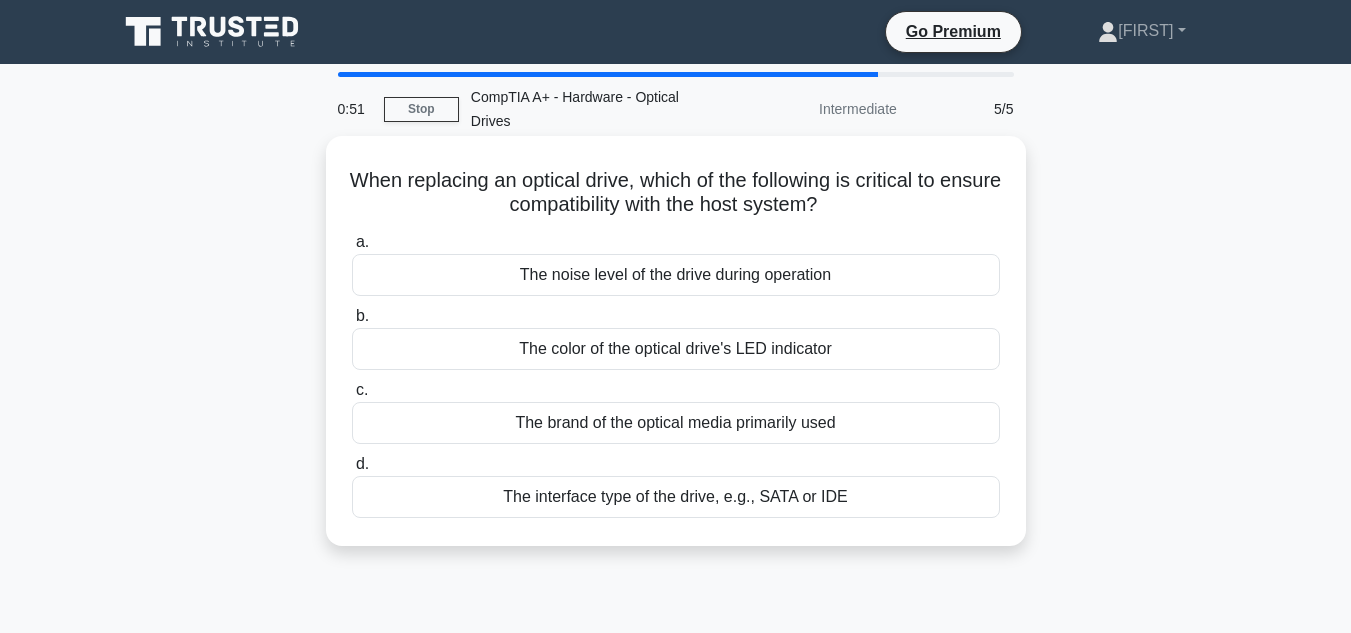 click on "The interface type of the drive, e.g., SATA or IDE" at bounding box center [676, 497] 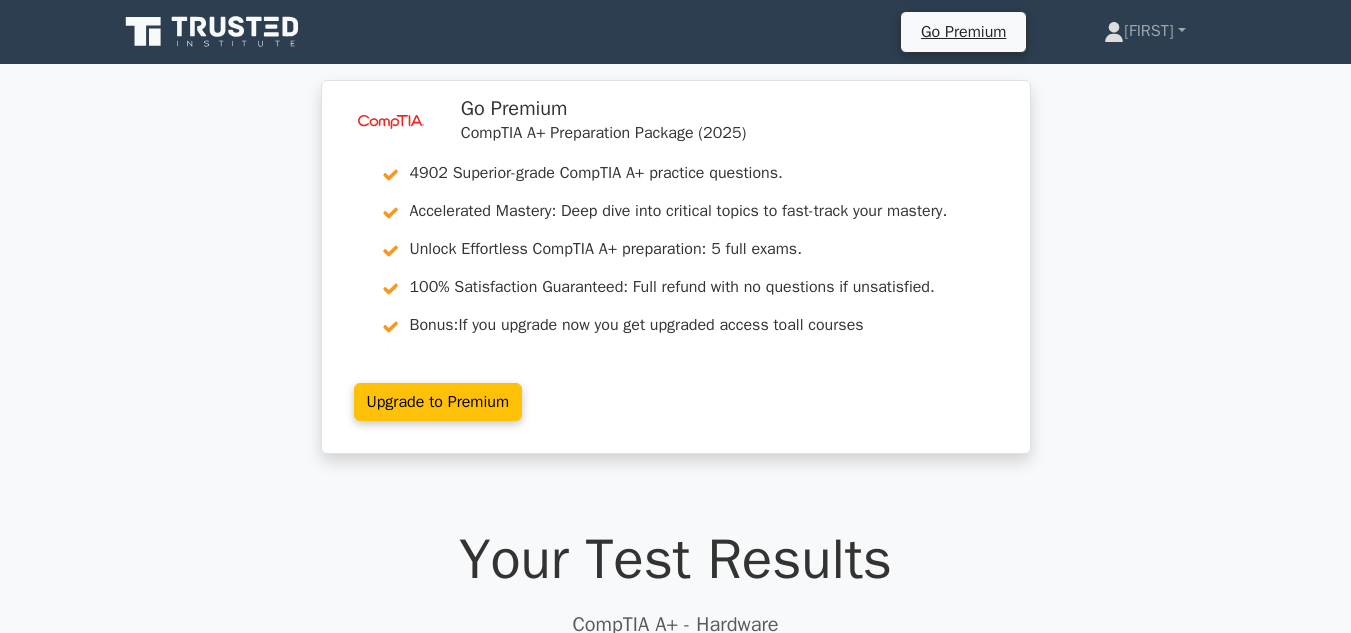 scroll, scrollTop: 500, scrollLeft: 0, axis: vertical 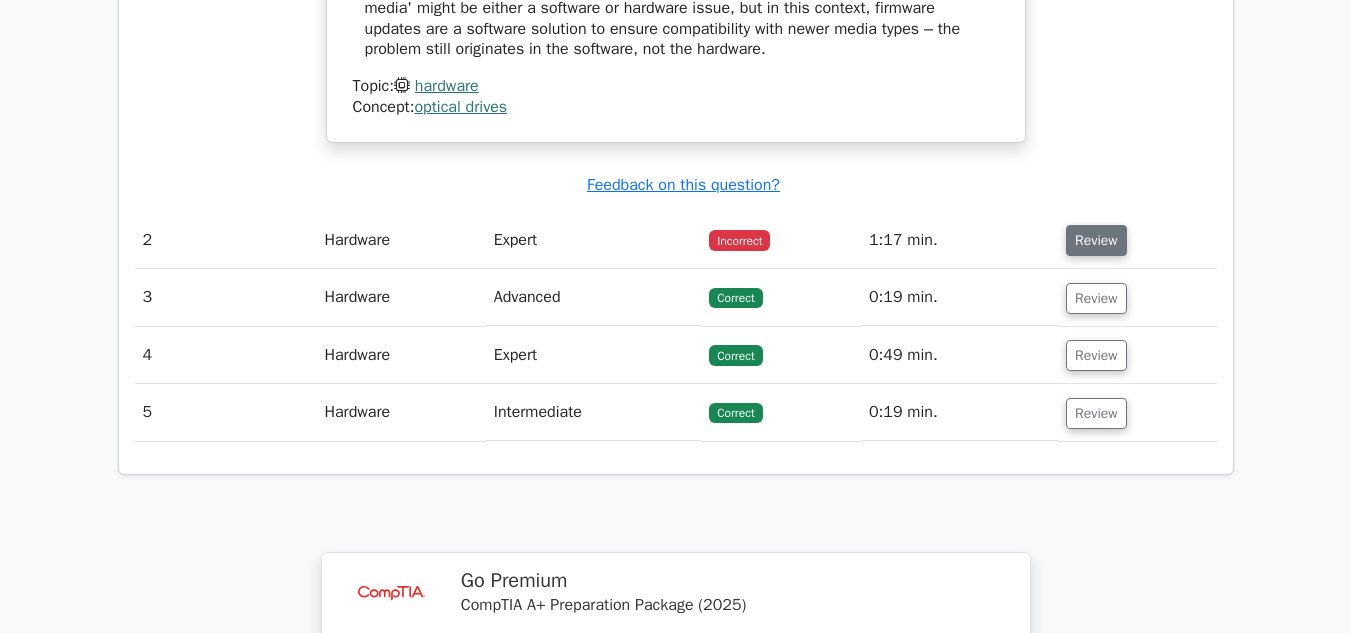 click on "Review" at bounding box center (1096, 240) 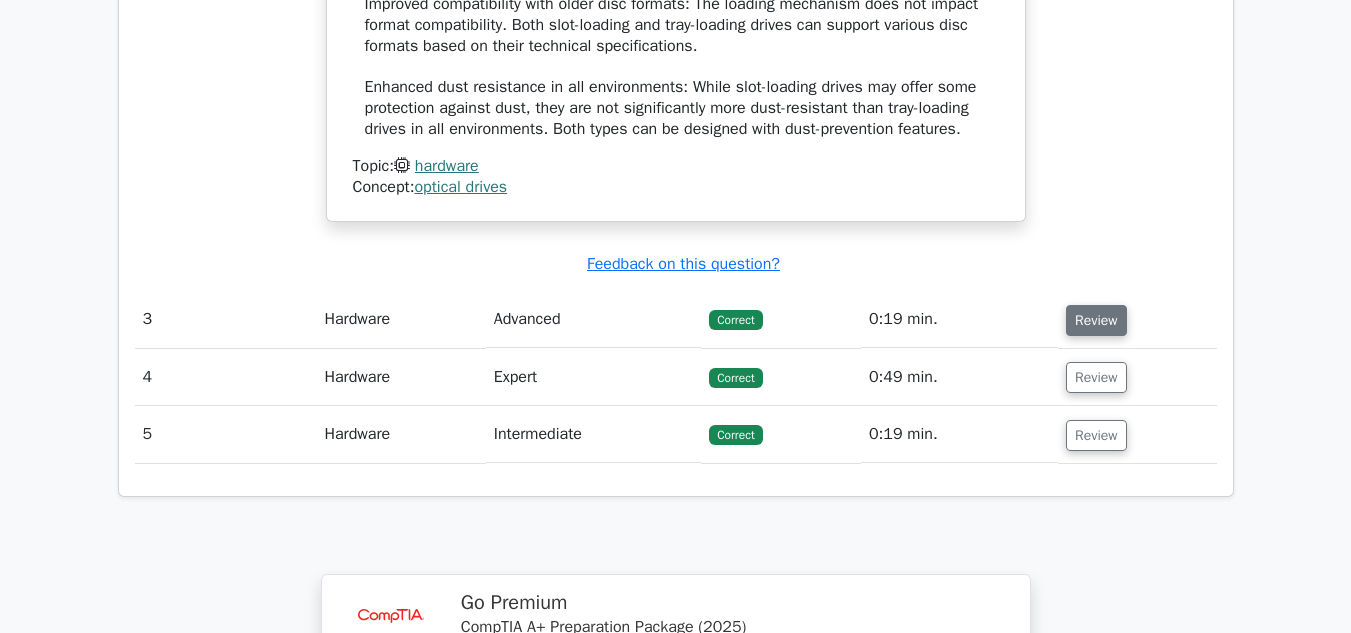 scroll, scrollTop: 3100, scrollLeft: 0, axis: vertical 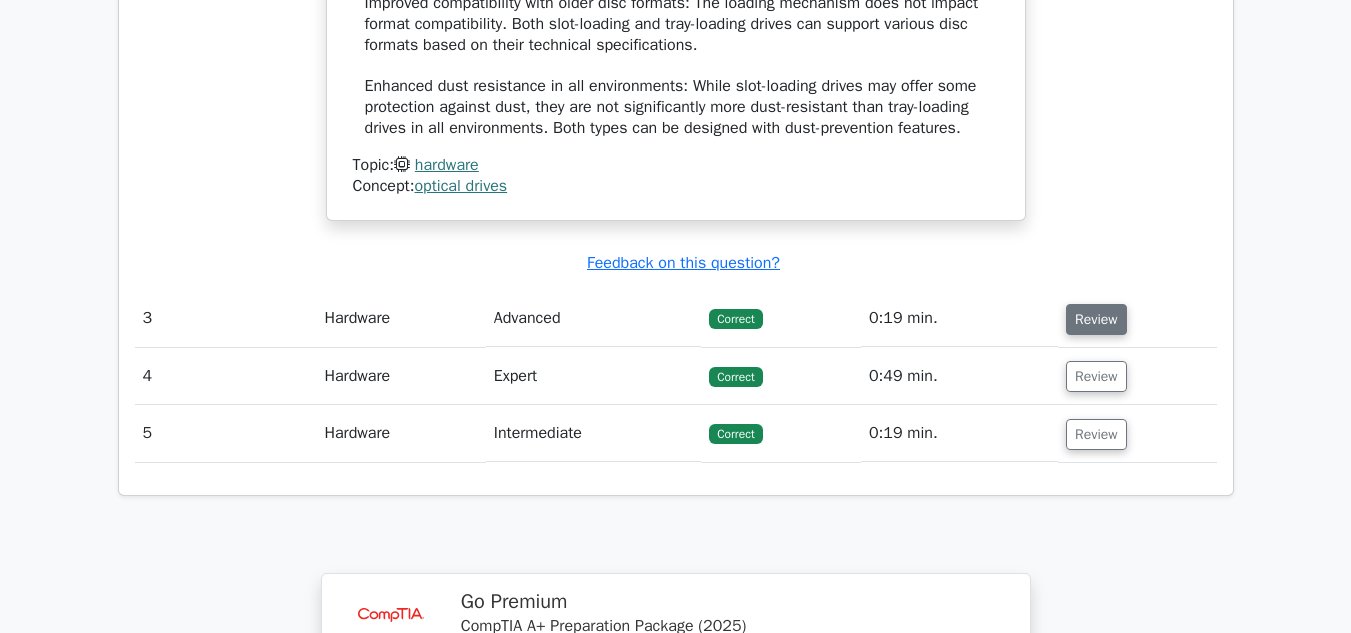 click on "Review" at bounding box center (1096, 319) 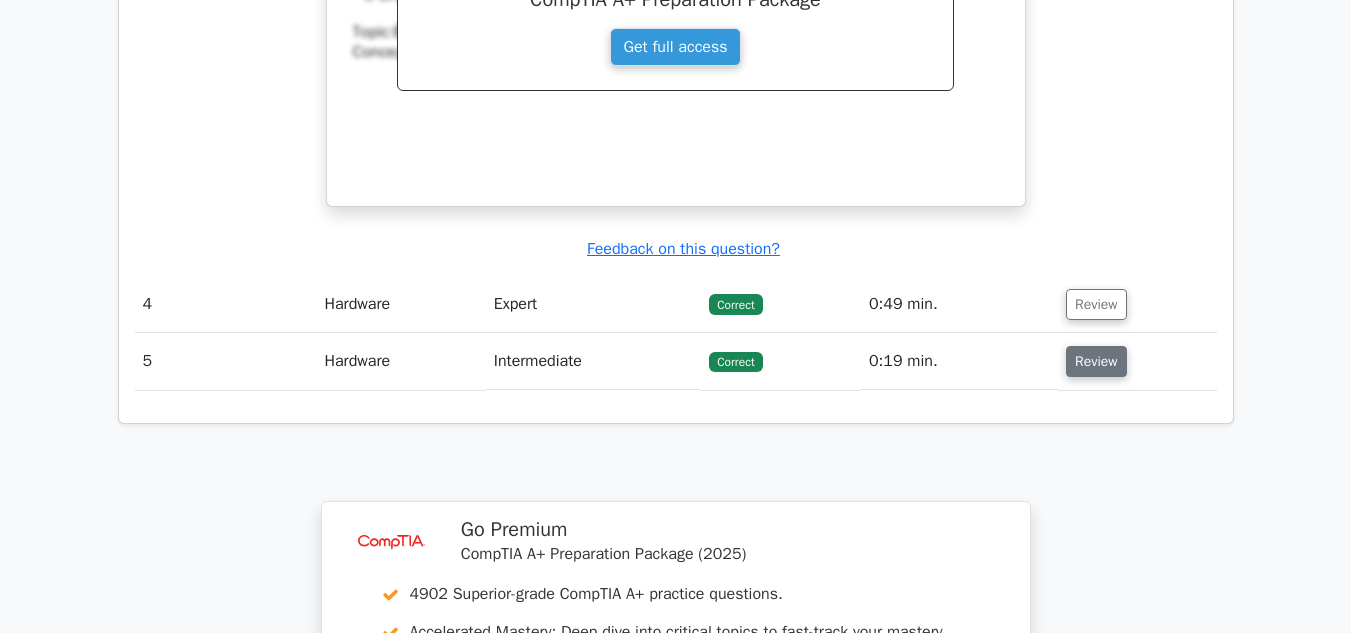 scroll, scrollTop: 4000, scrollLeft: 0, axis: vertical 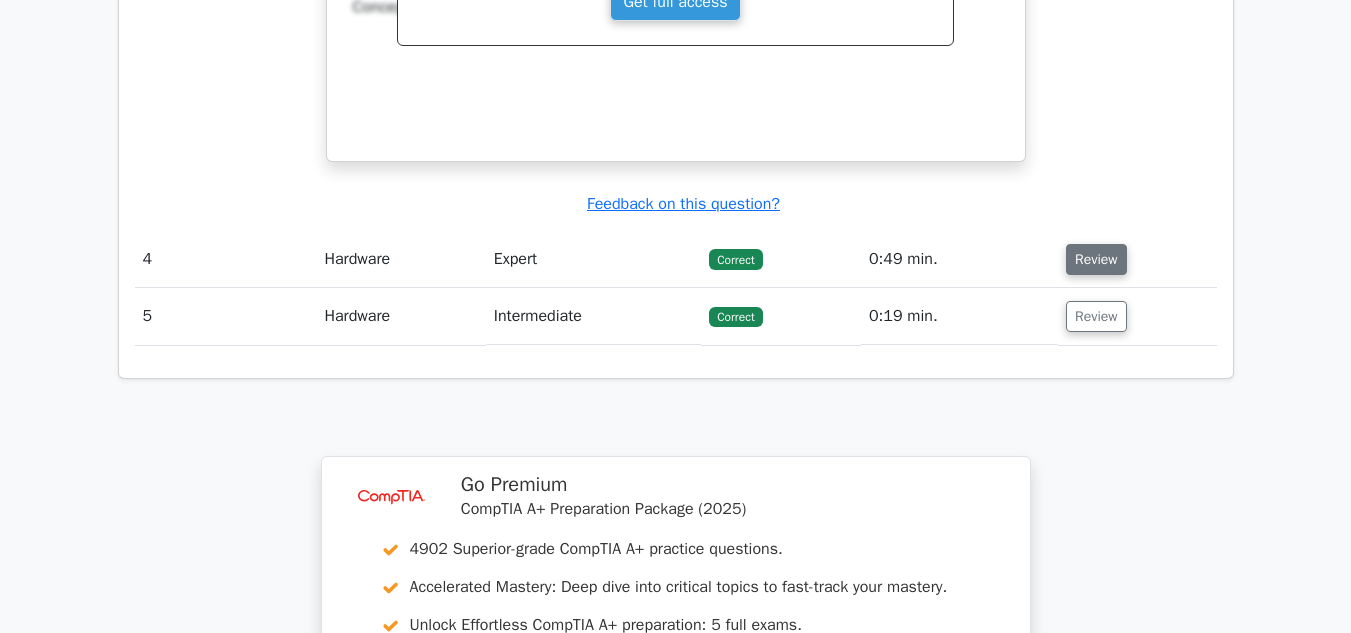 click on "Review" at bounding box center [1096, 259] 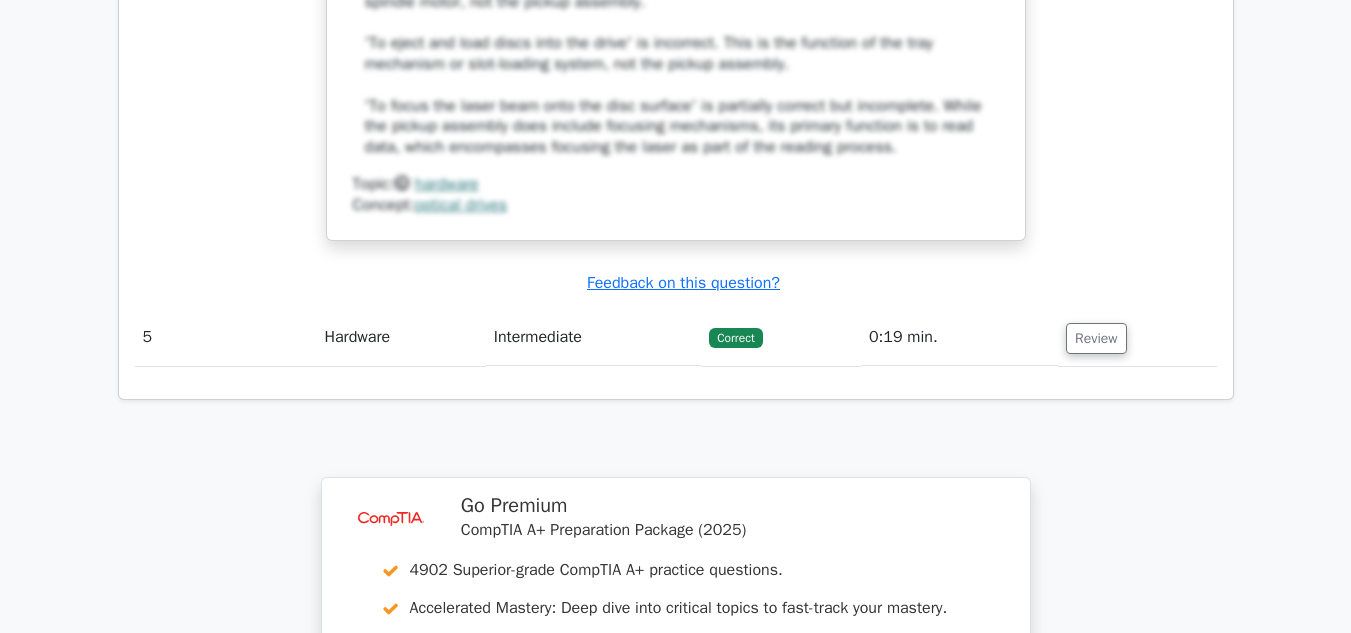 scroll, scrollTop: 5000, scrollLeft: 0, axis: vertical 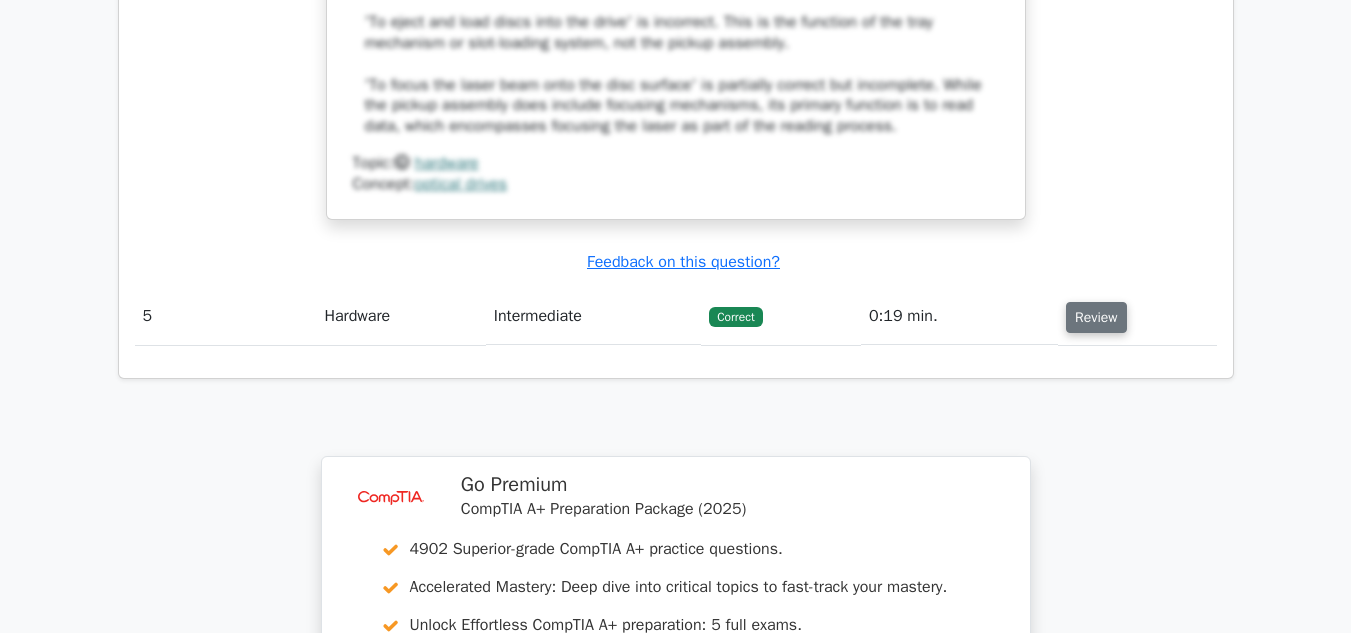 click on "Review" at bounding box center [1096, 317] 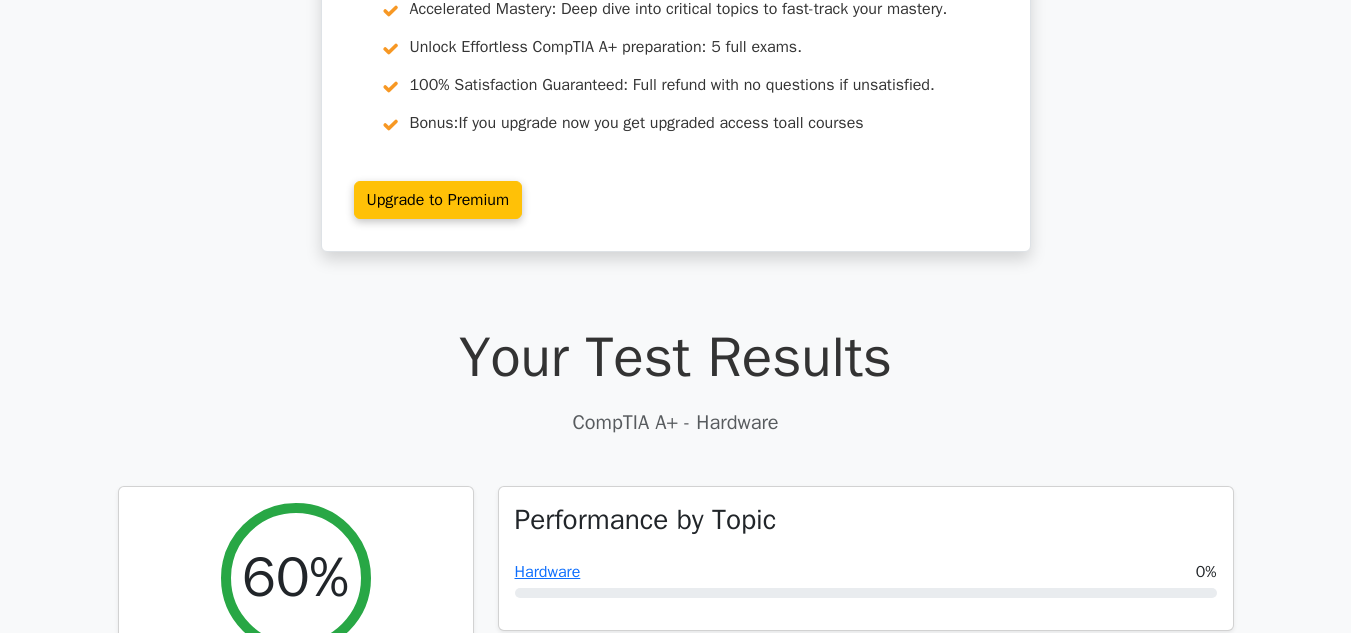 scroll, scrollTop: 0, scrollLeft: 0, axis: both 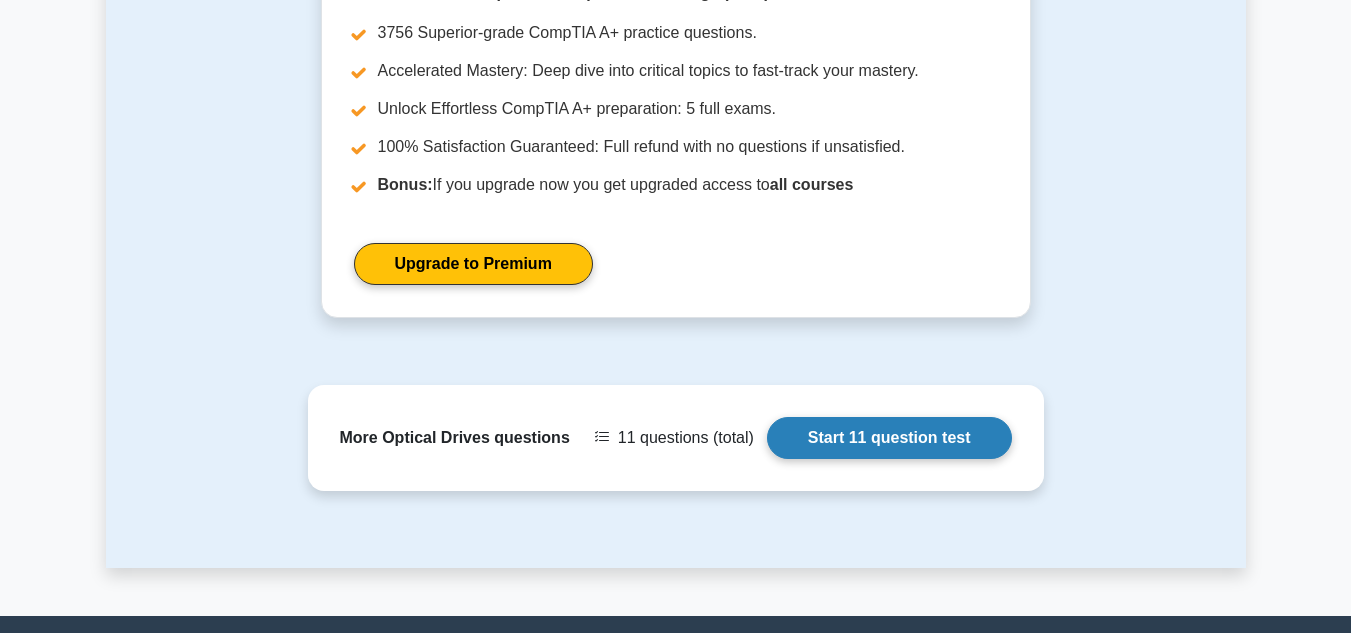 click on "Start 11 question test" at bounding box center [889, 438] 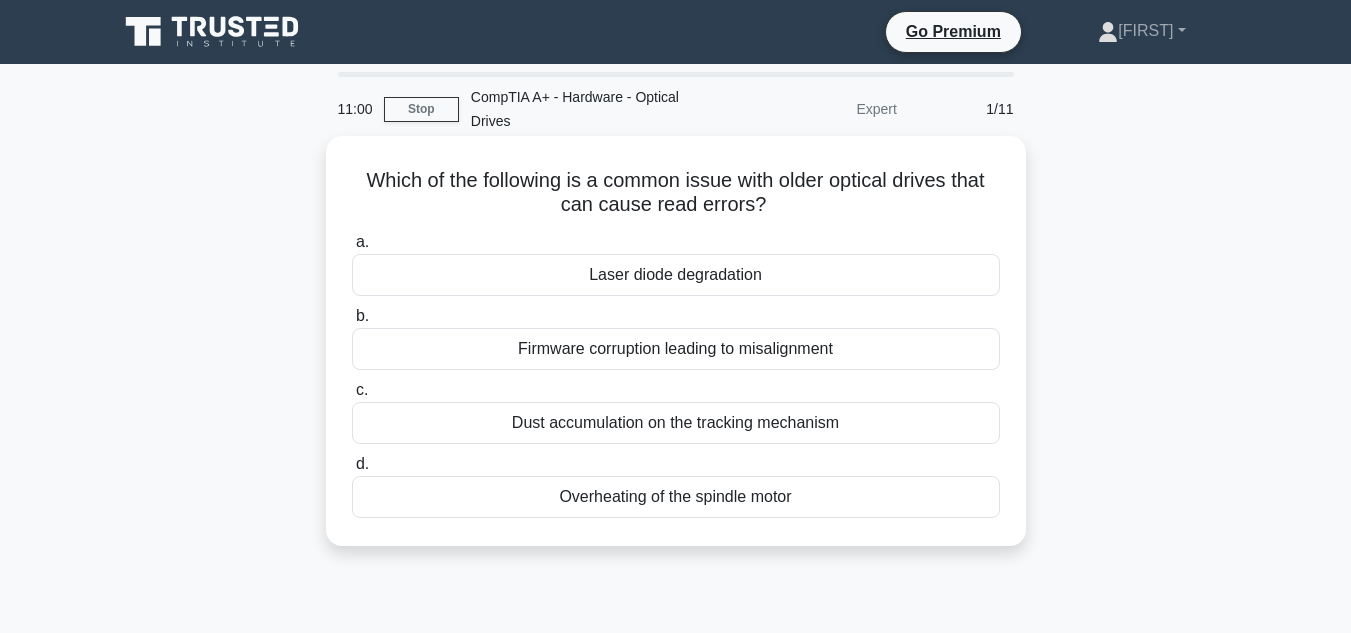 scroll, scrollTop: 0, scrollLeft: 0, axis: both 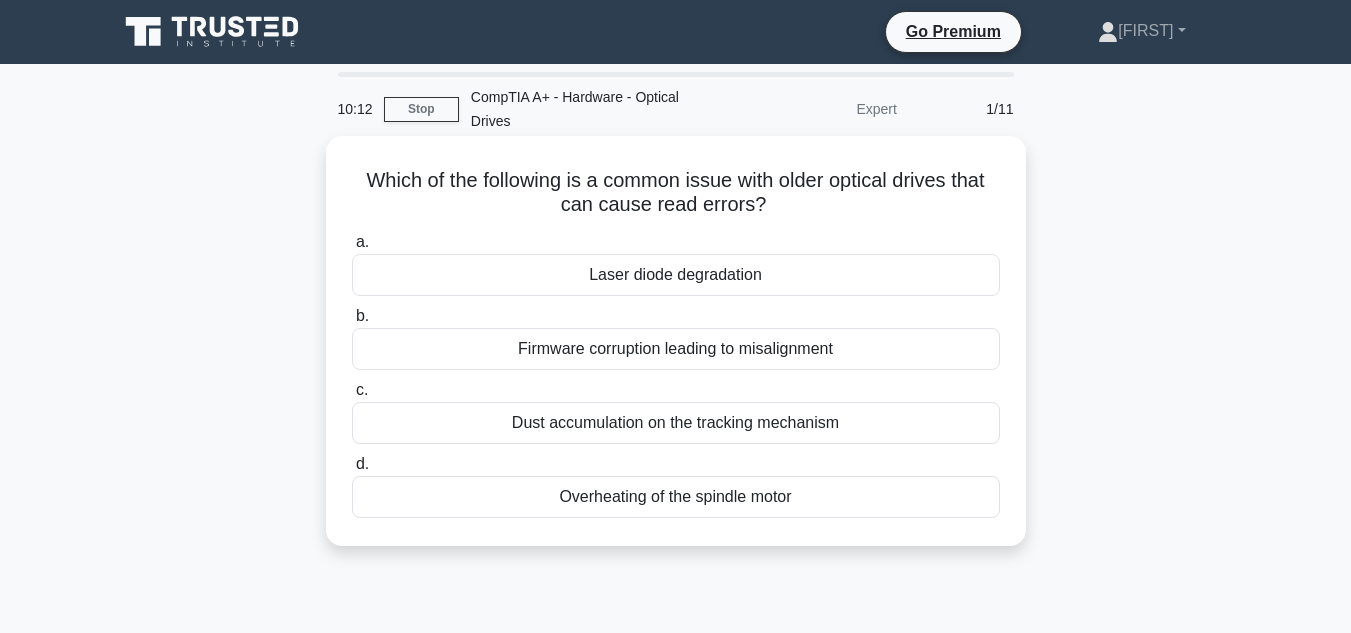 click on "Dust accumulation on the tracking mechanism" at bounding box center [676, 423] 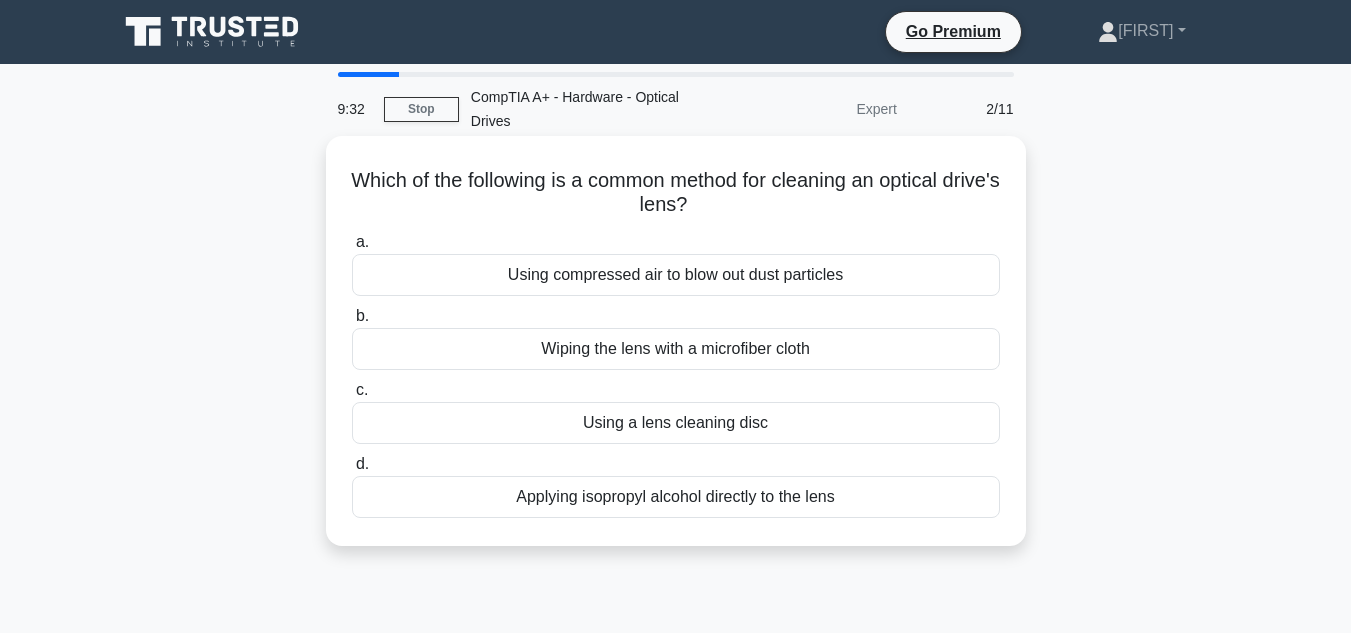click on "Using a lens cleaning disc" at bounding box center (676, 423) 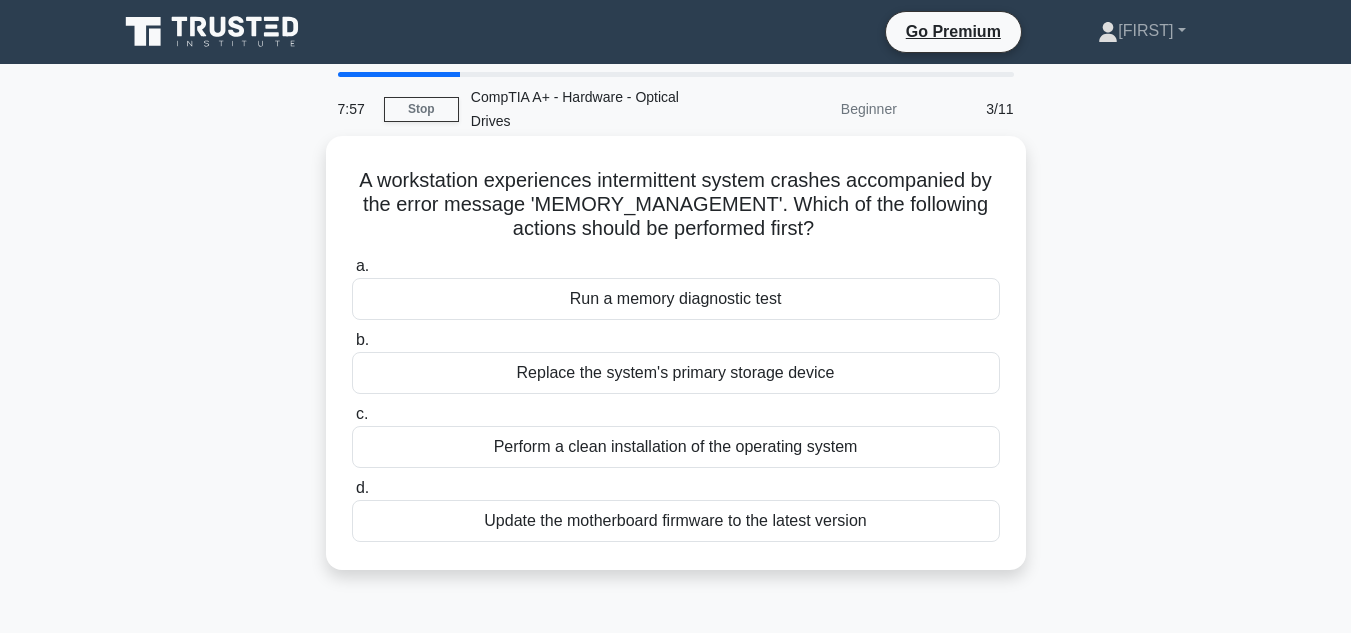 click on "Perform a clean installation of the operating system" at bounding box center [676, 447] 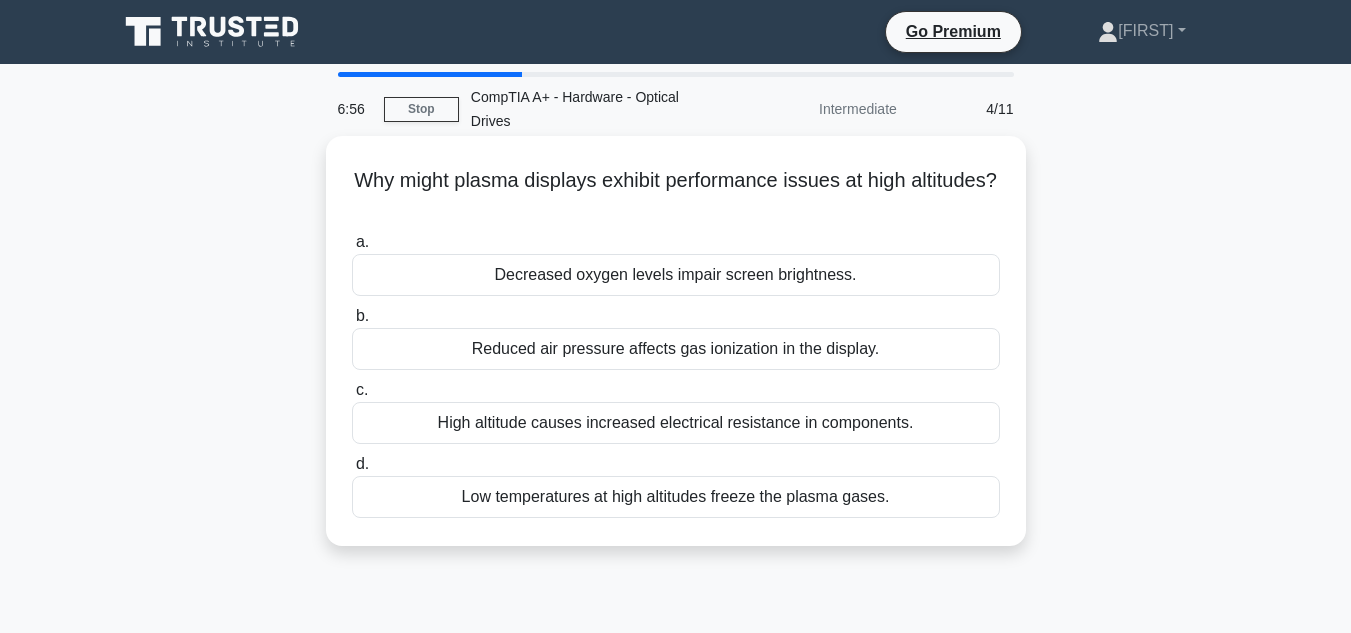 click on "Low temperatures at high altitudes freeze the plasma gases." at bounding box center (676, 497) 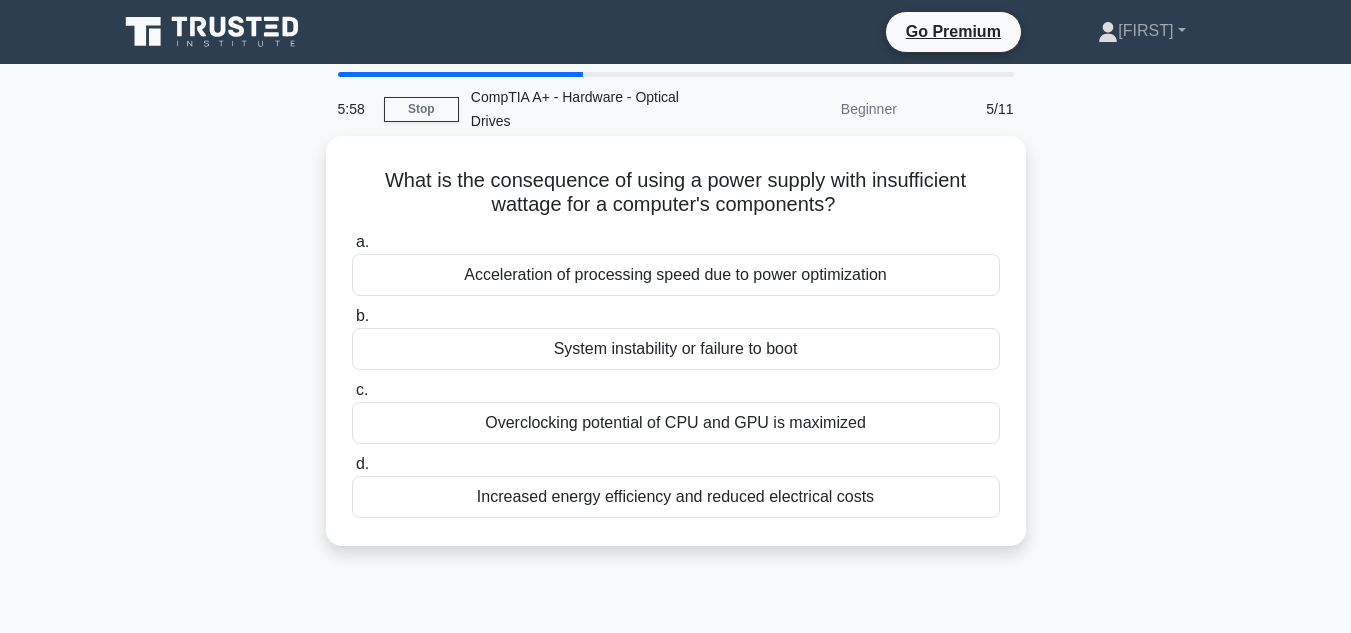 click on "System instability or failure to boot" at bounding box center [676, 349] 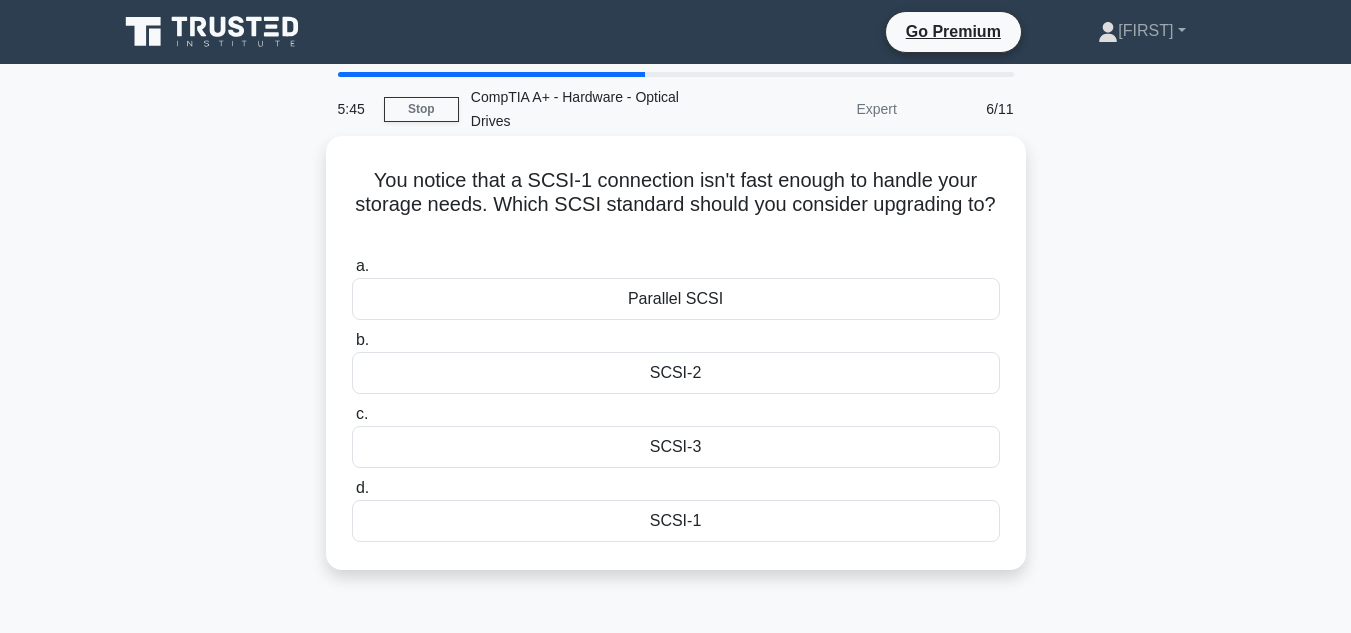 click on "SCSI-2" at bounding box center [676, 373] 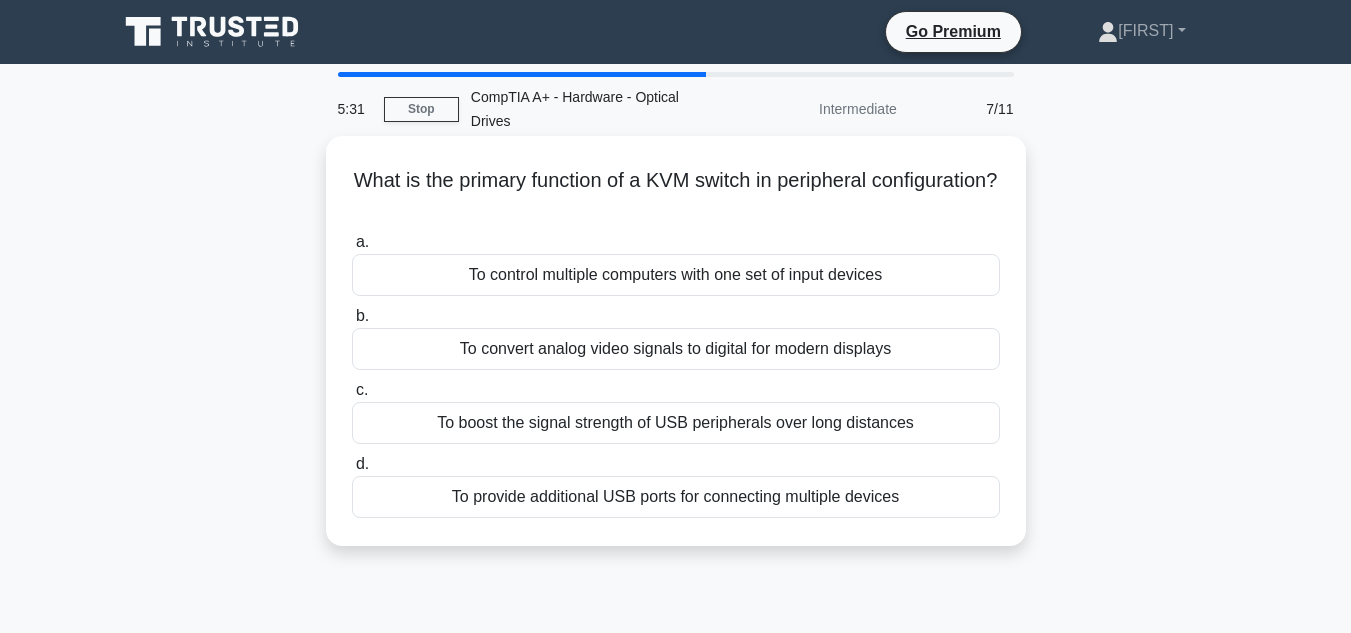 click on "To provide additional USB ports for connecting multiple devices" at bounding box center [676, 497] 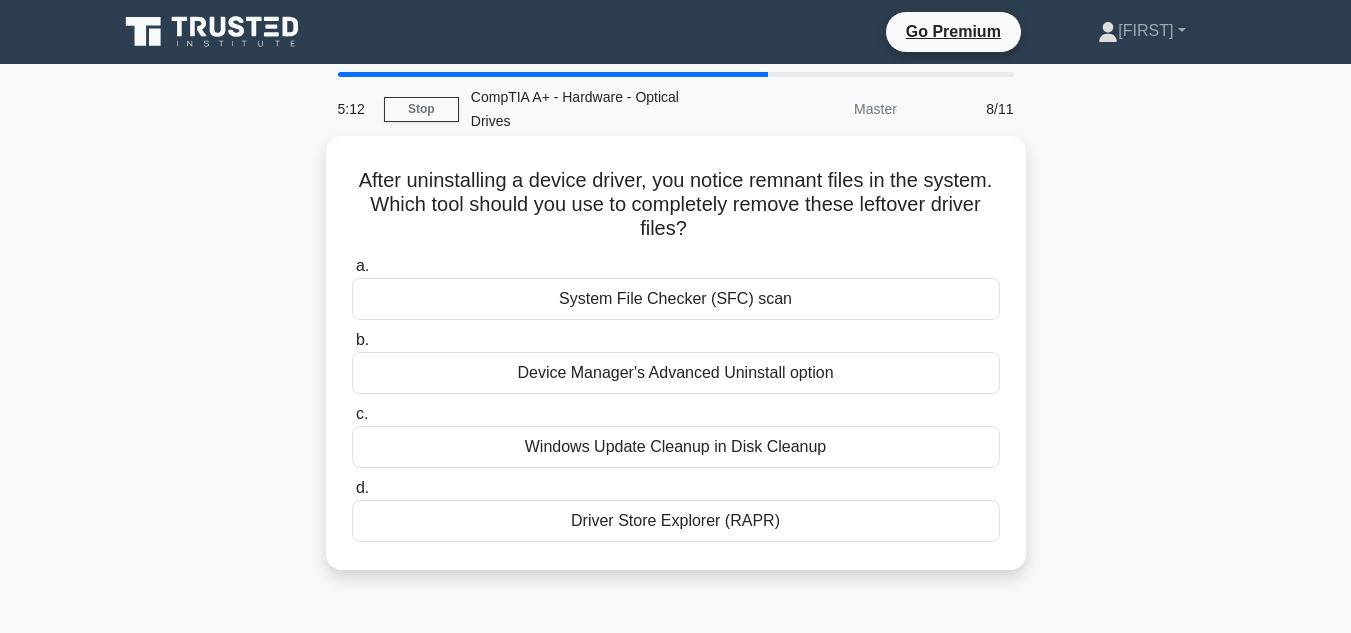 click on "Windows Update Cleanup in Disk Cleanup" at bounding box center (676, 447) 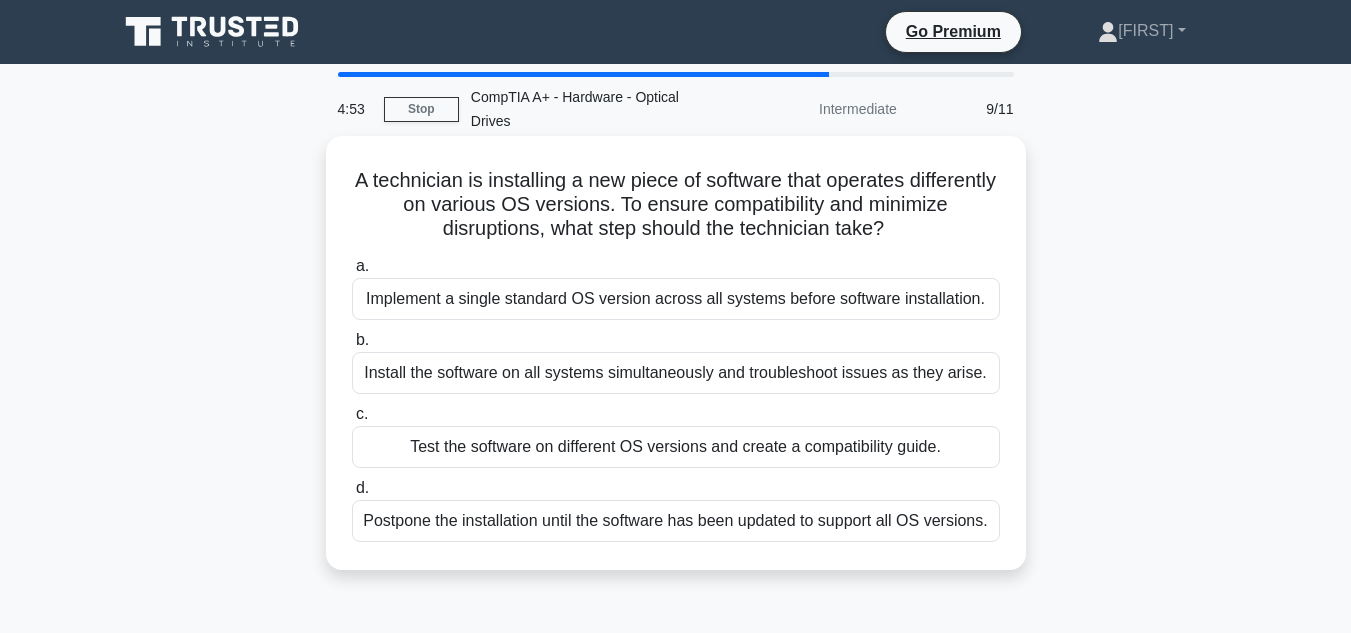 click on "Test the software on different OS versions and create a compatibility guide." at bounding box center (676, 447) 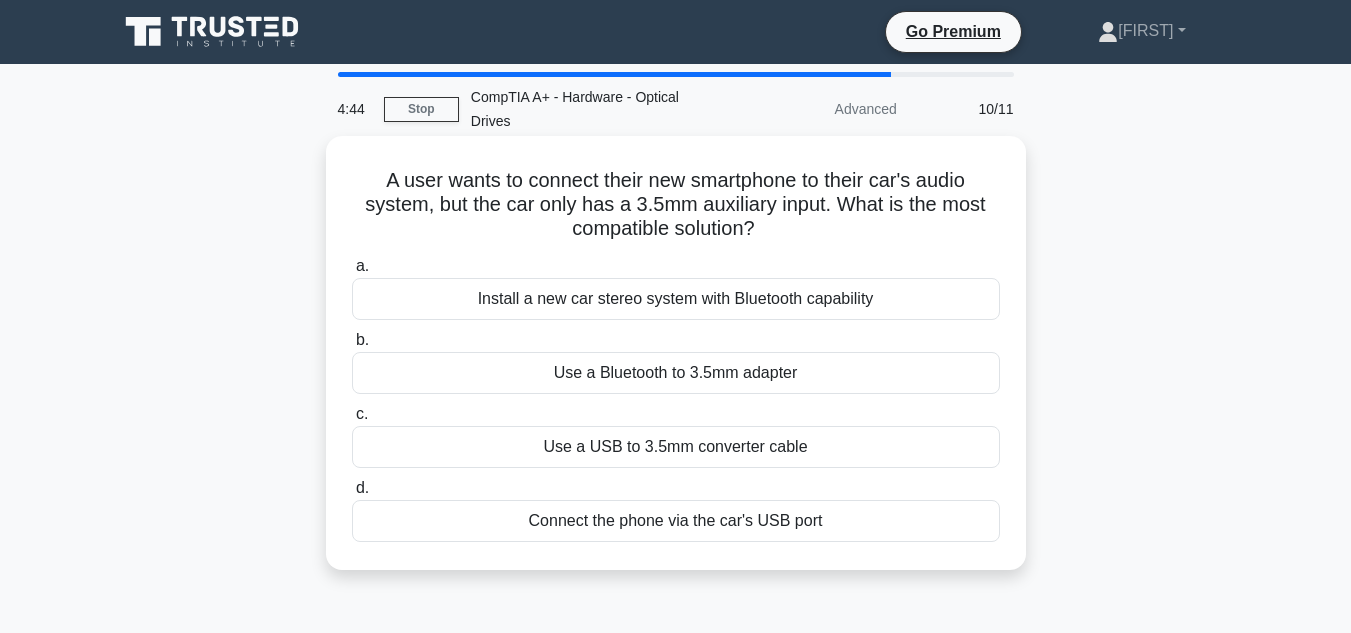 click on "Install a new car stereo system with Bluetooth capability" at bounding box center (676, 299) 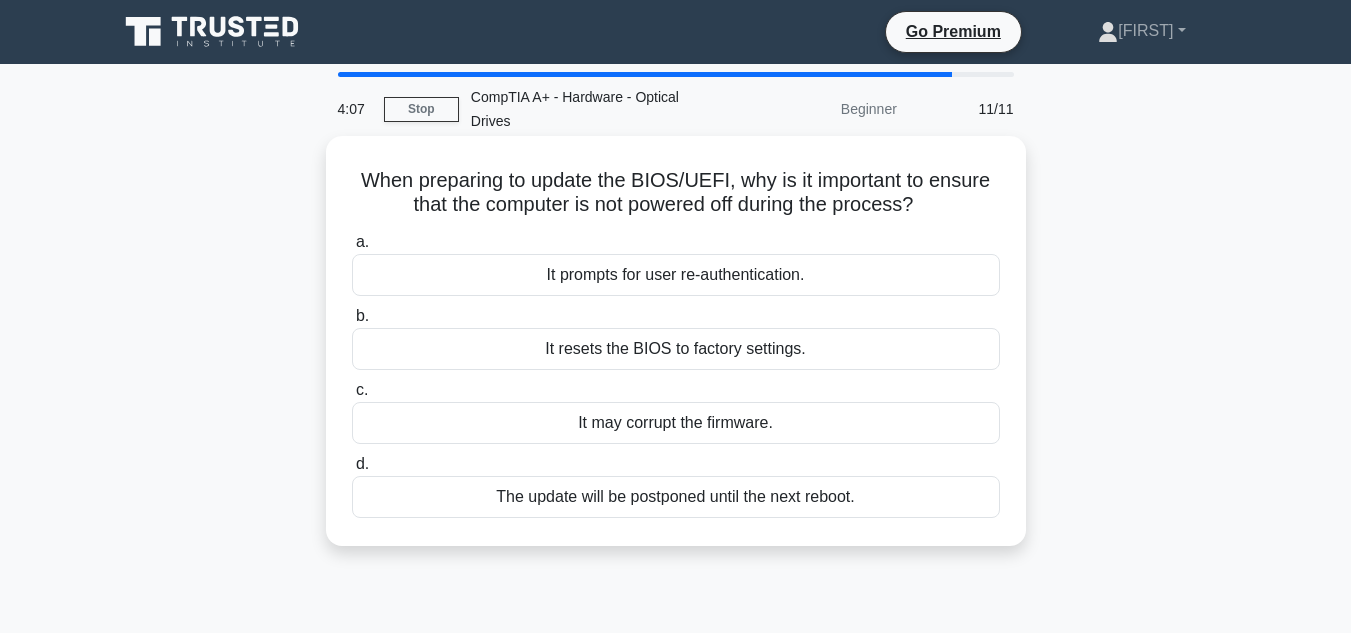 click on "The update will be postponed until the next reboot." at bounding box center (676, 497) 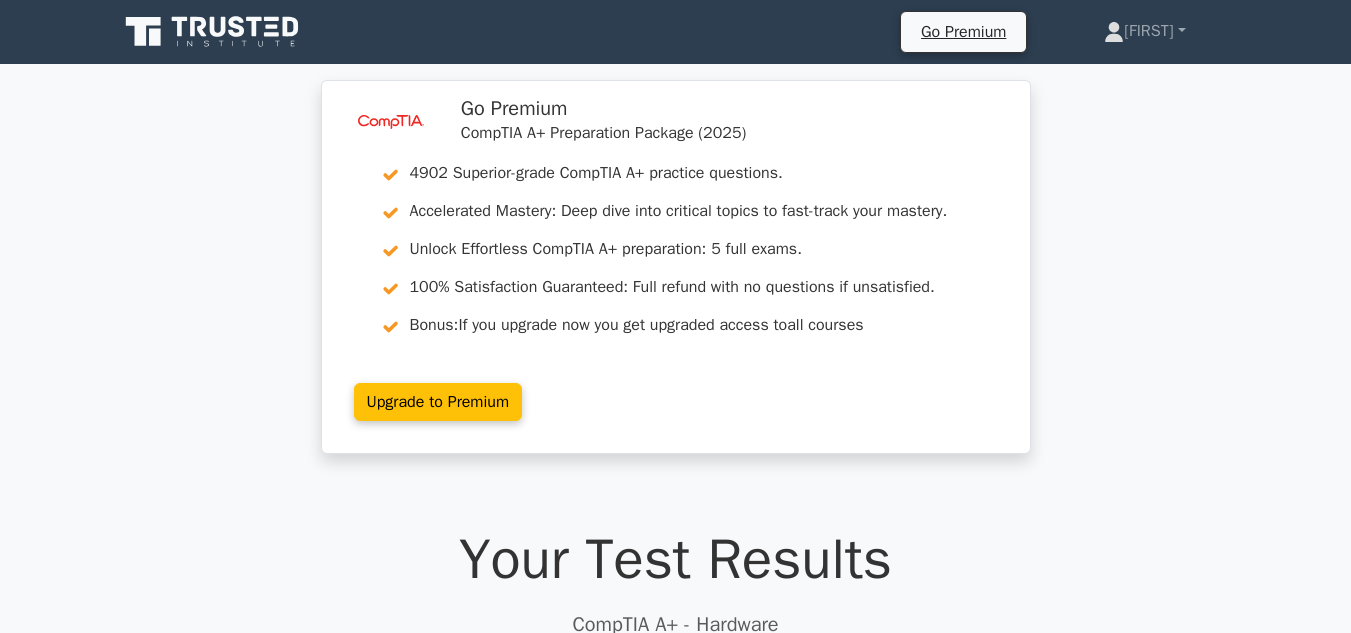 scroll, scrollTop: 500, scrollLeft: 0, axis: vertical 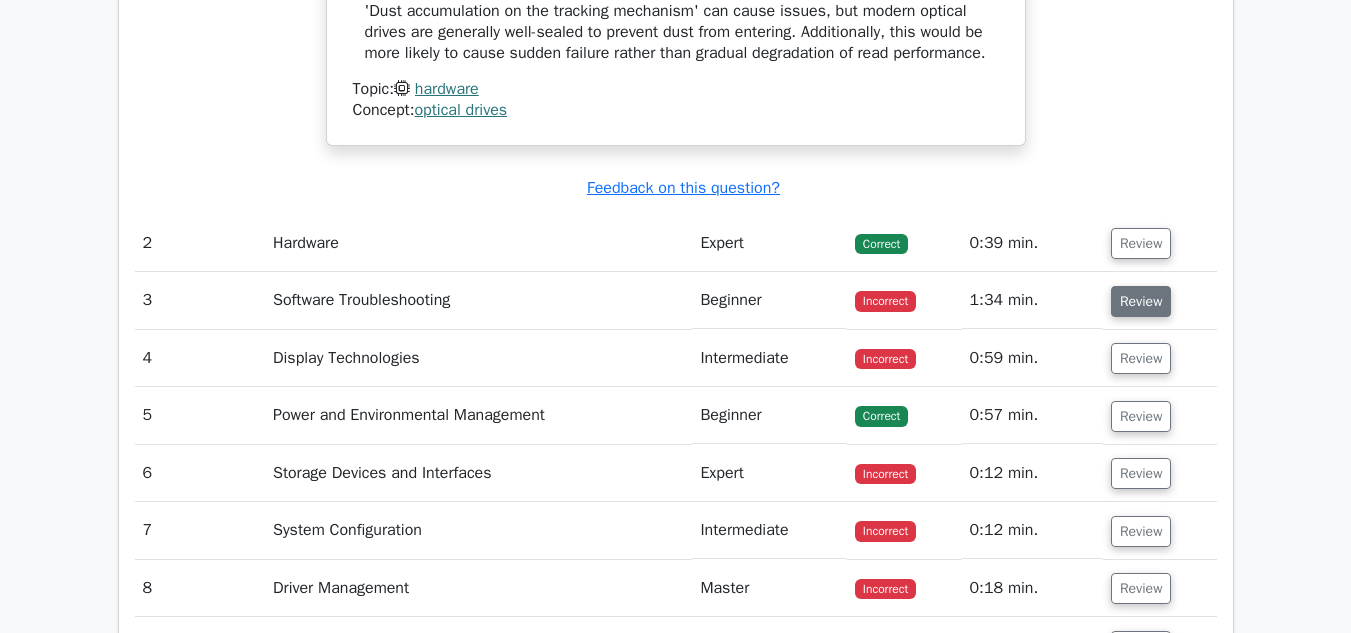 click on "Review" at bounding box center [1141, 301] 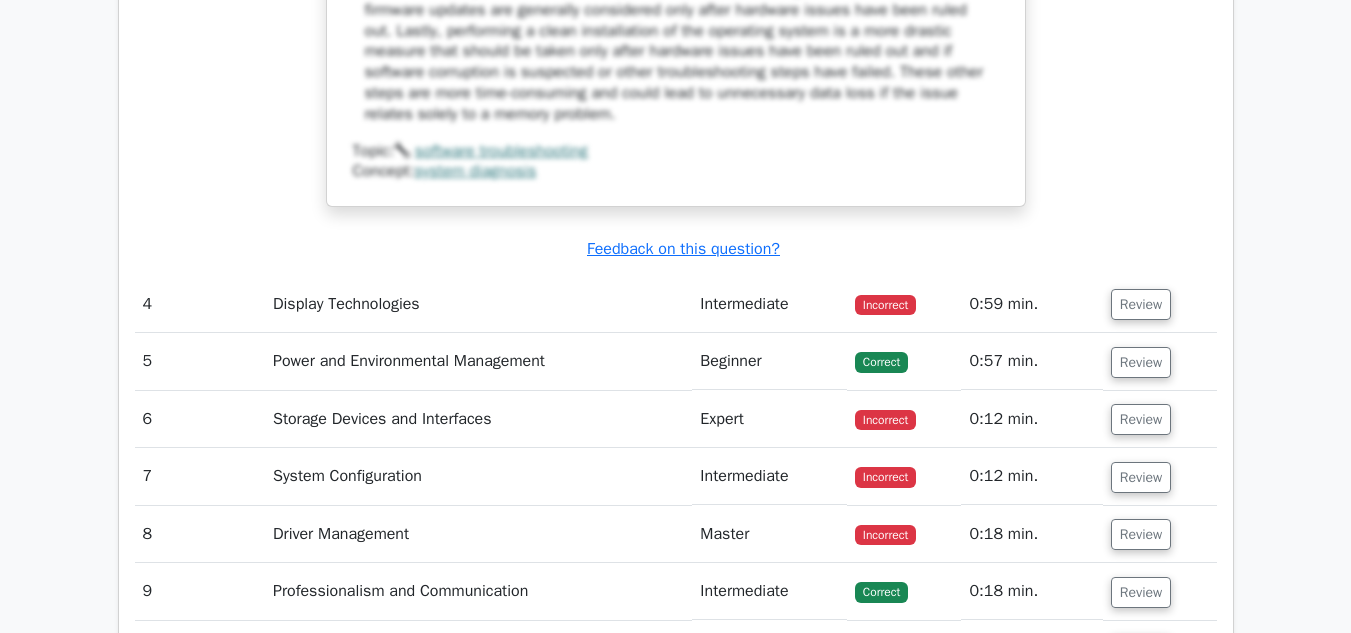 scroll, scrollTop: 3600, scrollLeft: 0, axis: vertical 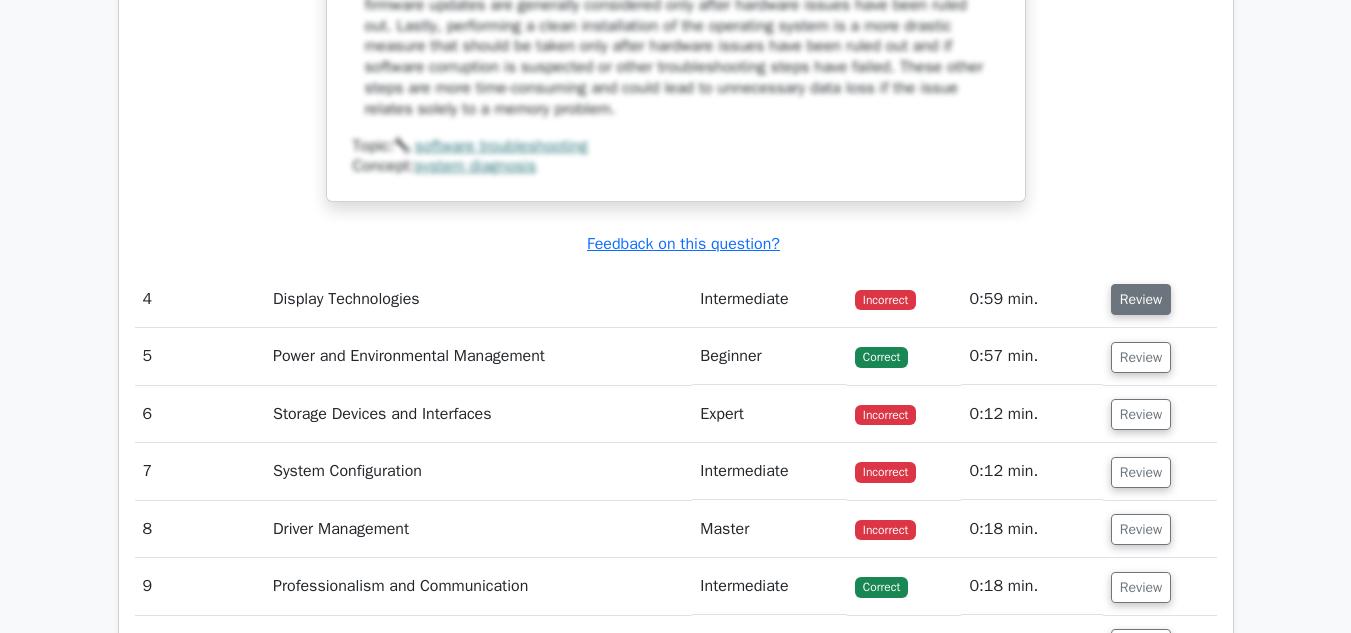 click on "Review" at bounding box center [1141, 299] 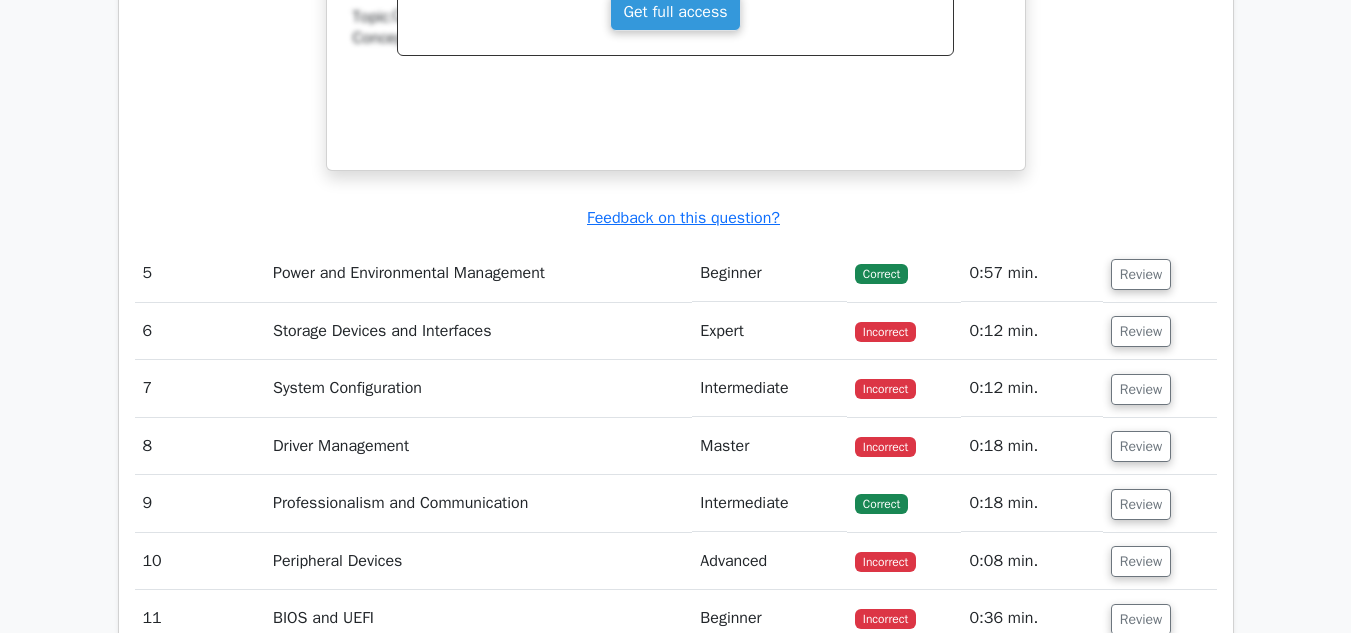 scroll, scrollTop: 4500, scrollLeft: 0, axis: vertical 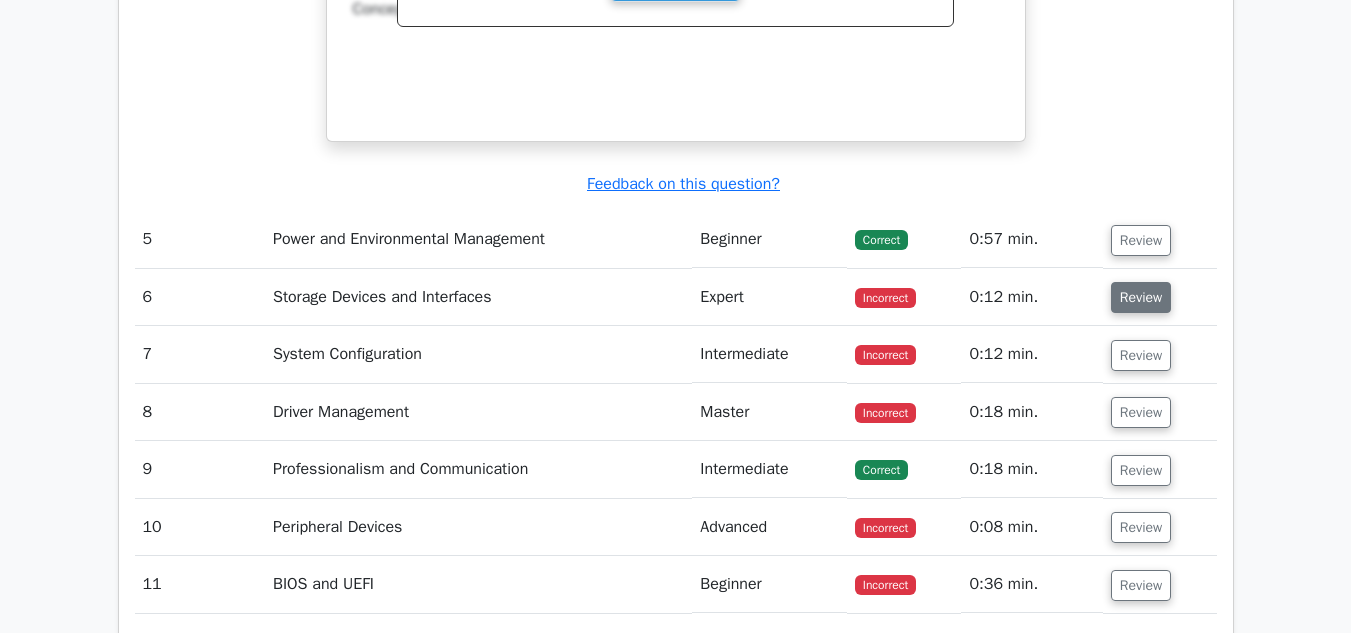 click on "Review" at bounding box center (1141, 297) 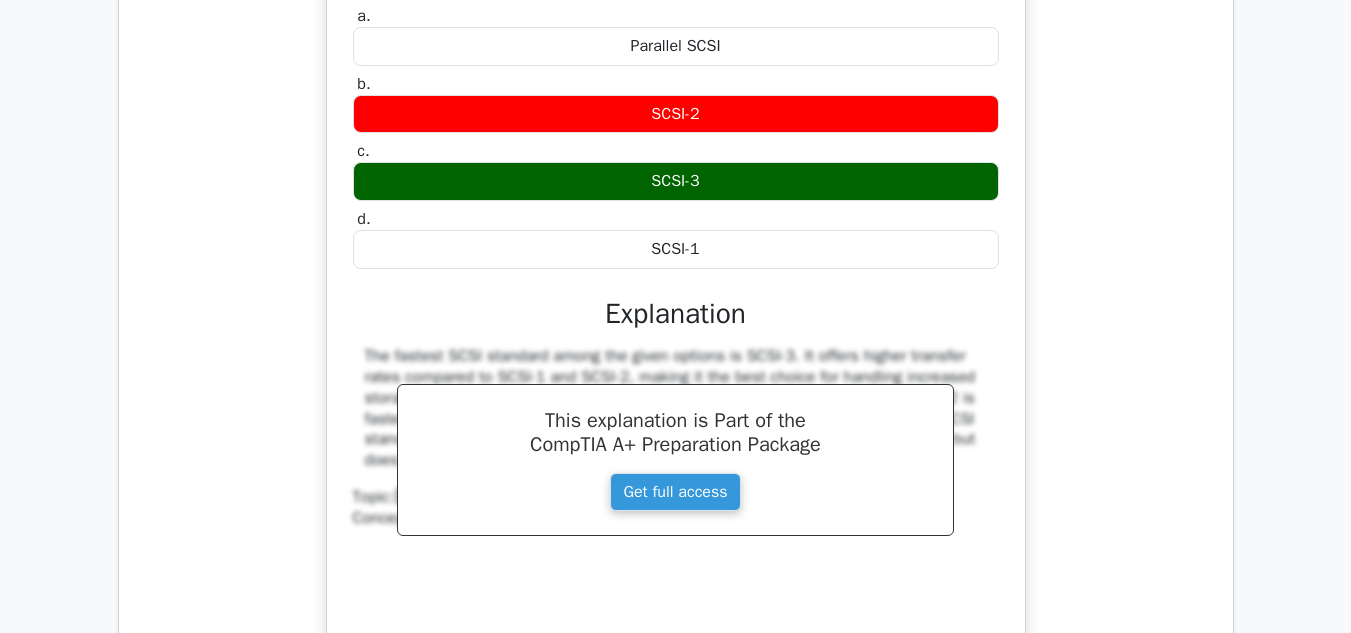 scroll, scrollTop: 5300, scrollLeft: 0, axis: vertical 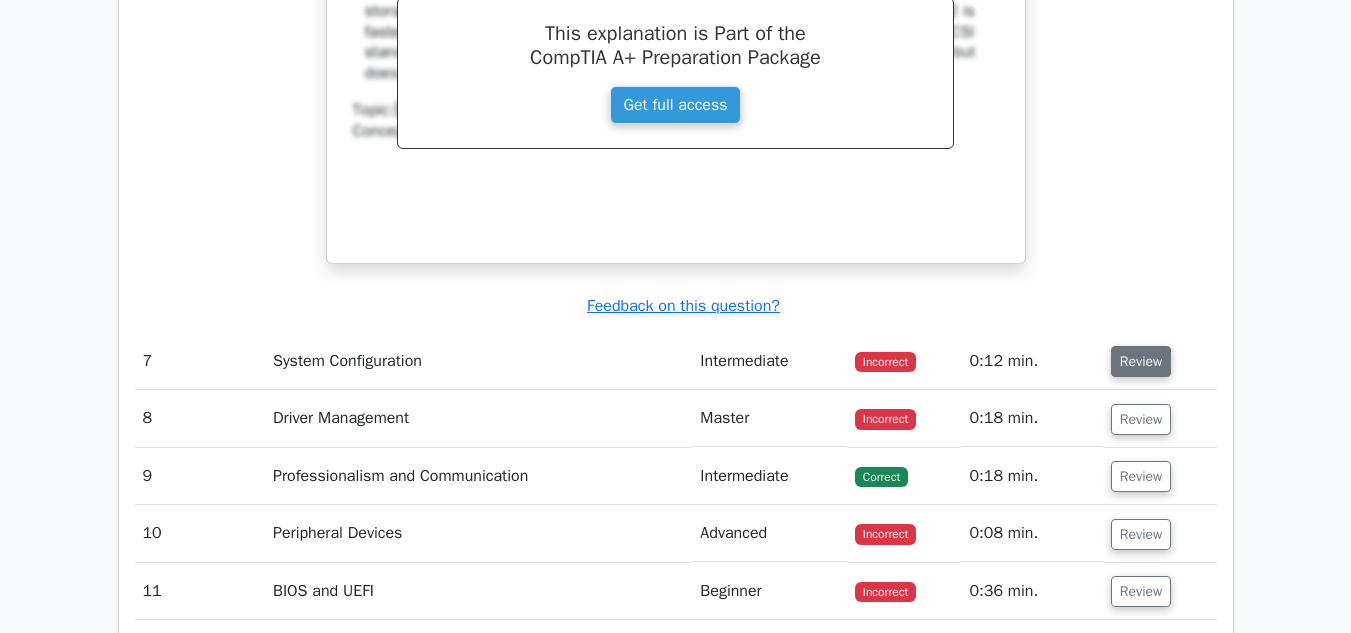 click on "Review" at bounding box center [1141, 361] 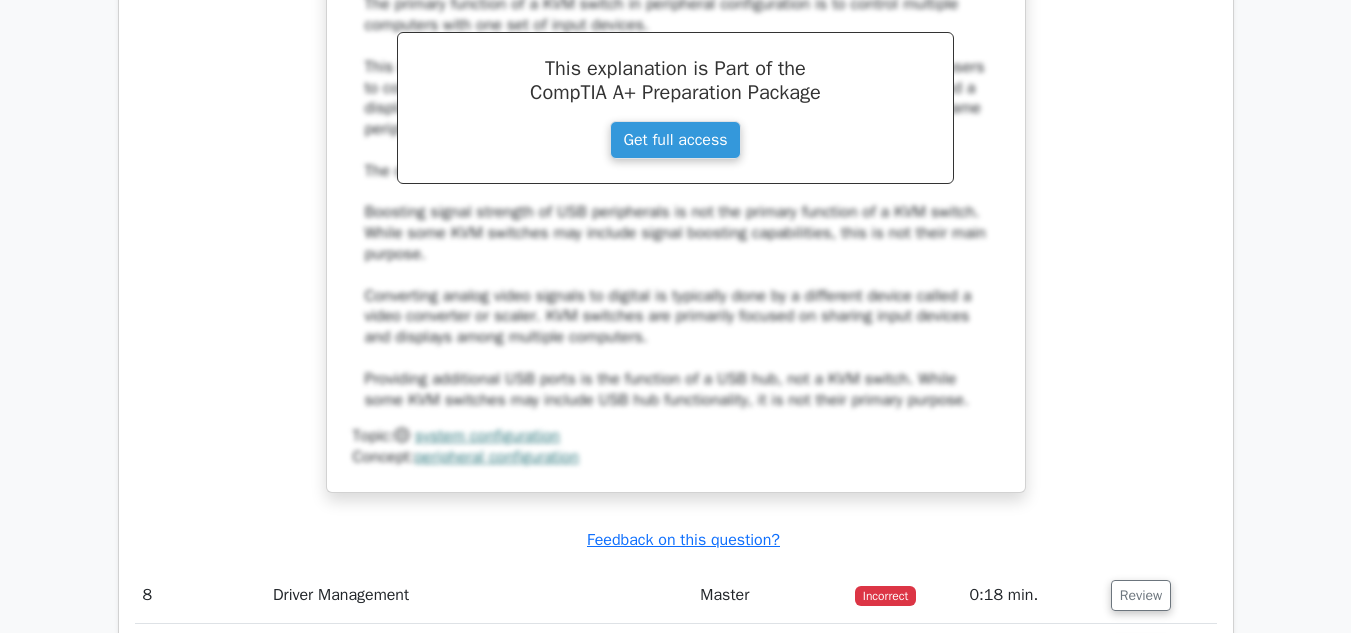 scroll, scrollTop: 6500, scrollLeft: 0, axis: vertical 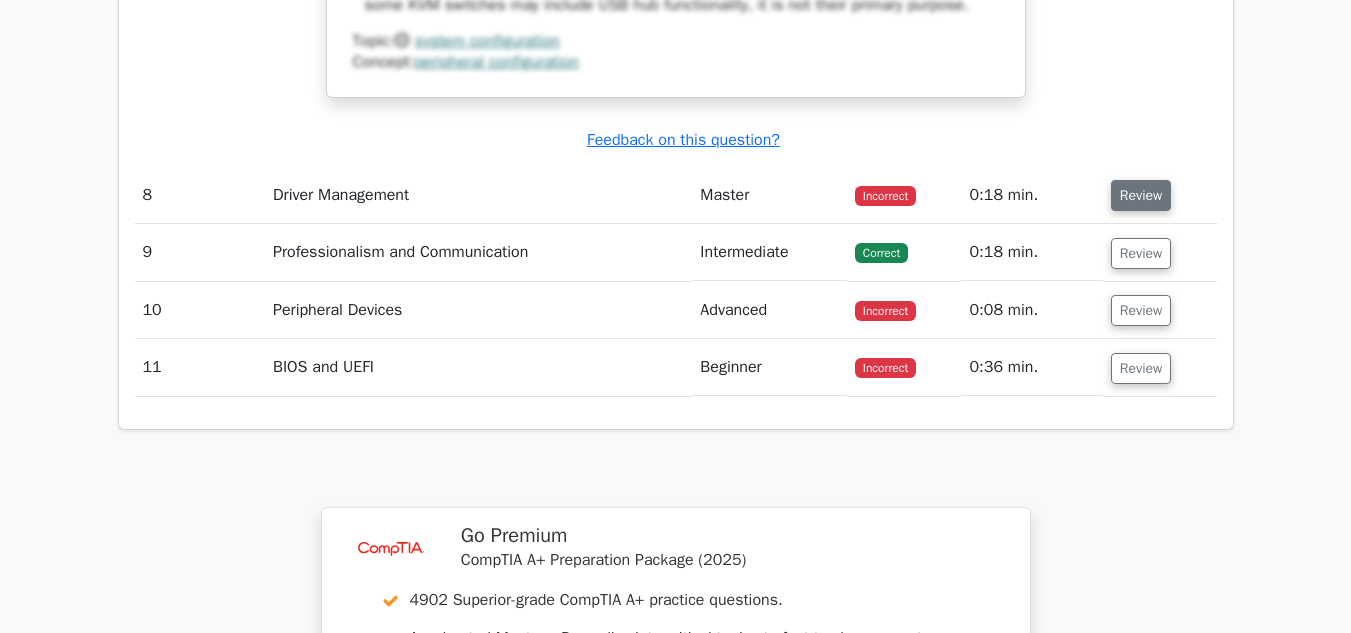 click on "Review" at bounding box center (1141, 195) 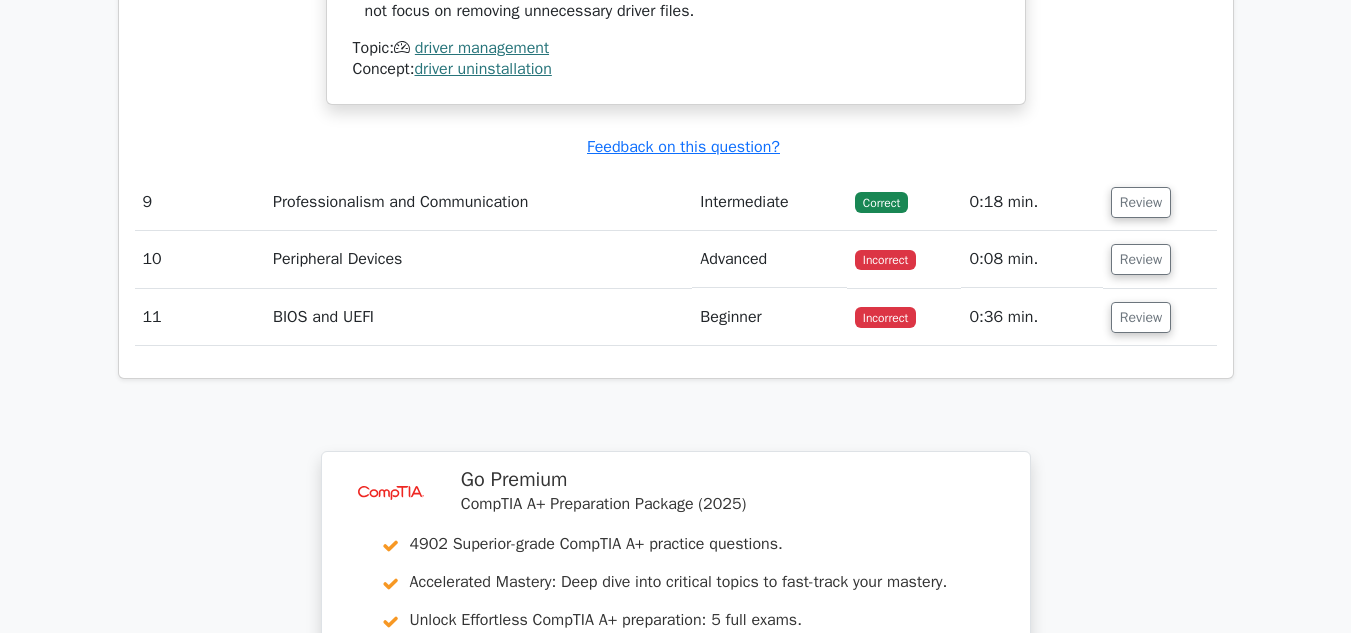 scroll, scrollTop: 7600, scrollLeft: 0, axis: vertical 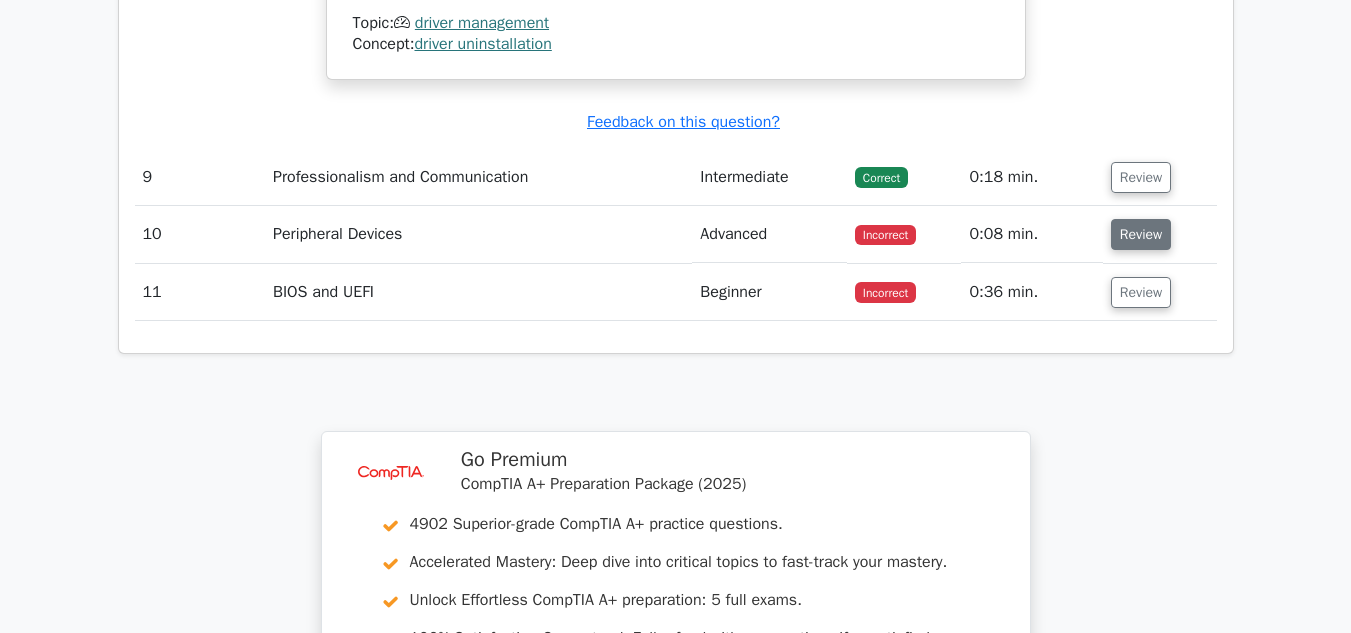 click on "Review" at bounding box center [1141, 234] 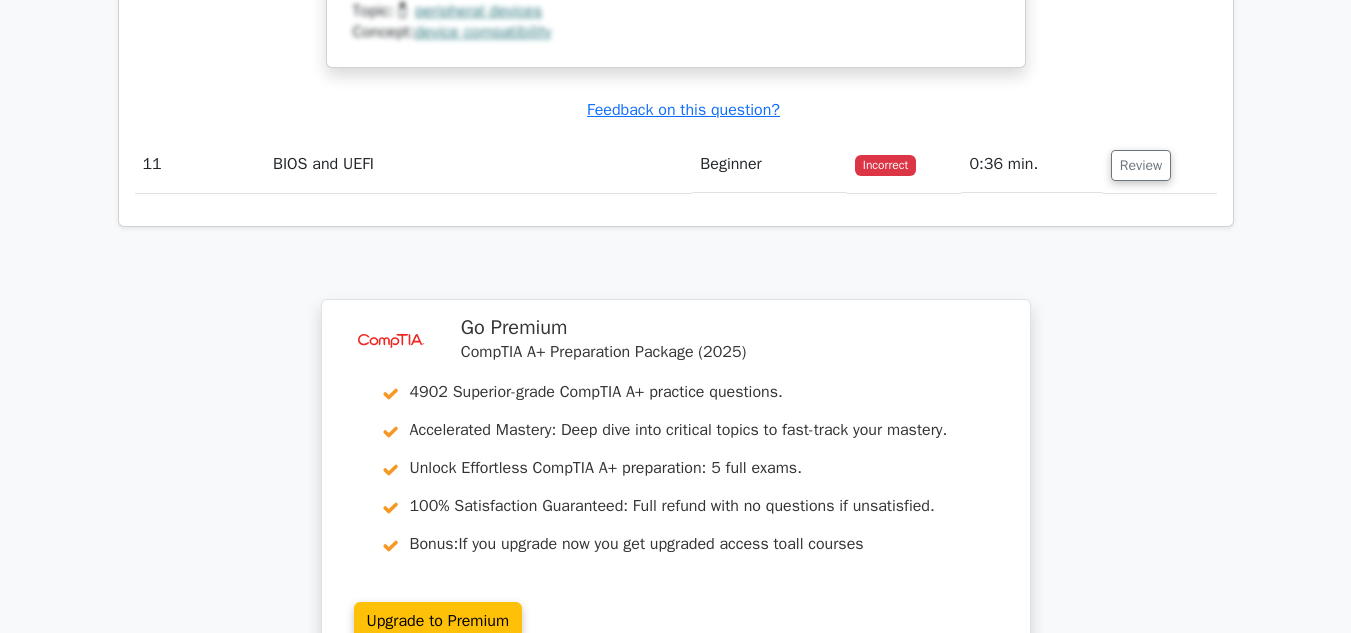 scroll, scrollTop: 8800, scrollLeft: 0, axis: vertical 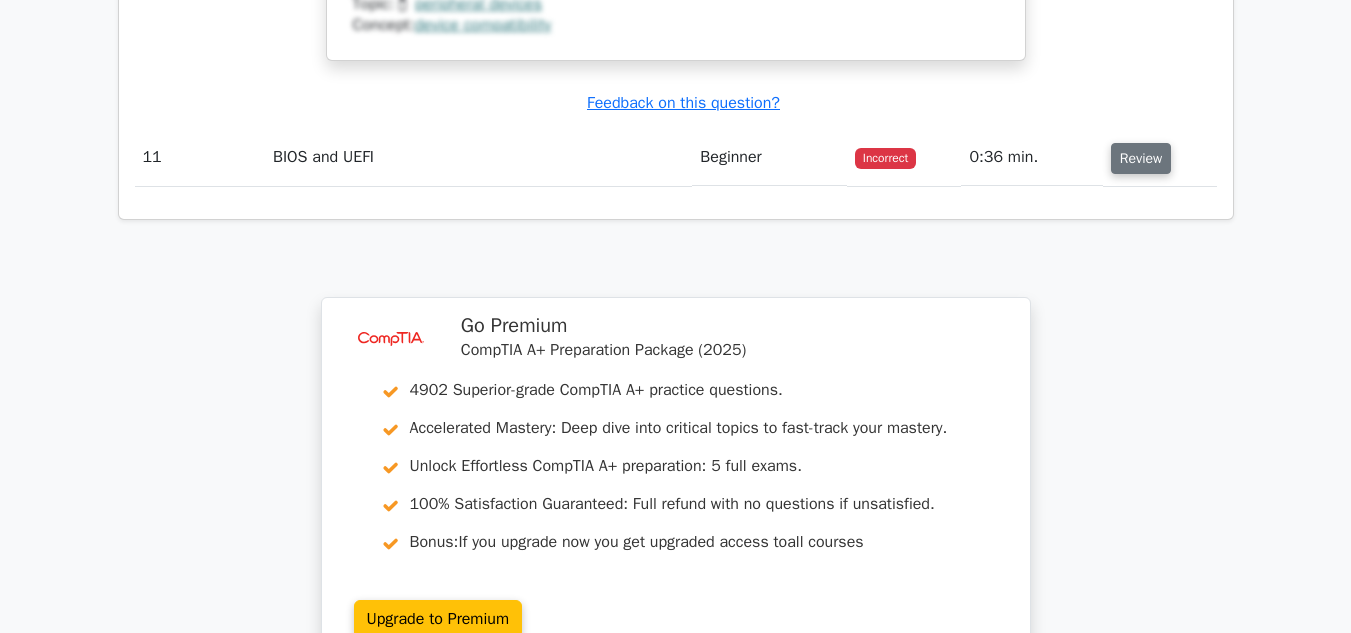 click on "Review" at bounding box center (1141, 158) 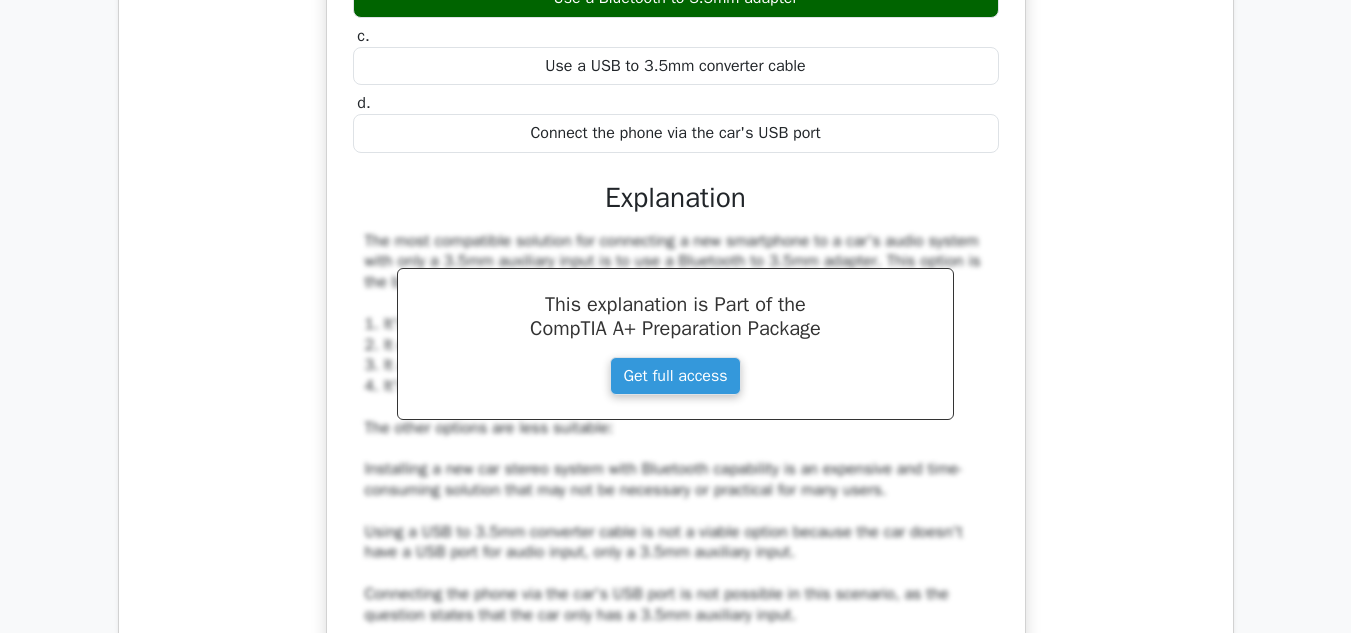 scroll, scrollTop: 7900, scrollLeft: 0, axis: vertical 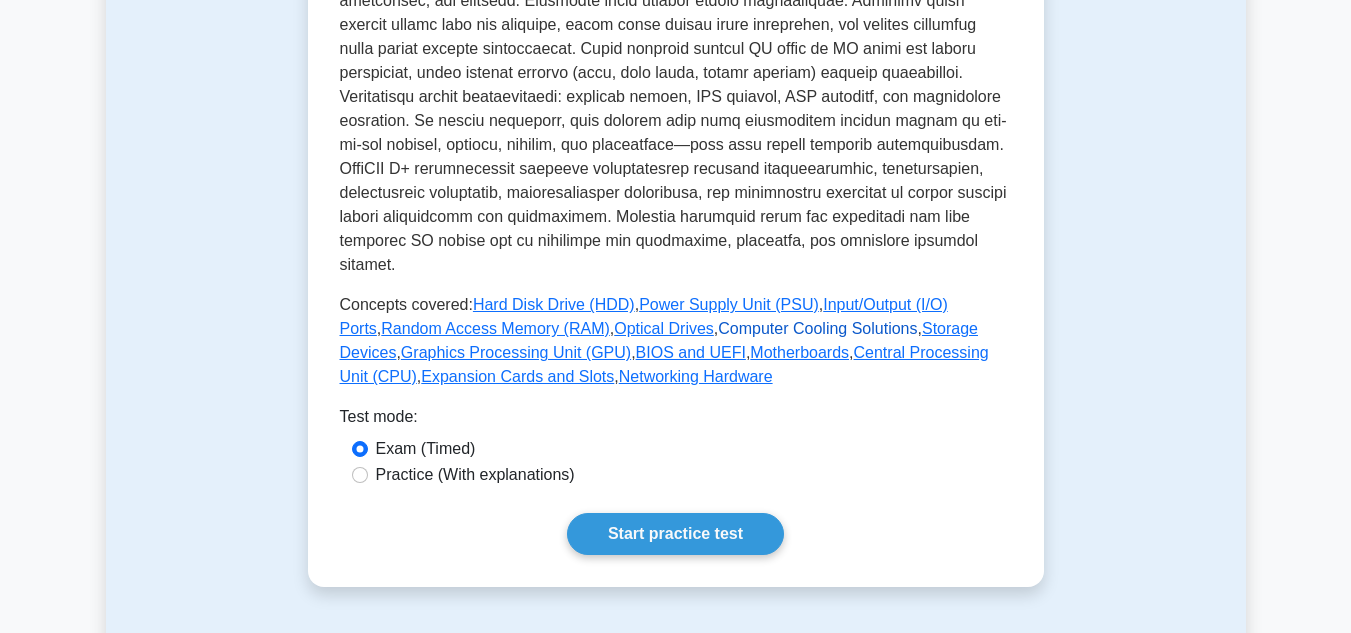 click on "Computer Cooling Solutions" at bounding box center [817, 328] 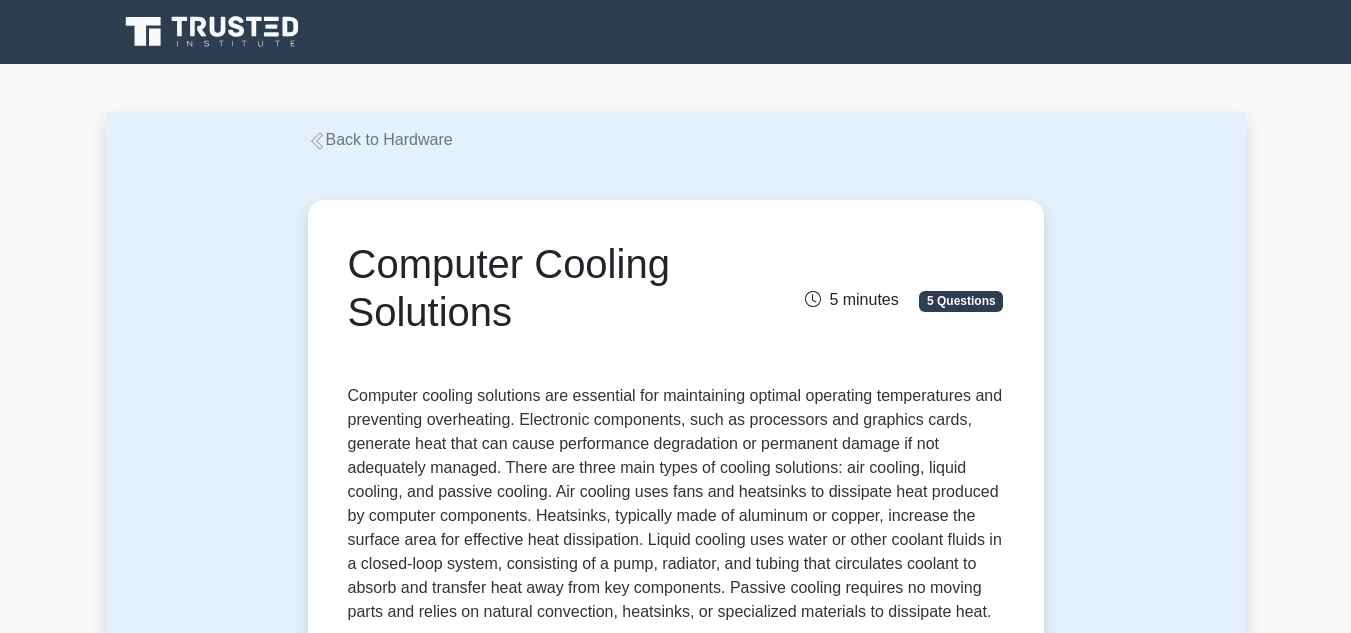 scroll, scrollTop: 0, scrollLeft: 0, axis: both 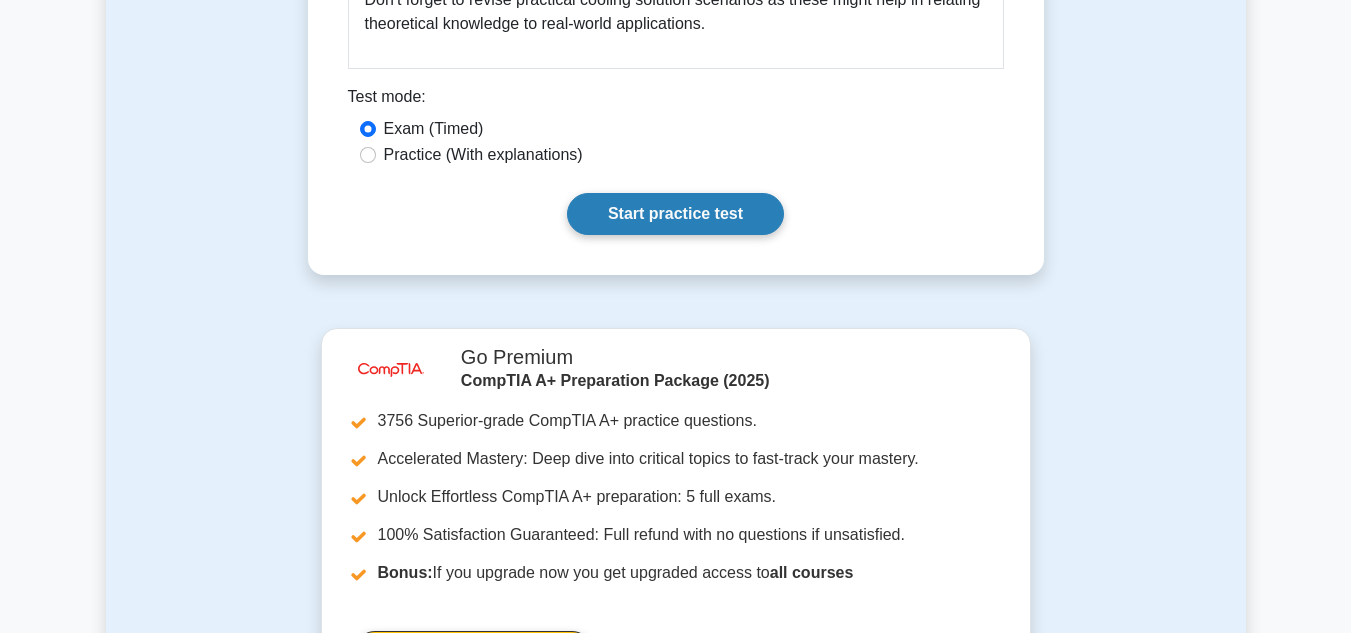 click on "Start practice test" at bounding box center (675, 214) 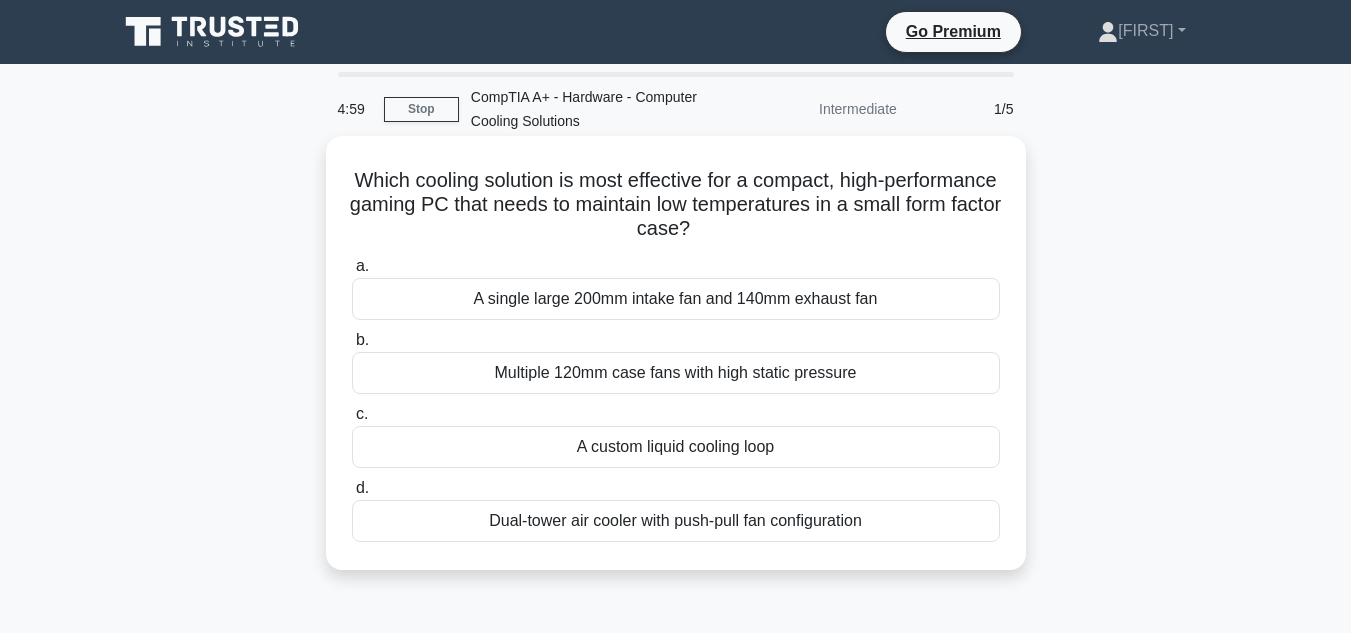 scroll, scrollTop: 0, scrollLeft: 0, axis: both 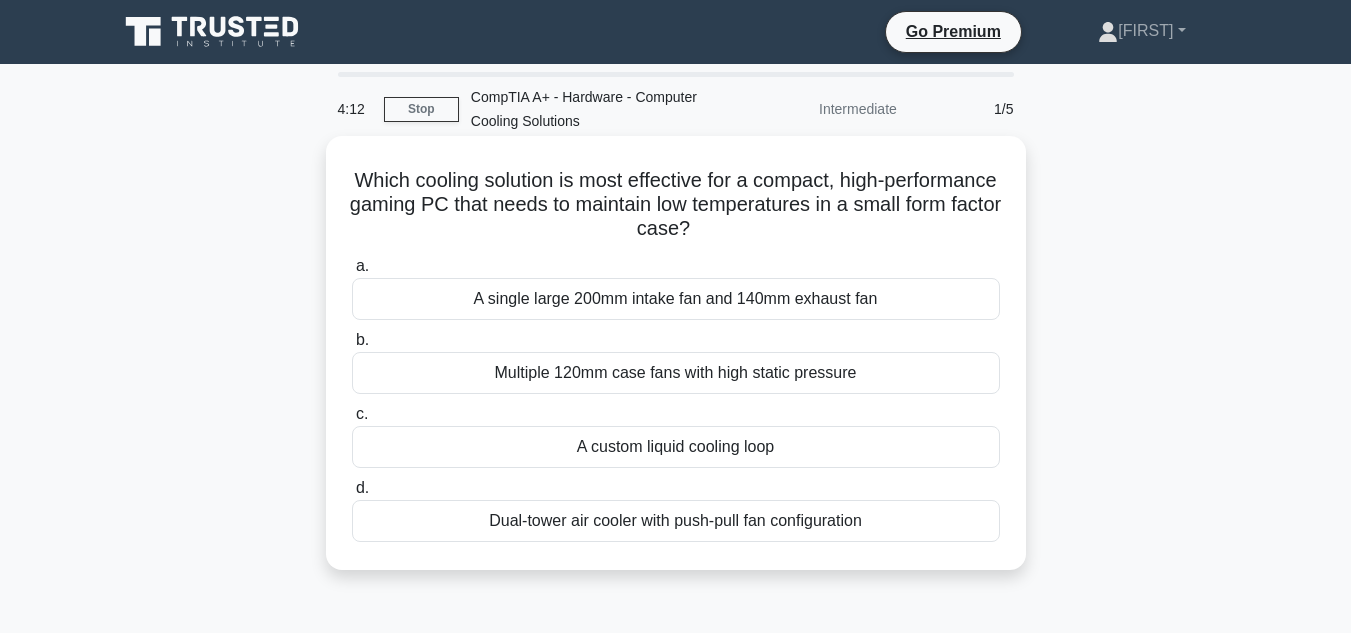 click on "Multiple 120mm case fans with high static pressure" at bounding box center [676, 373] 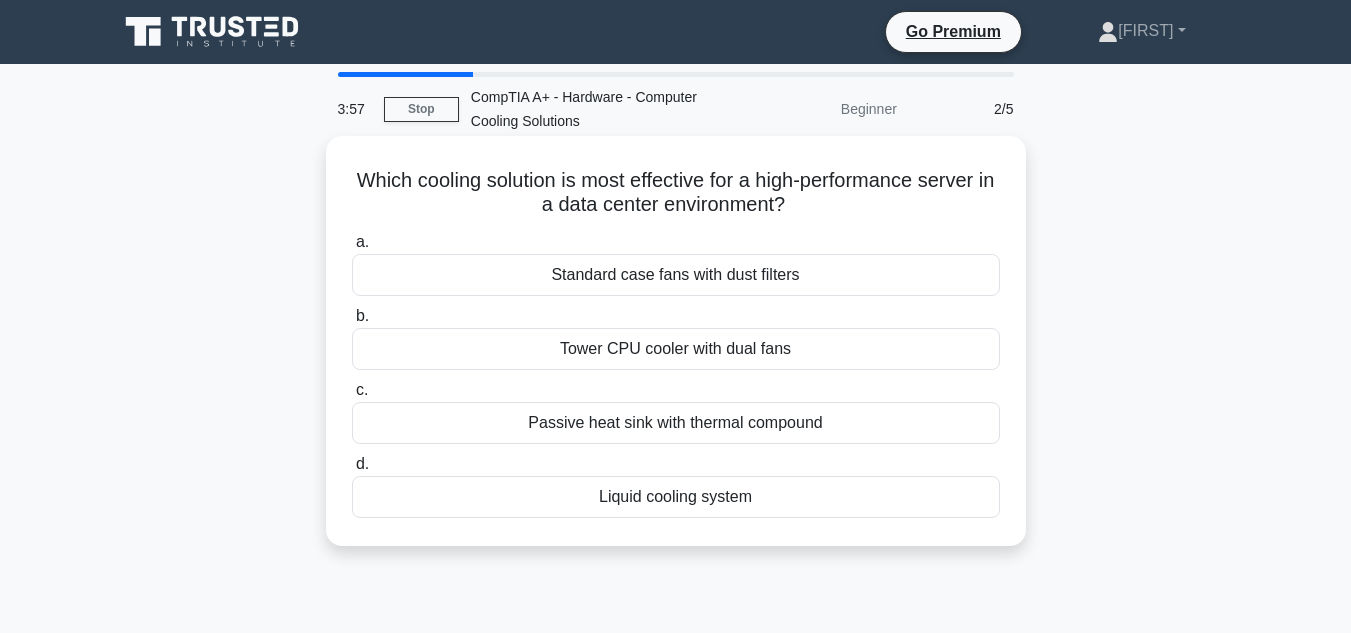 click on "Liquid cooling system" at bounding box center (676, 497) 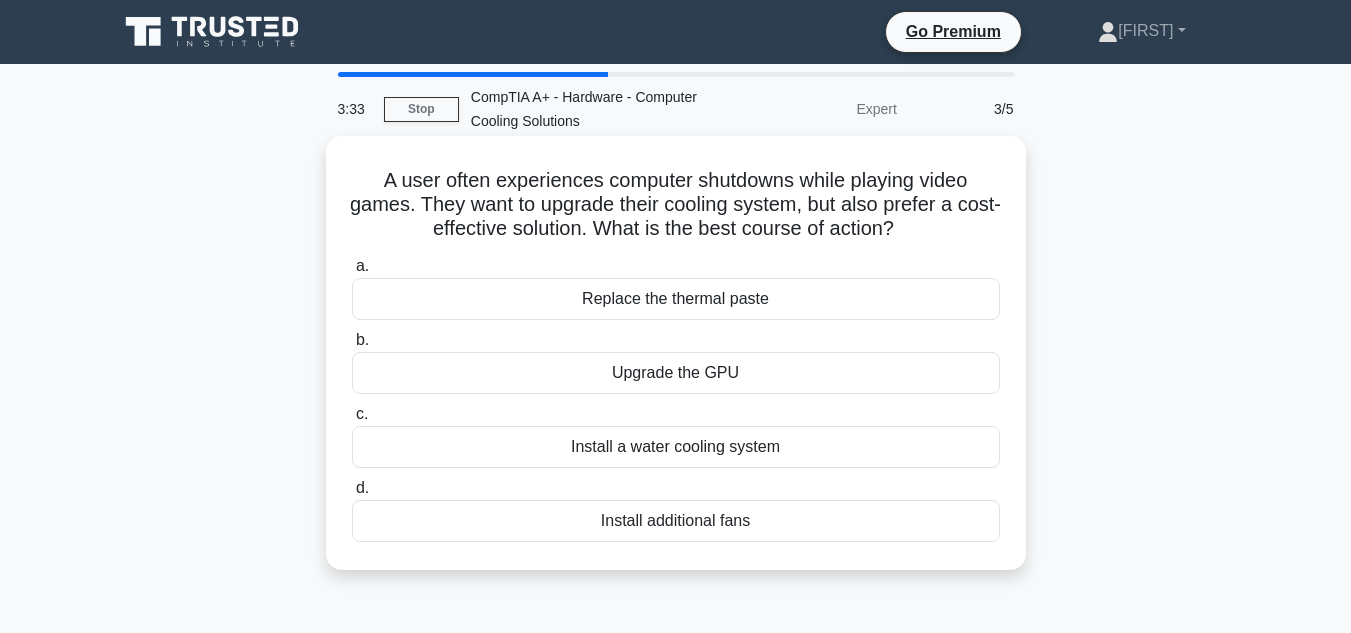 click on "Install additional fans" at bounding box center [676, 521] 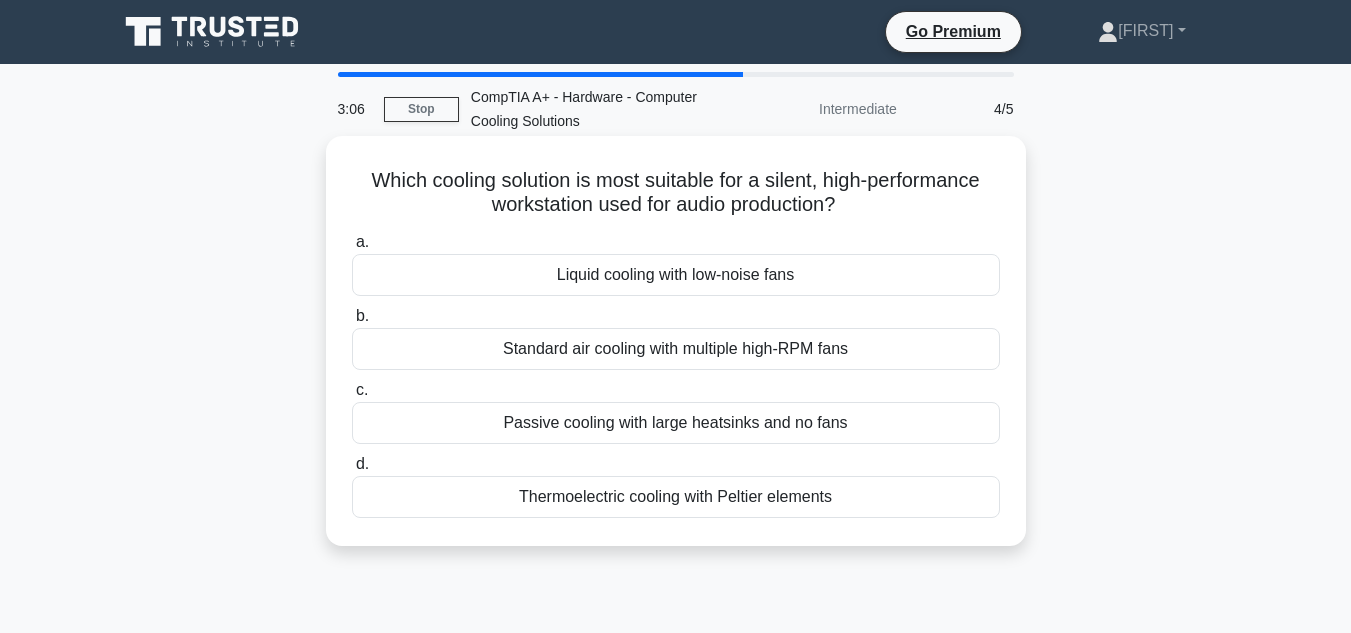 click on "Liquid cooling with low-noise fans" at bounding box center [676, 275] 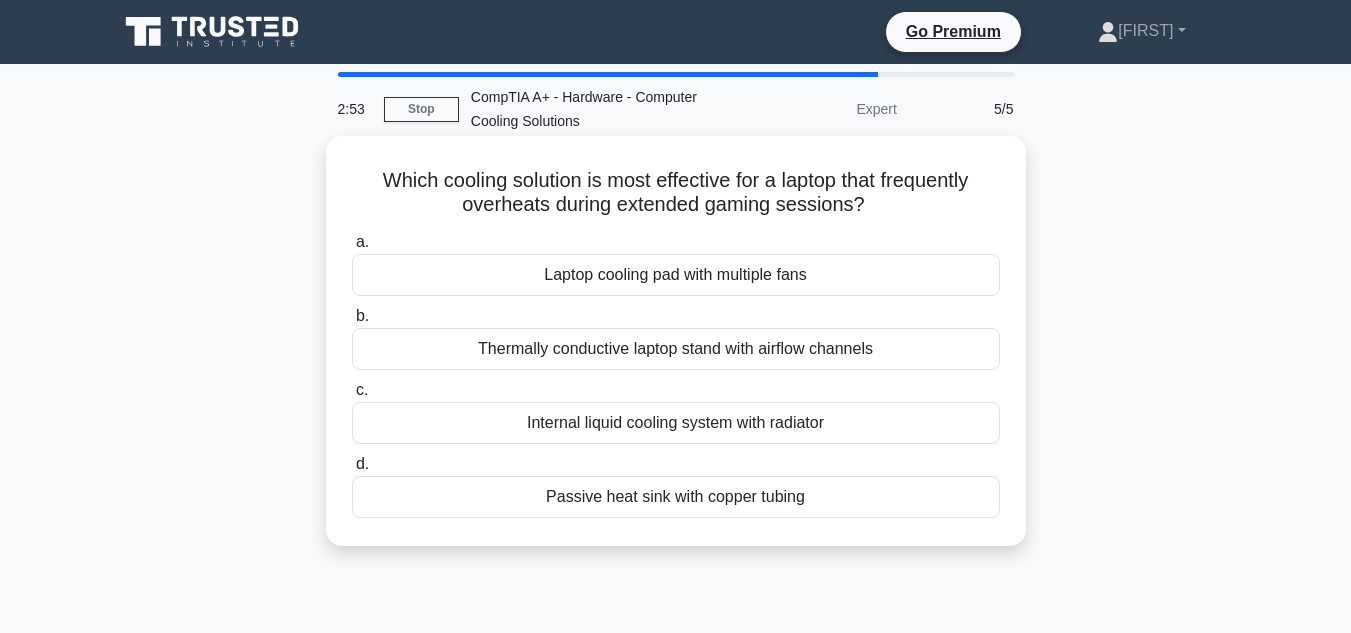 click on "Laptop cooling pad with multiple fans" at bounding box center (676, 275) 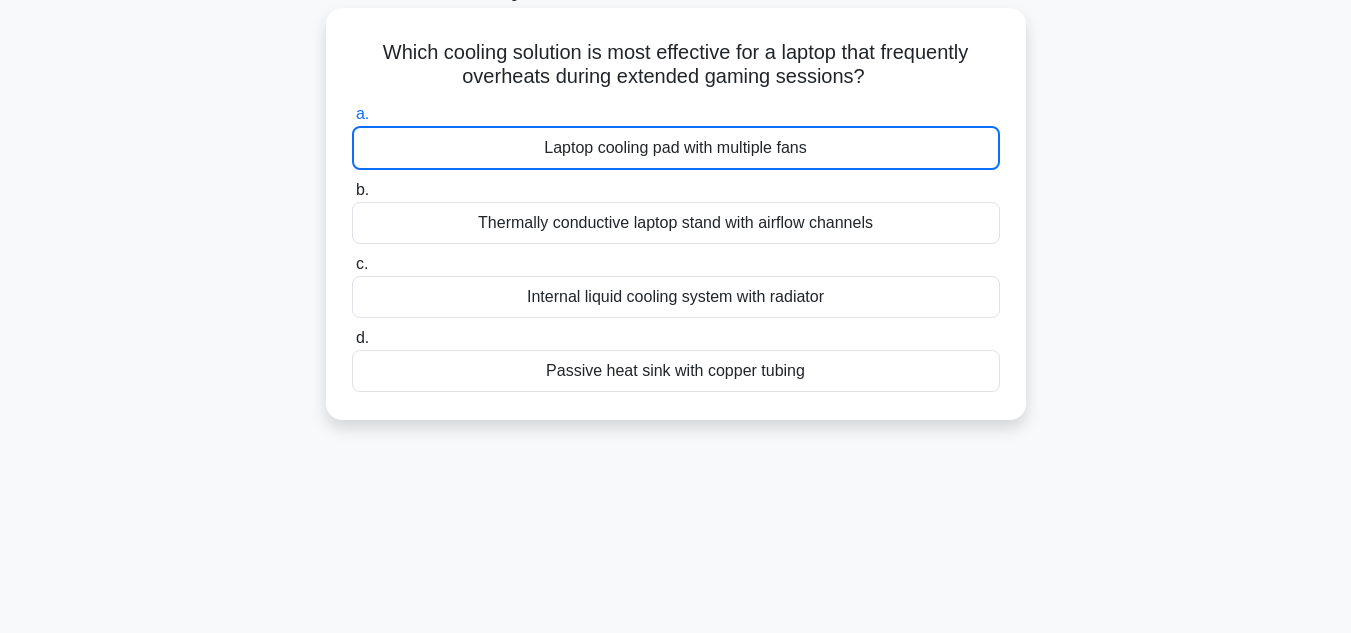 scroll, scrollTop: 100, scrollLeft: 0, axis: vertical 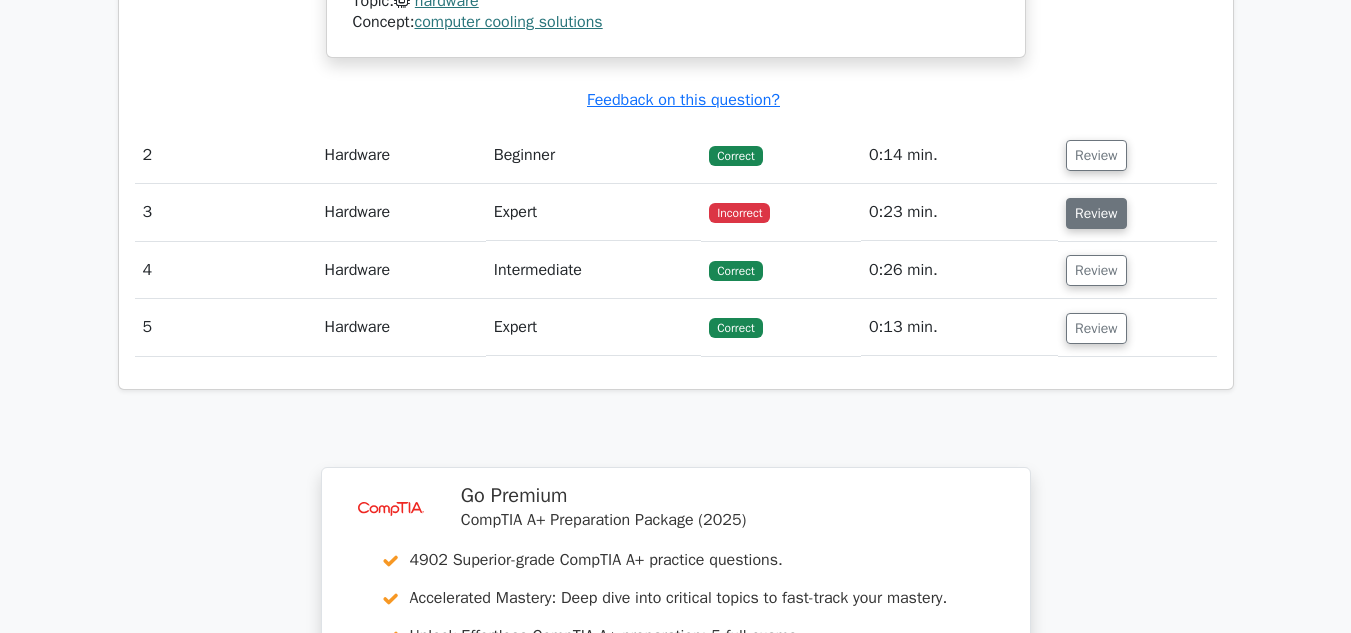 click on "Review" at bounding box center [1096, 213] 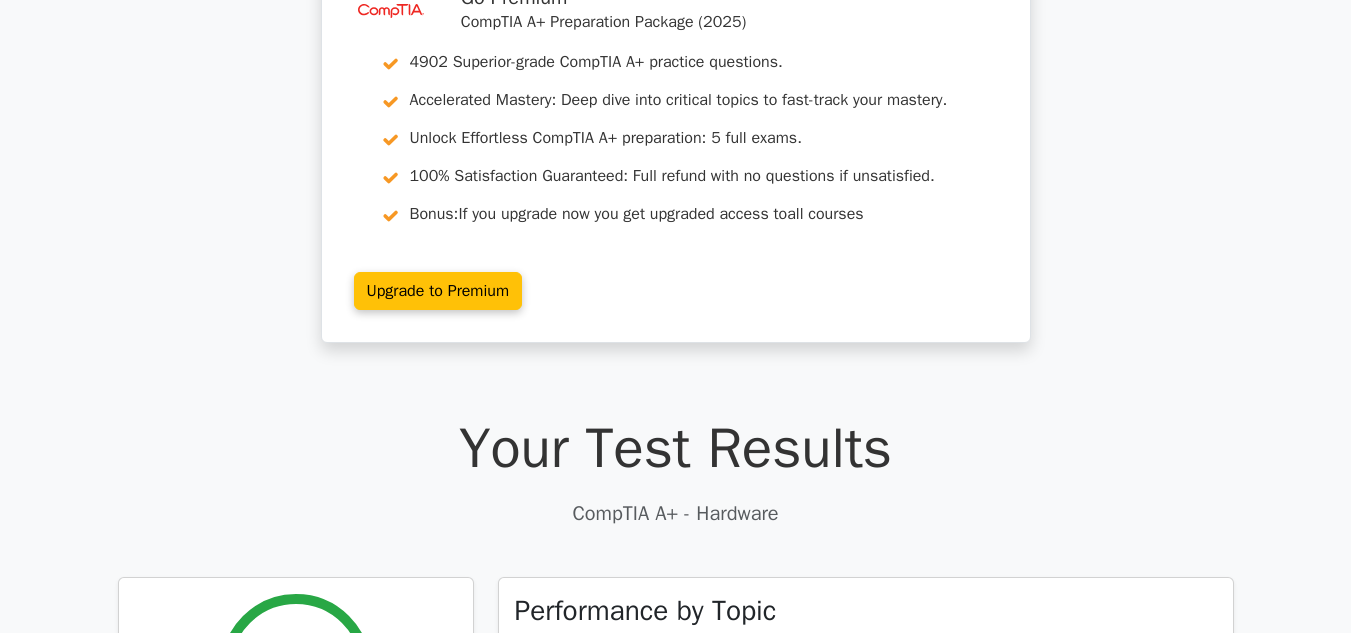scroll, scrollTop: 0, scrollLeft: 0, axis: both 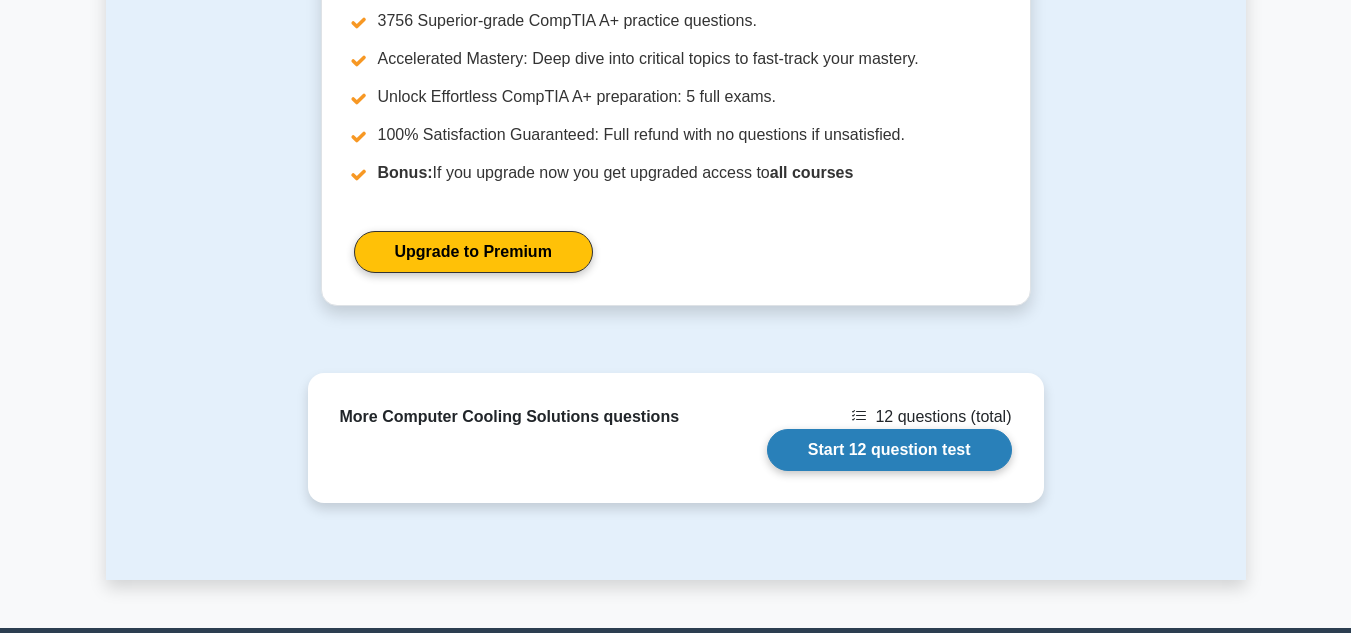 click on "Start 12 question test" at bounding box center [889, 450] 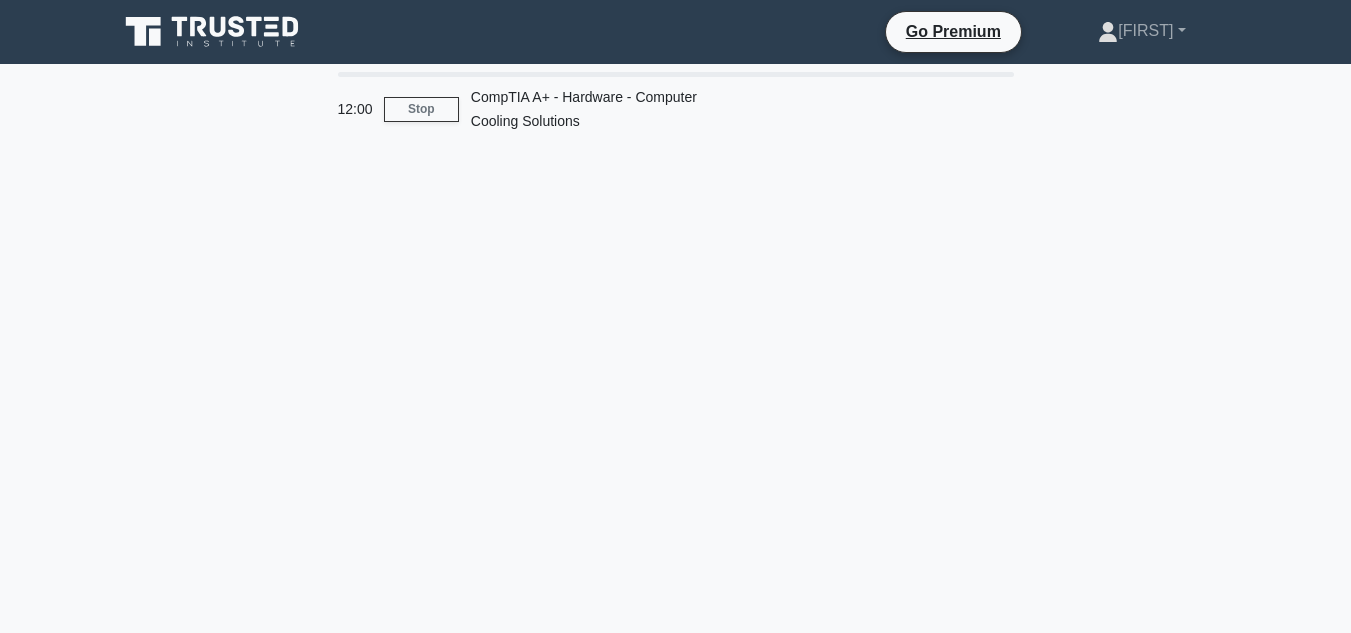 scroll, scrollTop: 0, scrollLeft: 0, axis: both 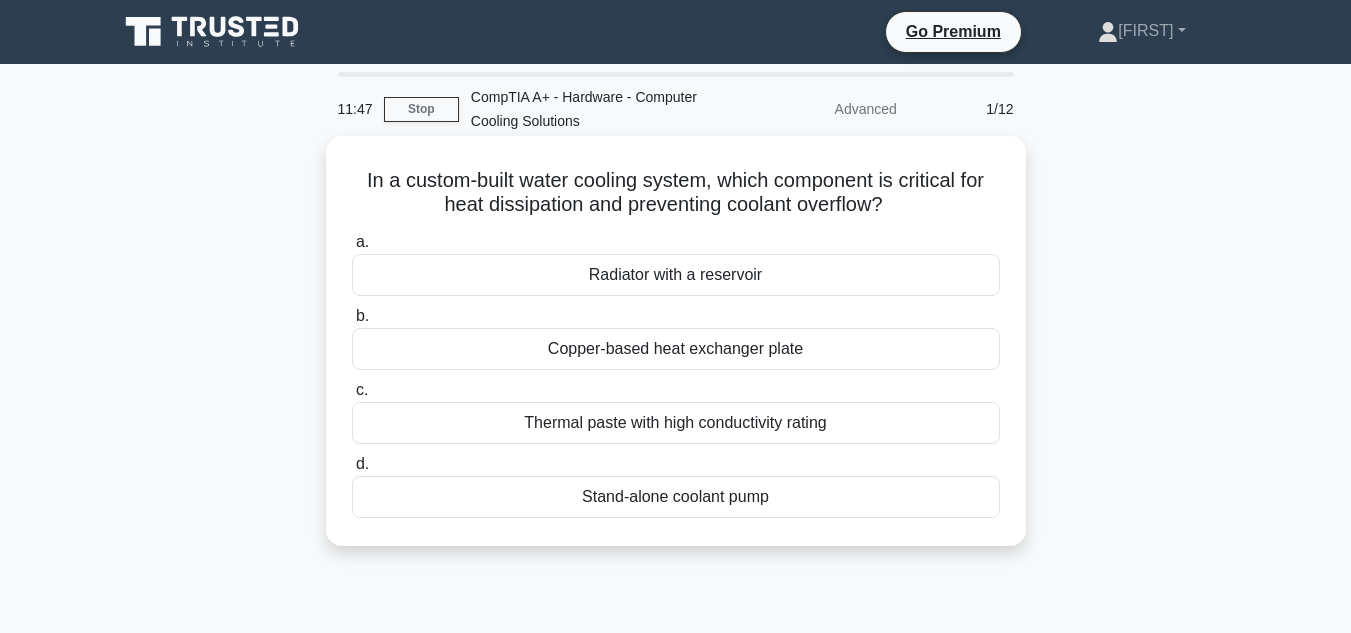 click on "Thermal paste with high conductivity rating" at bounding box center (676, 423) 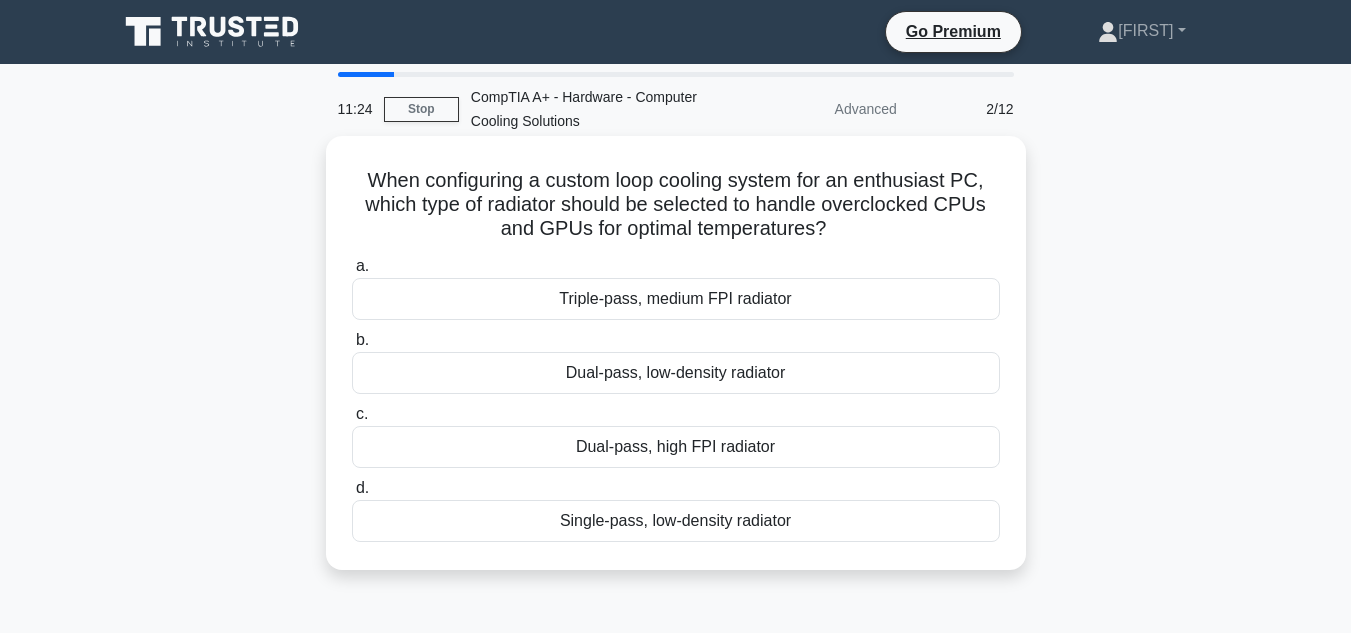 click on "Dual-pass, high FPI radiator" at bounding box center (676, 447) 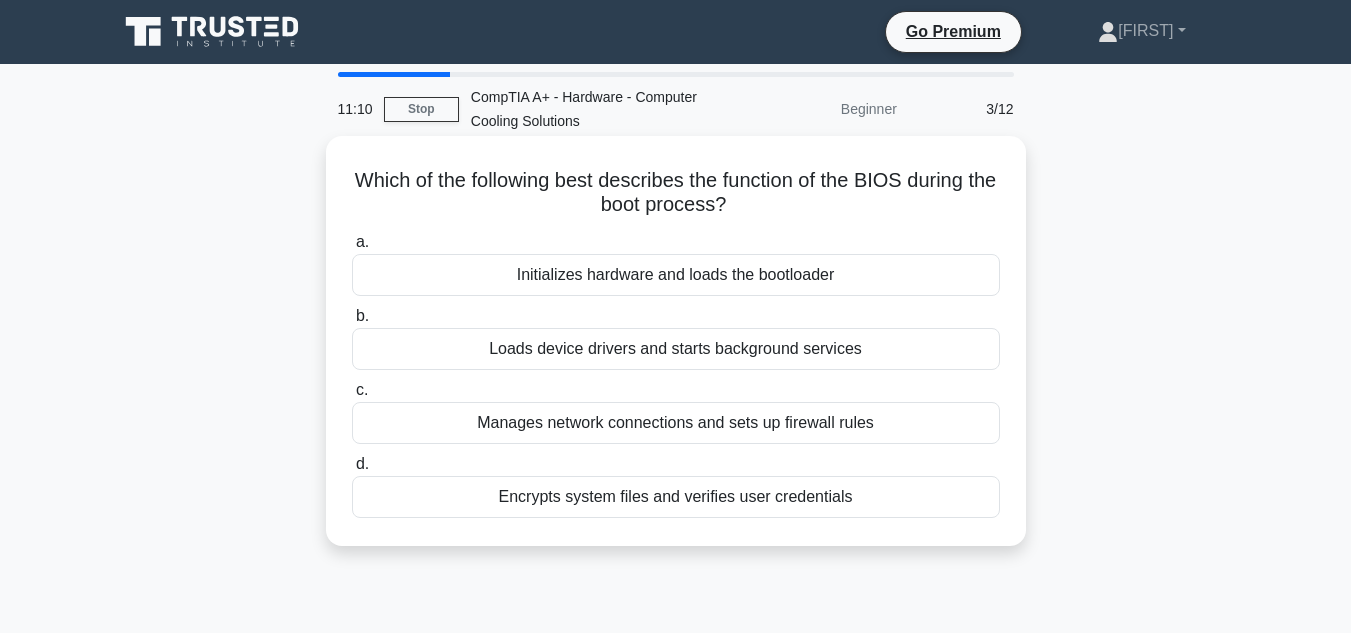 click on "Initializes hardware and loads the bootloader" at bounding box center [676, 275] 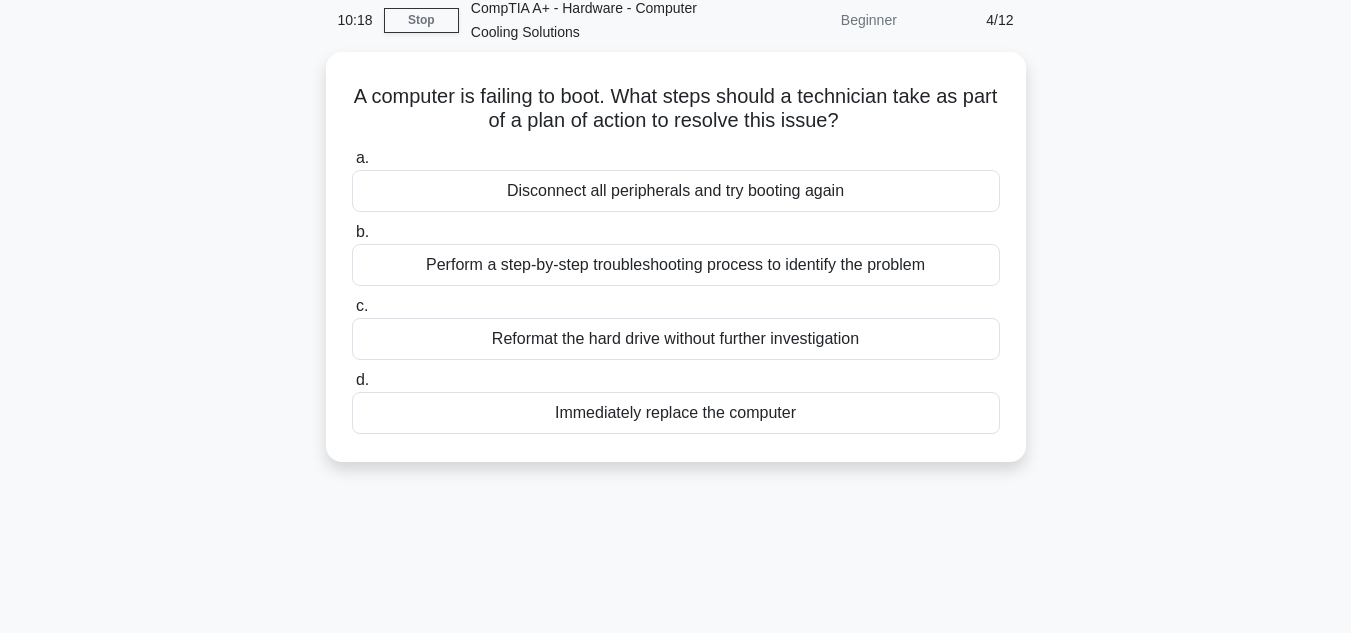 scroll, scrollTop: 0, scrollLeft: 0, axis: both 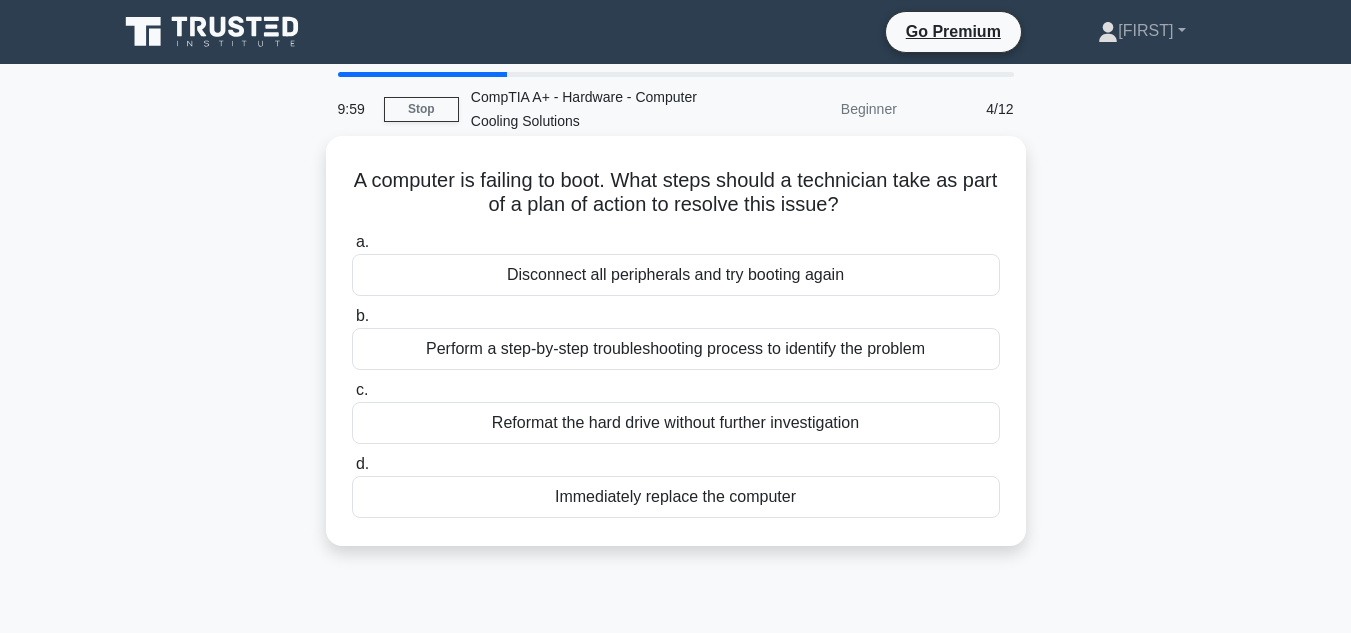 click on "Perform a step-by-step troubleshooting process to identify the problem" at bounding box center [676, 349] 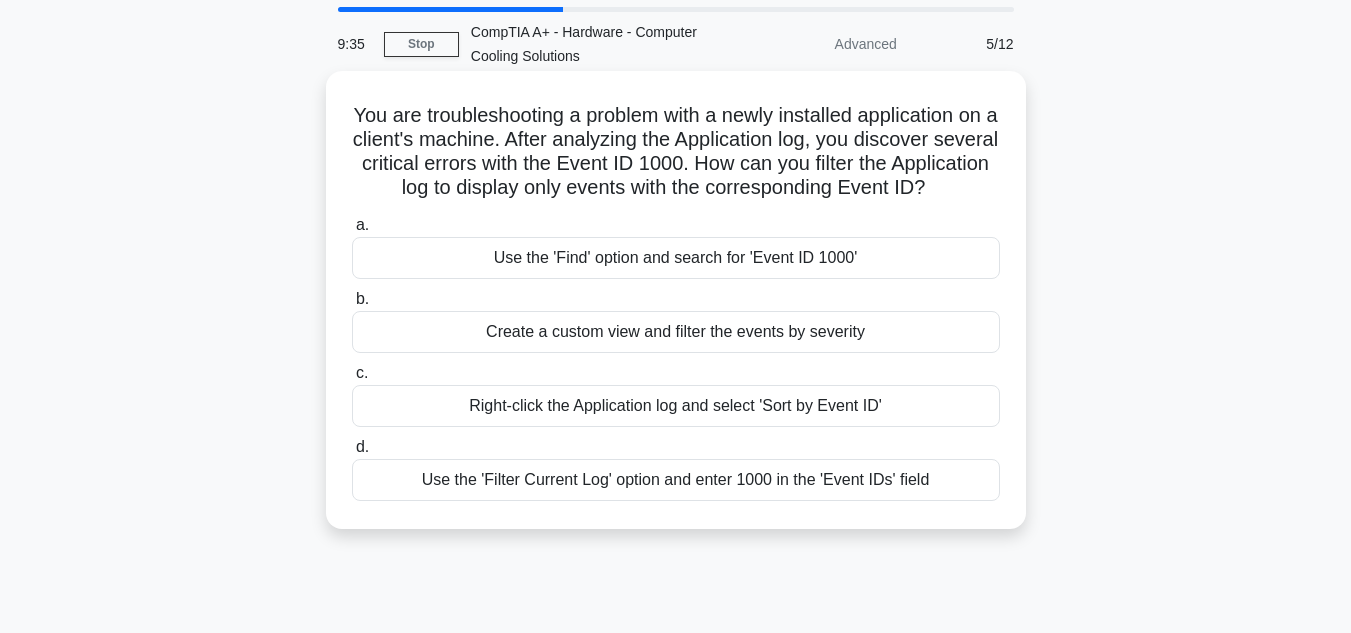 scroll, scrollTop: 100, scrollLeft: 0, axis: vertical 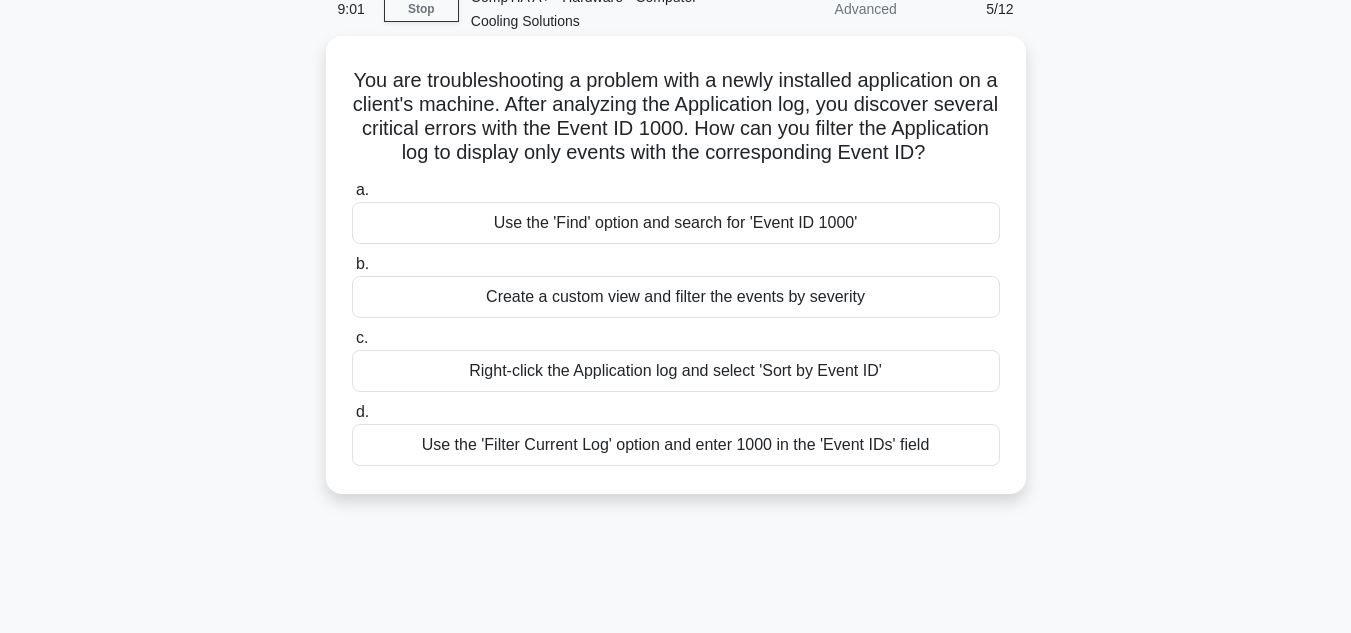 click on "Use the 'Filter Current Log' option and enter 1000 in the 'Event IDs' field" at bounding box center (676, 445) 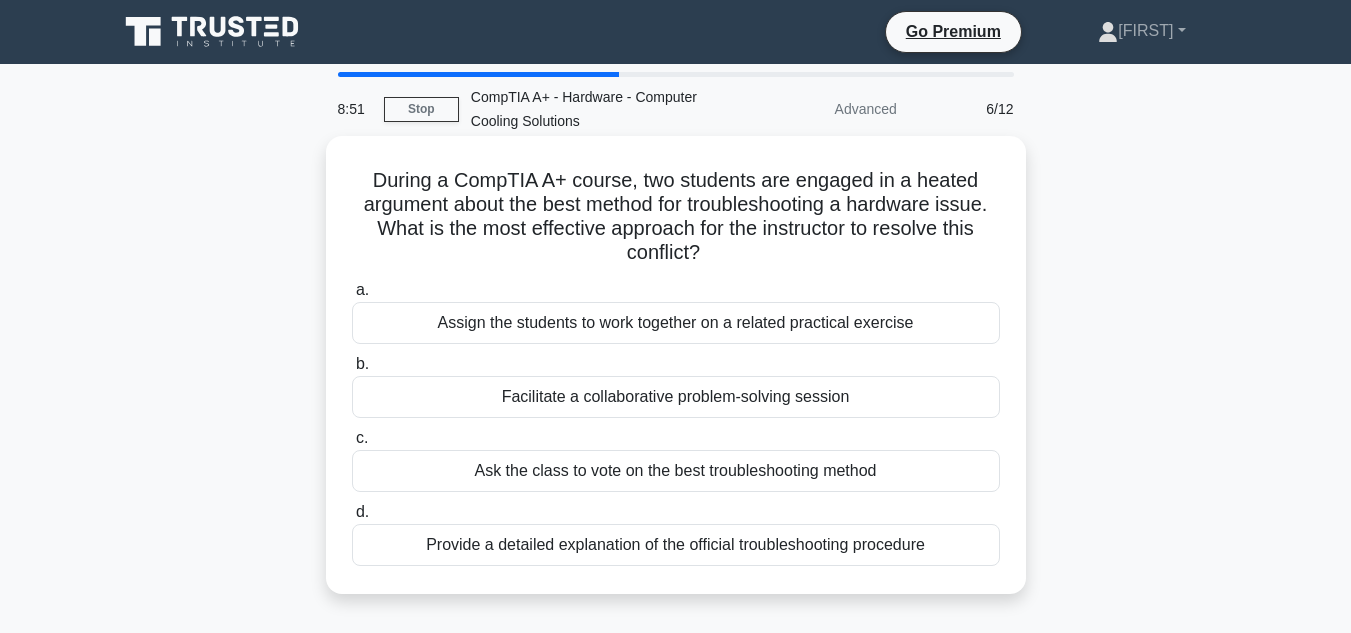 scroll, scrollTop: 100, scrollLeft: 0, axis: vertical 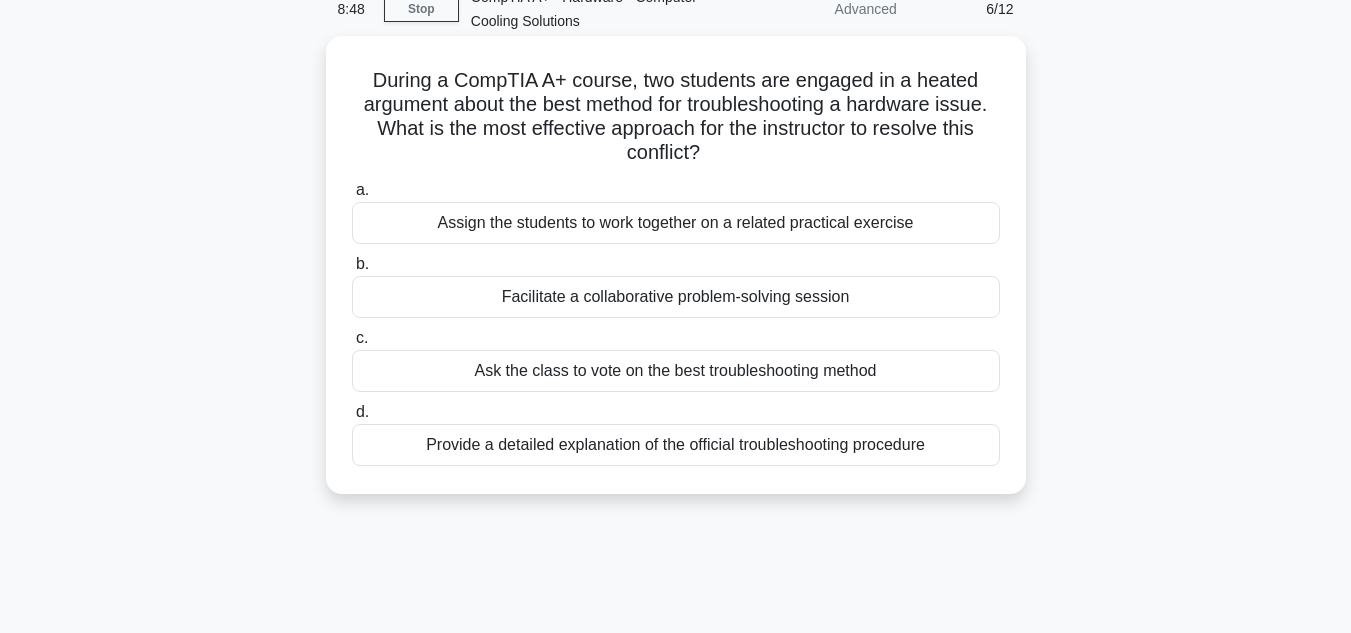 click on "Facilitate a collaborative problem-solving session" at bounding box center [676, 297] 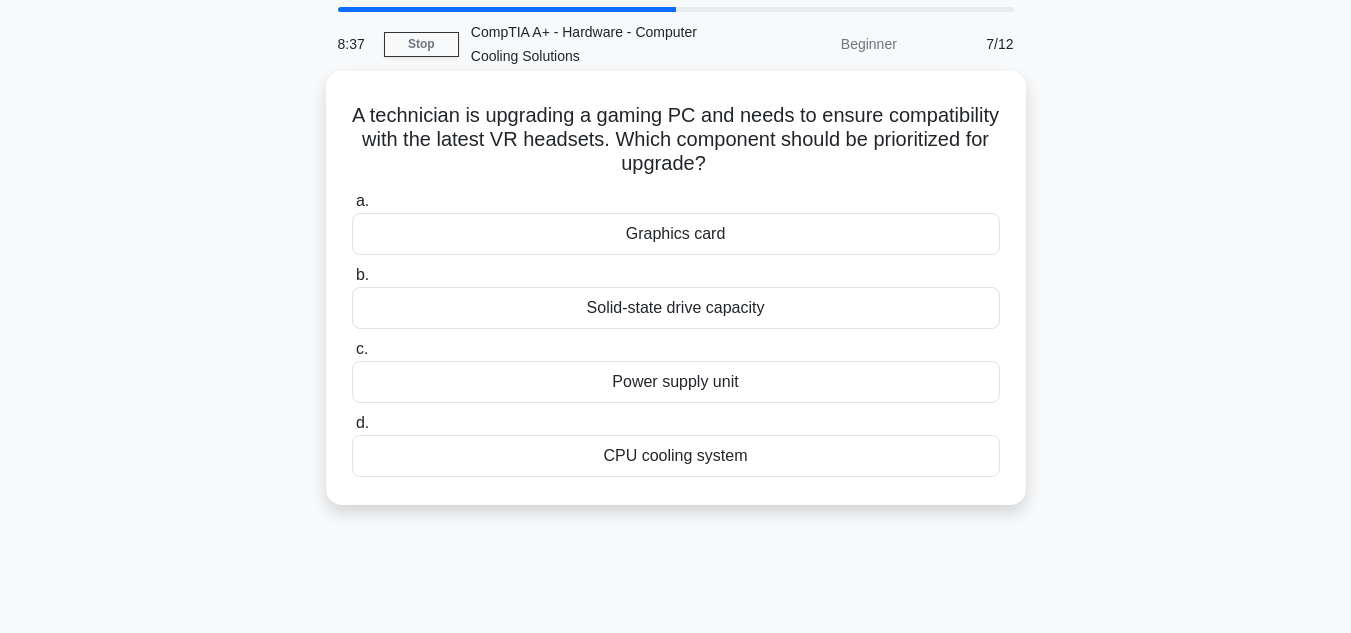 scroll, scrollTop: 100, scrollLeft: 0, axis: vertical 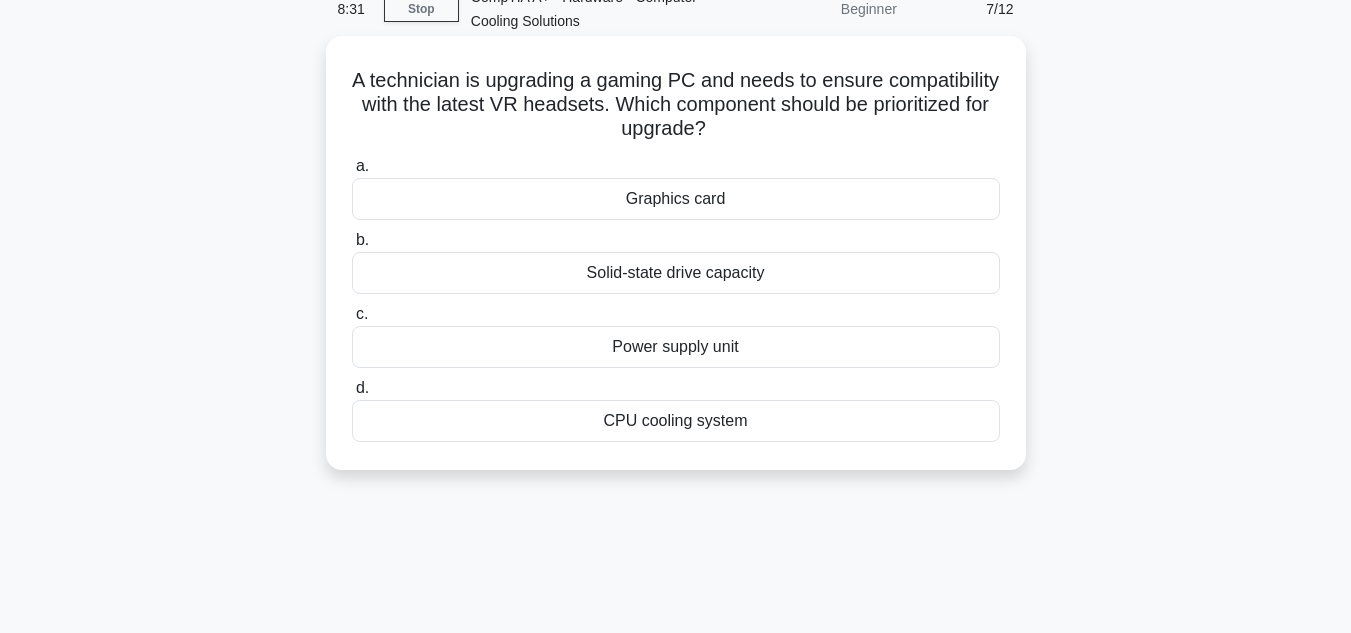 click on "Power supply unit" at bounding box center (676, 347) 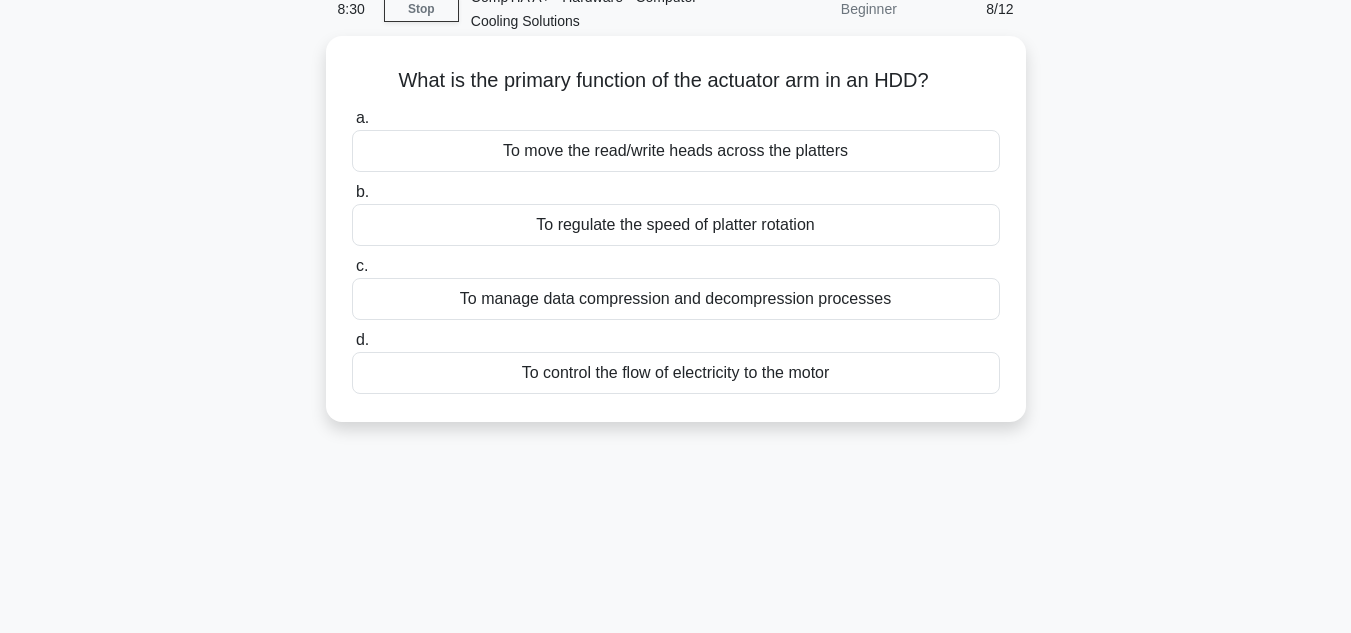 scroll, scrollTop: 0, scrollLeft: 0, axis: both 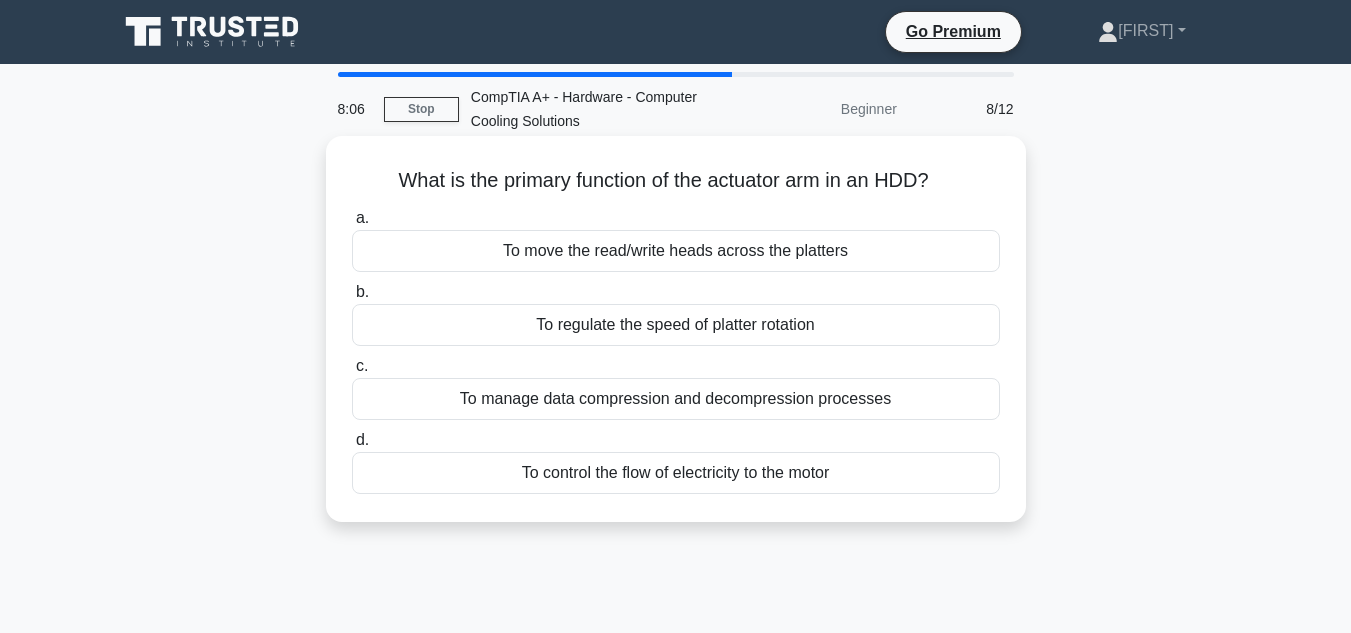 click on "To move the read/write heads across the platters" at bounding box center [676, 251] 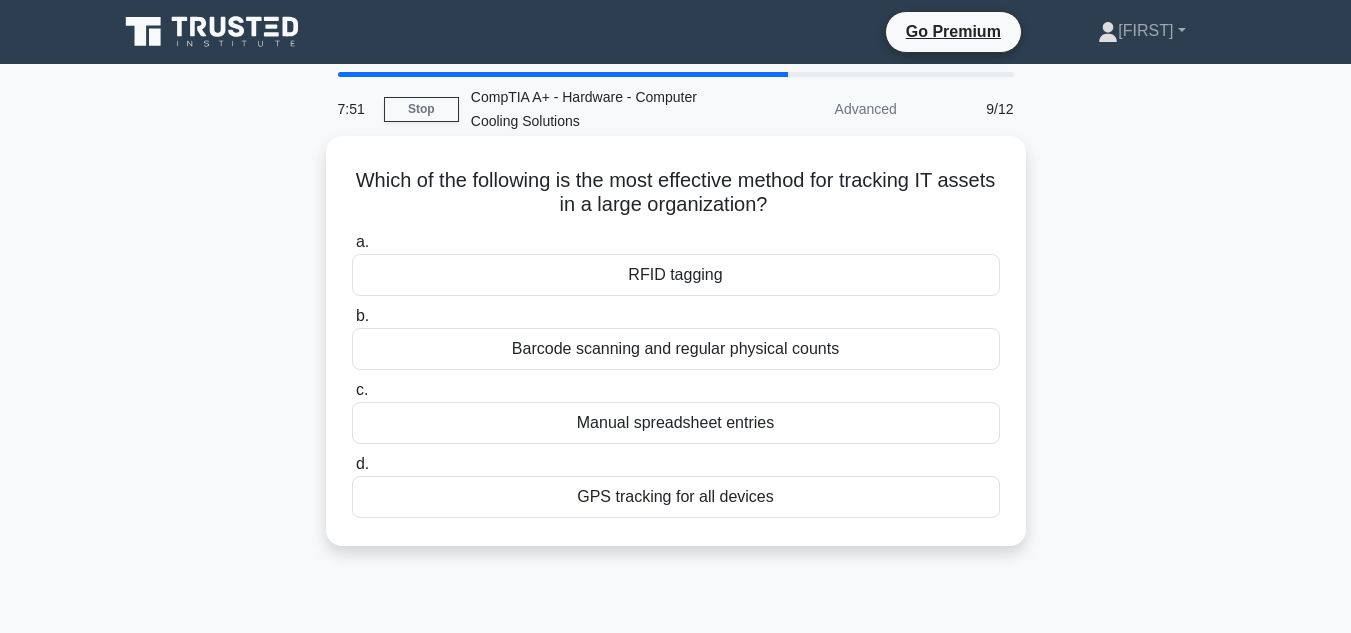 click on "RFID tagging" at bounding box center [676, 275] 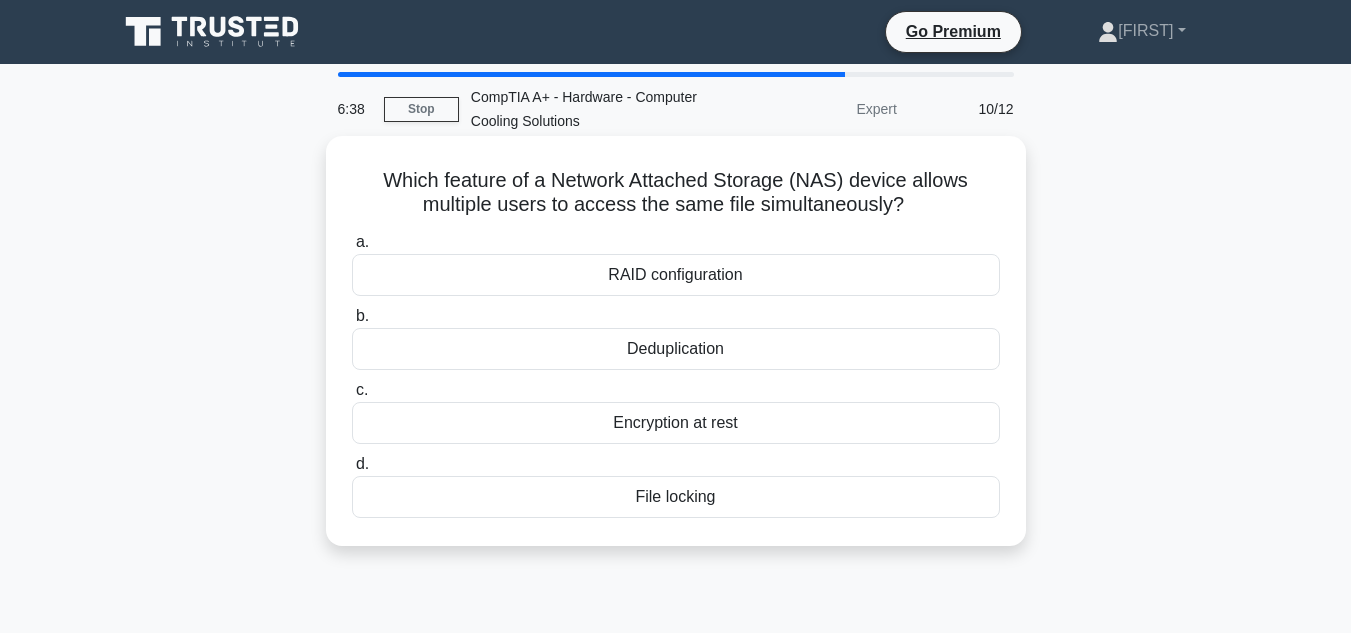 click on "Deduplication" at bounding box center [676, 349] 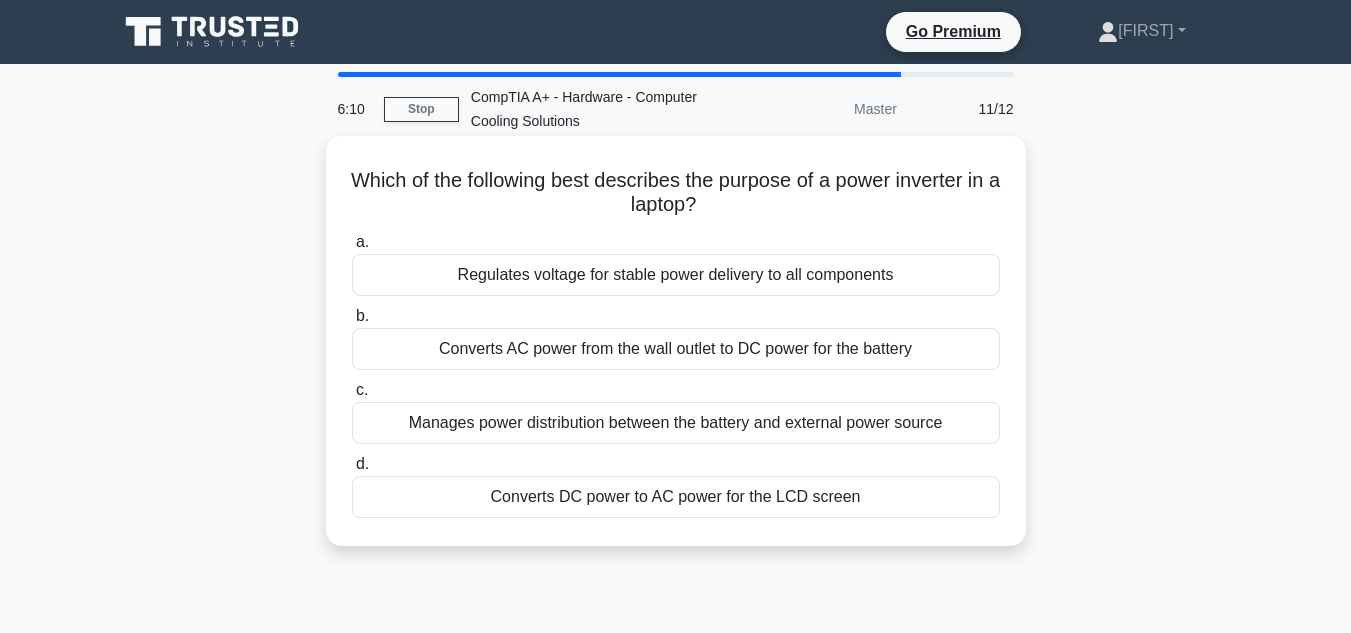 click on "Regulates voltage for stable power delivery to all components" at bounding box center (676, 275) 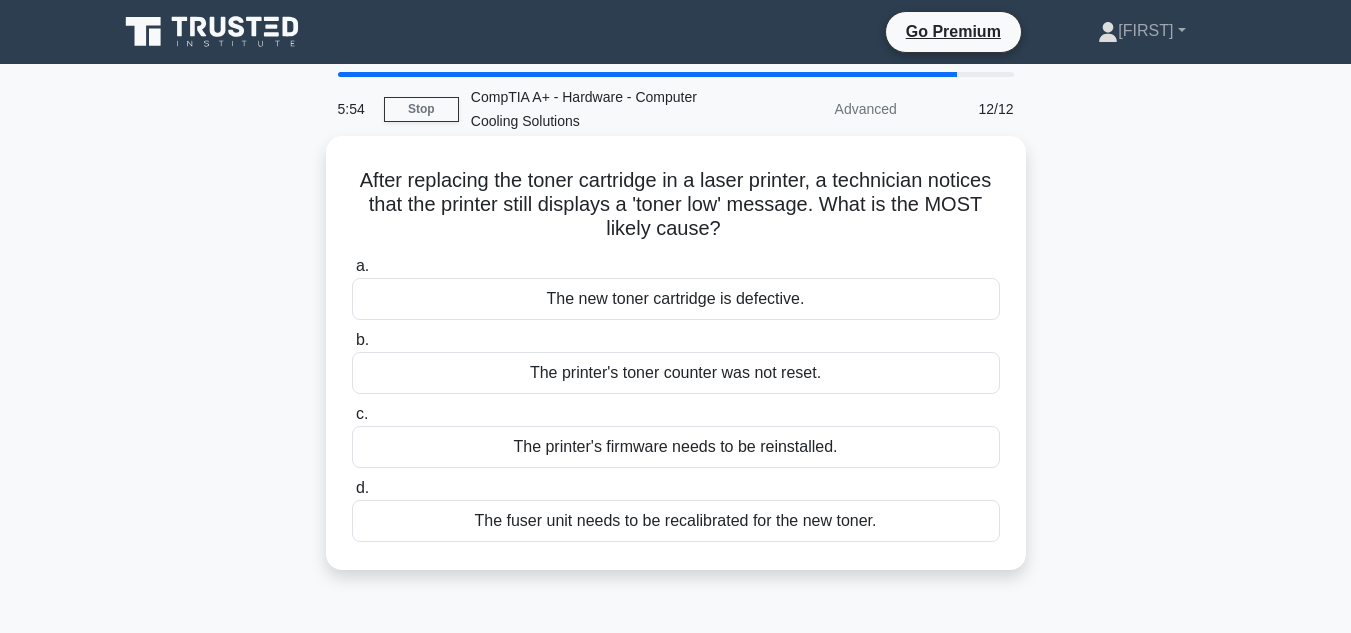 click on "The new toner cartridge is defective." at bounding box center [676, 299] 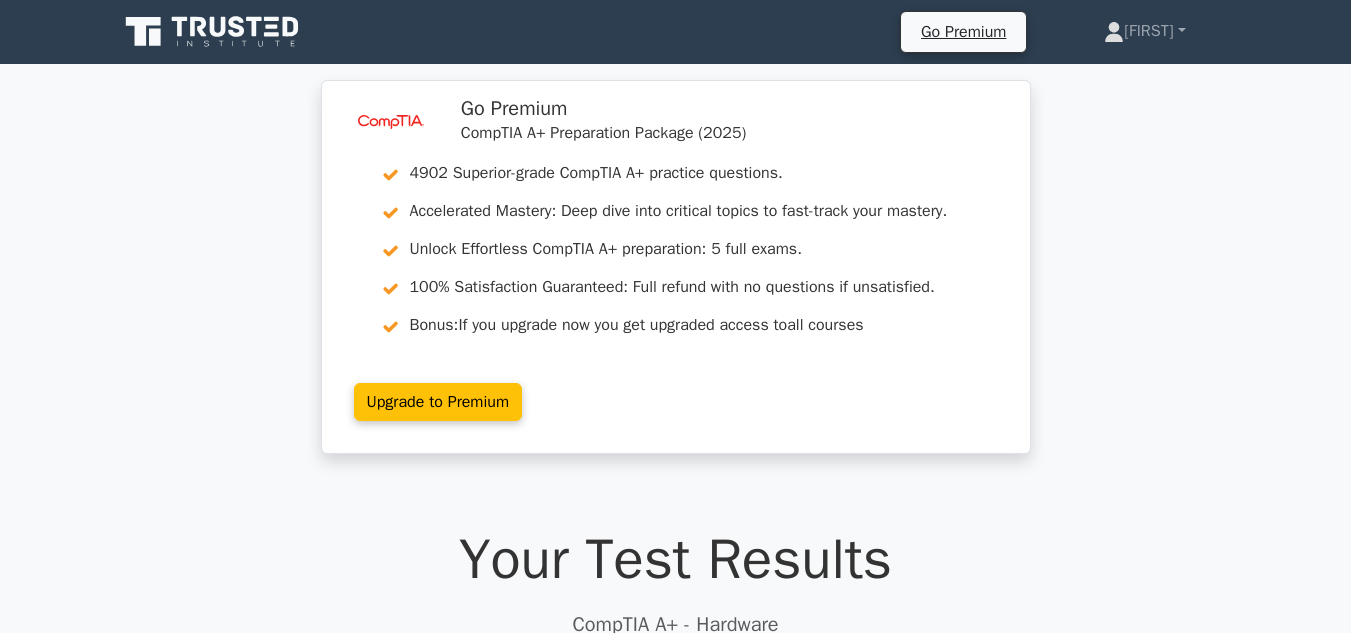 scroll, scrollTop: 600, scrollLeft: 0, axis: vertical 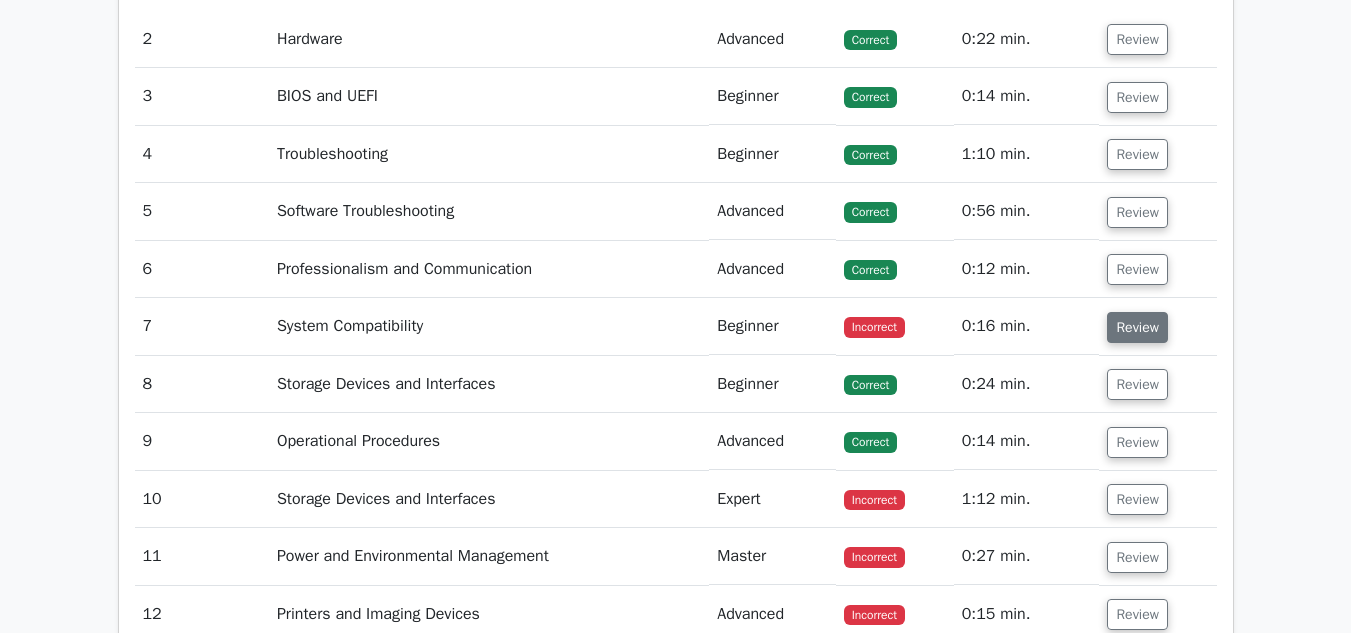 click on "Review" at bounding box center (1137, 327) 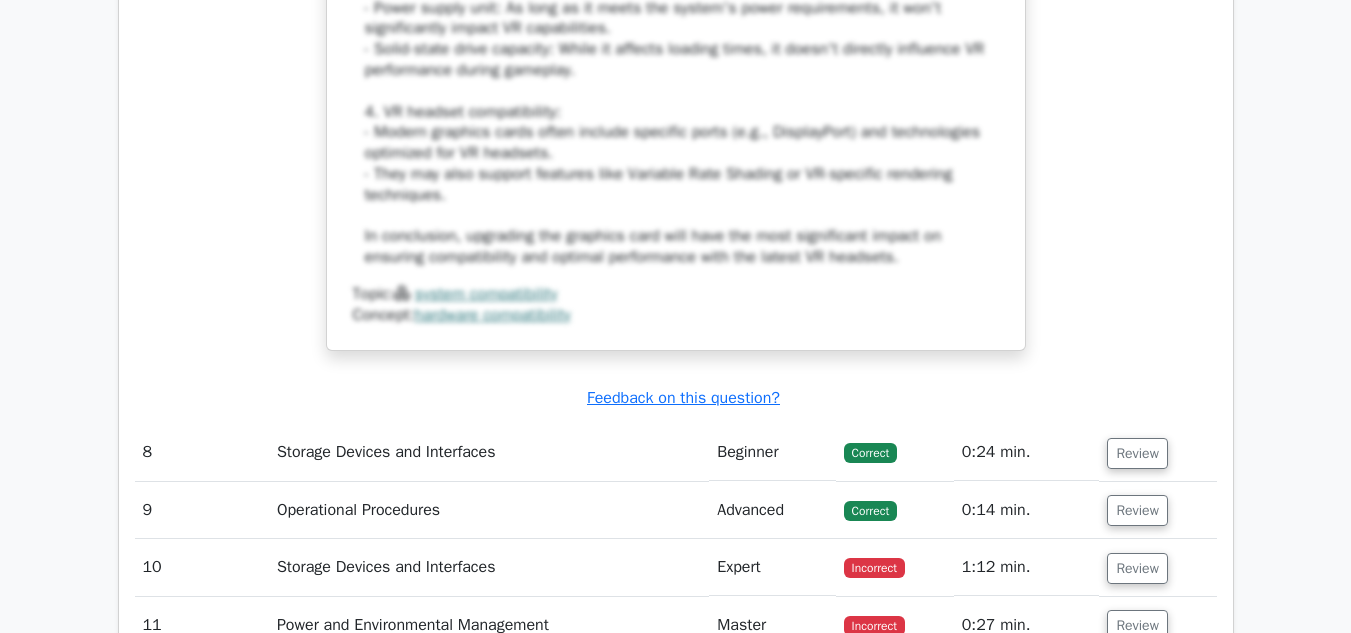 scroll, scrollTop: 4100, scrollLeft: 0, axis: vertical 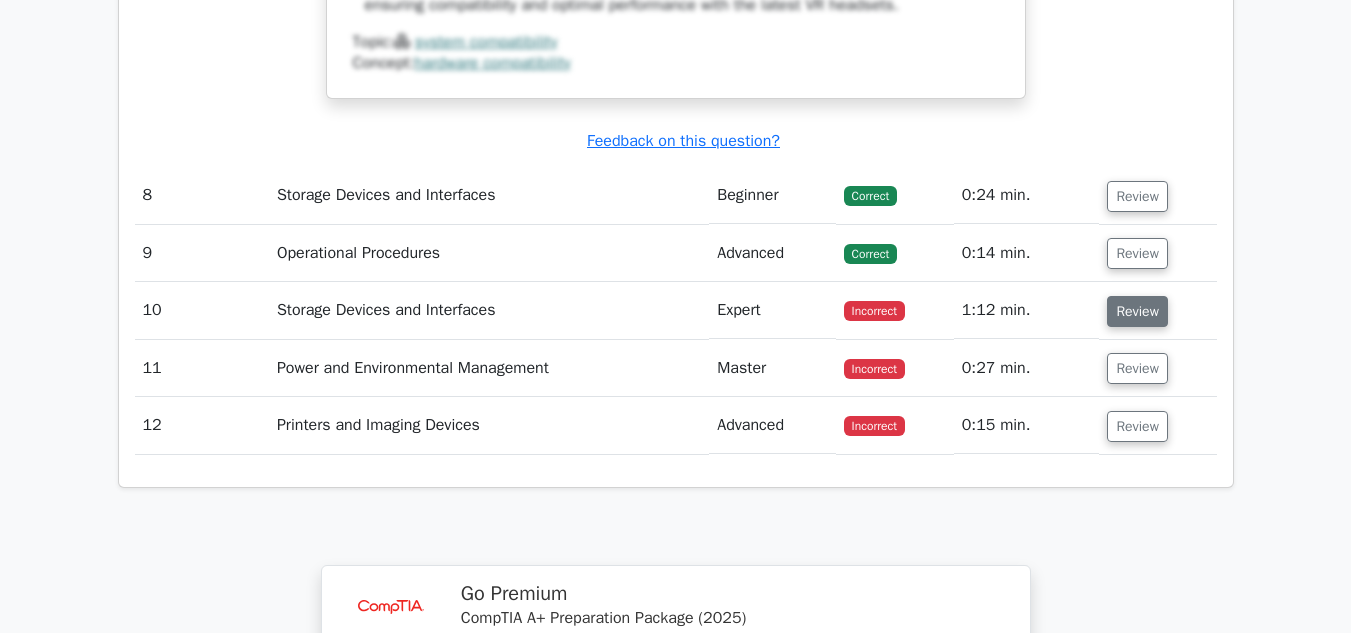 click on "Review" at bounding box center [1137, 311] 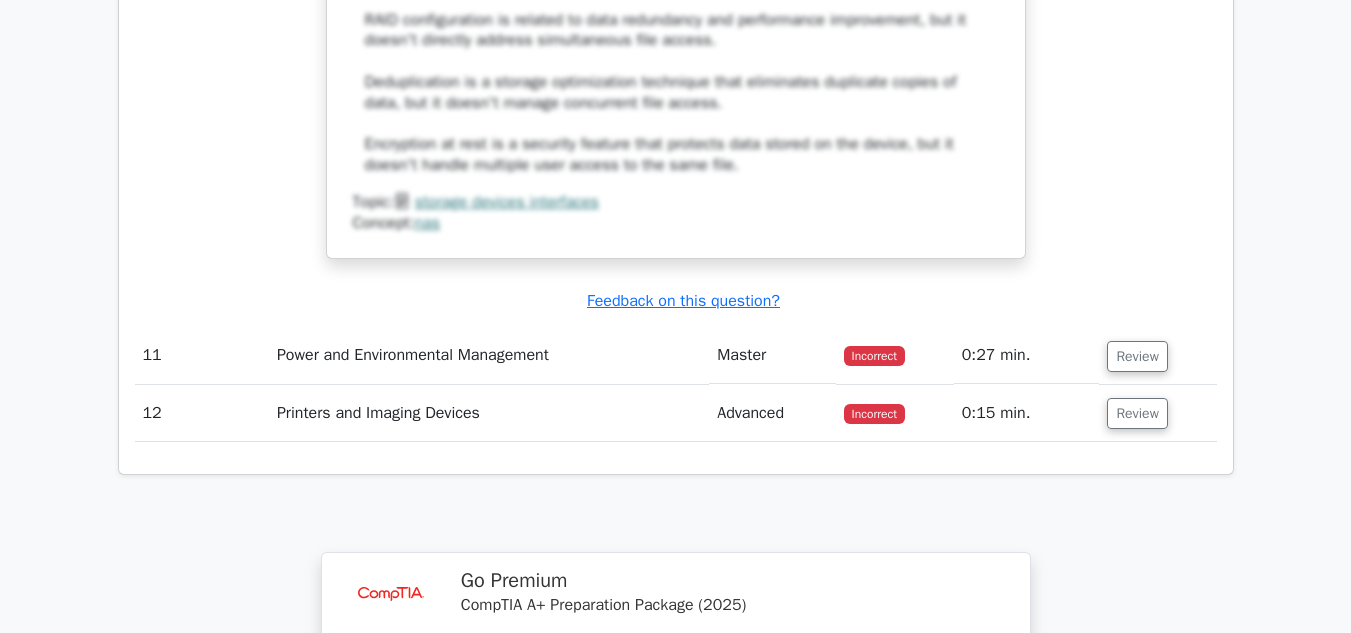 scroll, scrollTop: 5100, scrollLeft: 0, axis: vertical 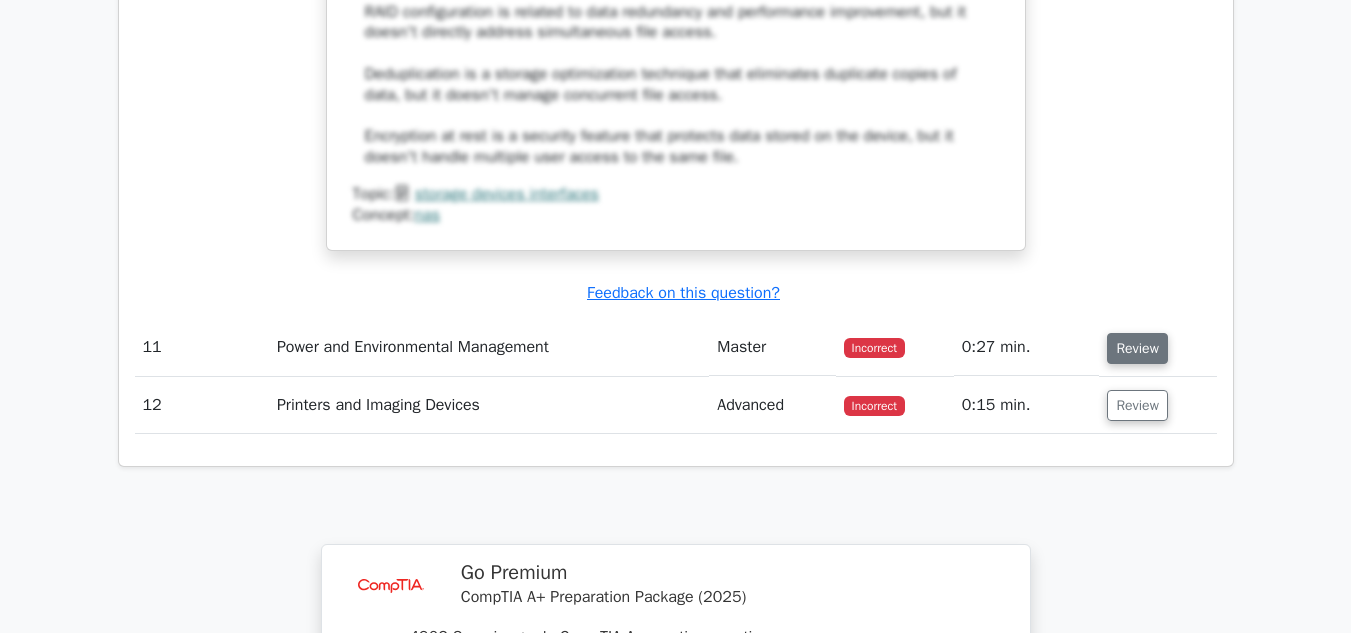 click on "Review" at bounding box center [1137, 348] 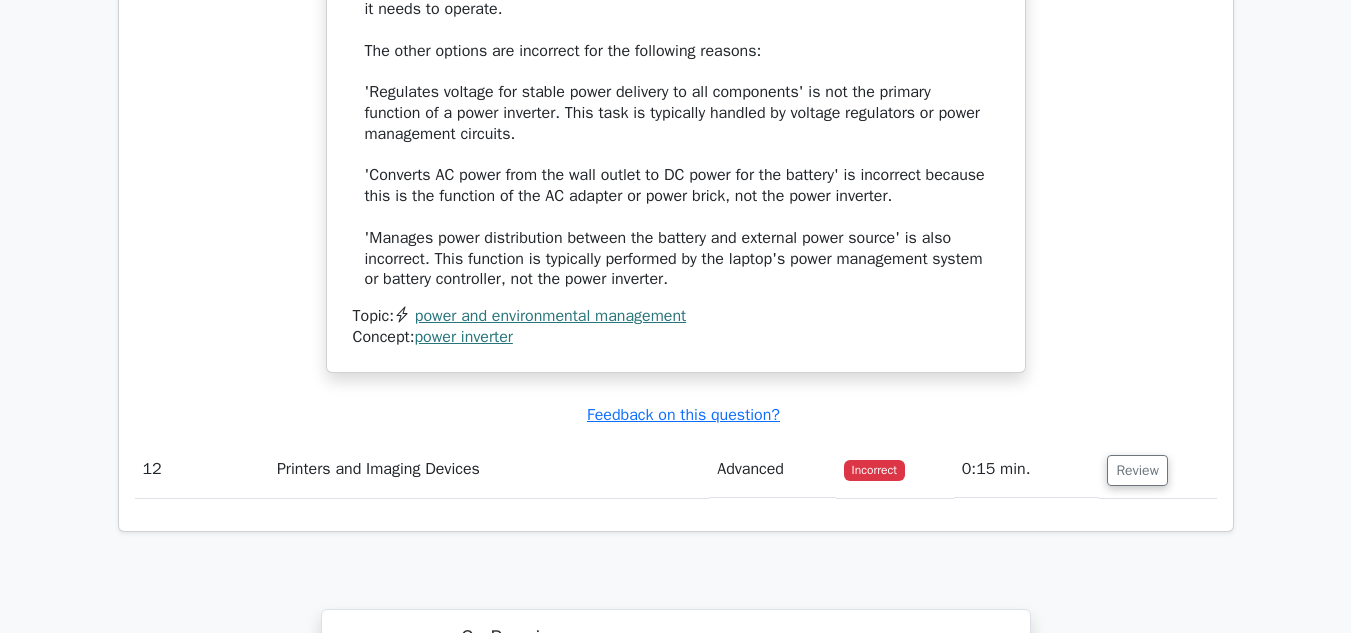 scroll, scrollTop: 6100, scrollLeft: 0, axis: vertical 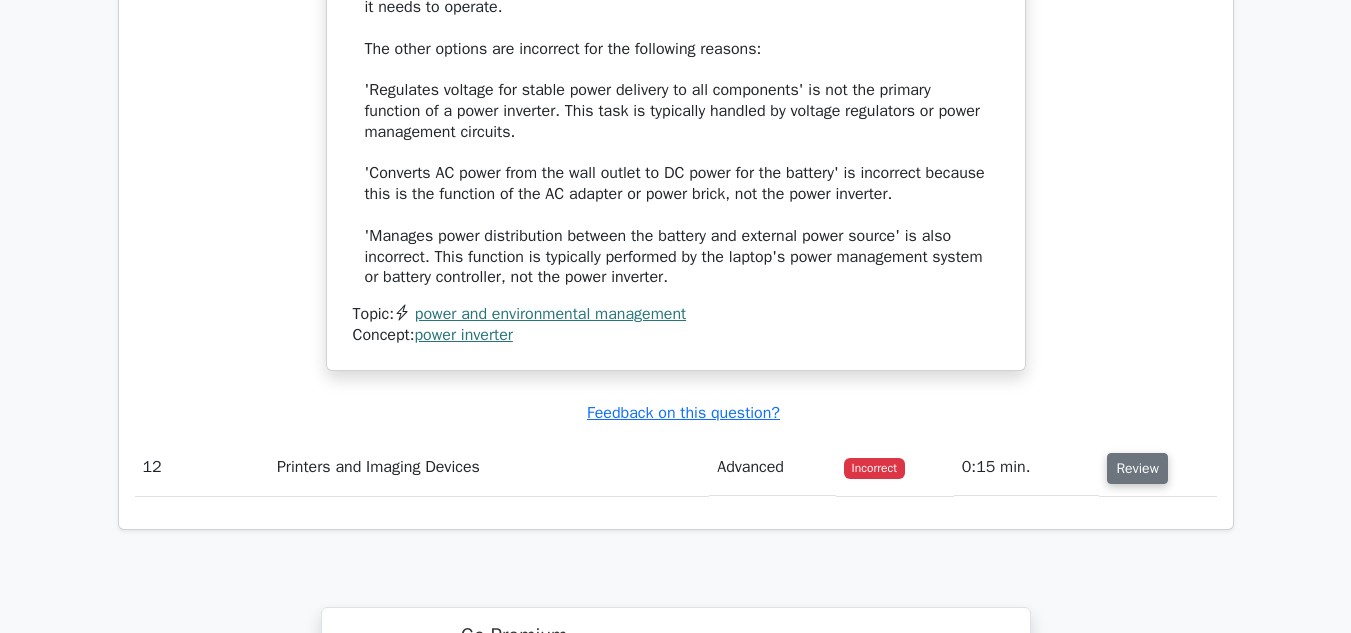 click on "Review" at bounding box center [1137, 468] 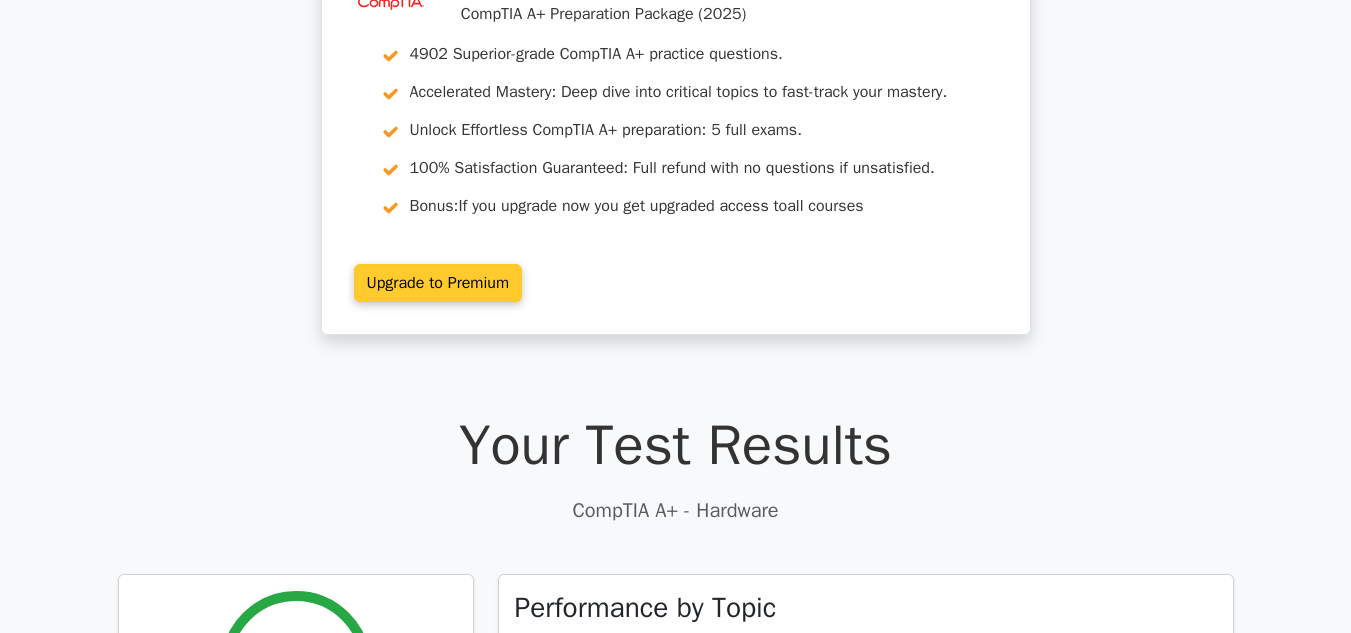 scroll, scrollTop: 0, scrollLeft: 0, axis: both 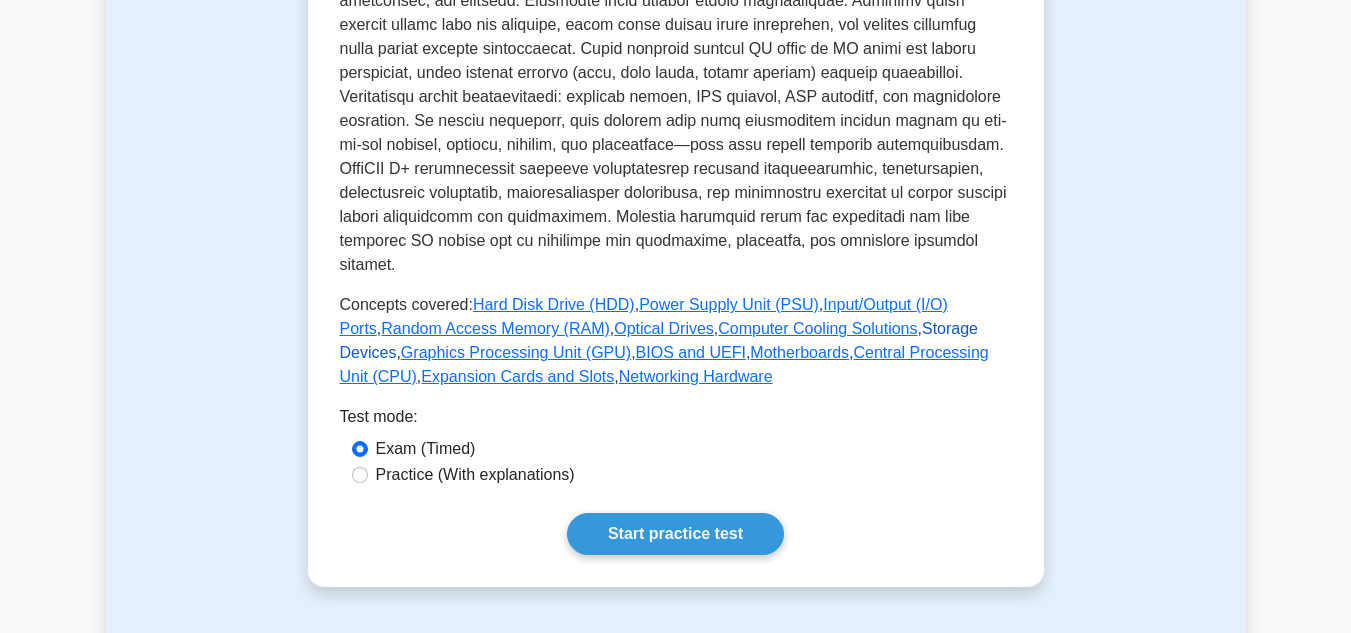 click on "Storage Devices" at bounding box center (659, 340) 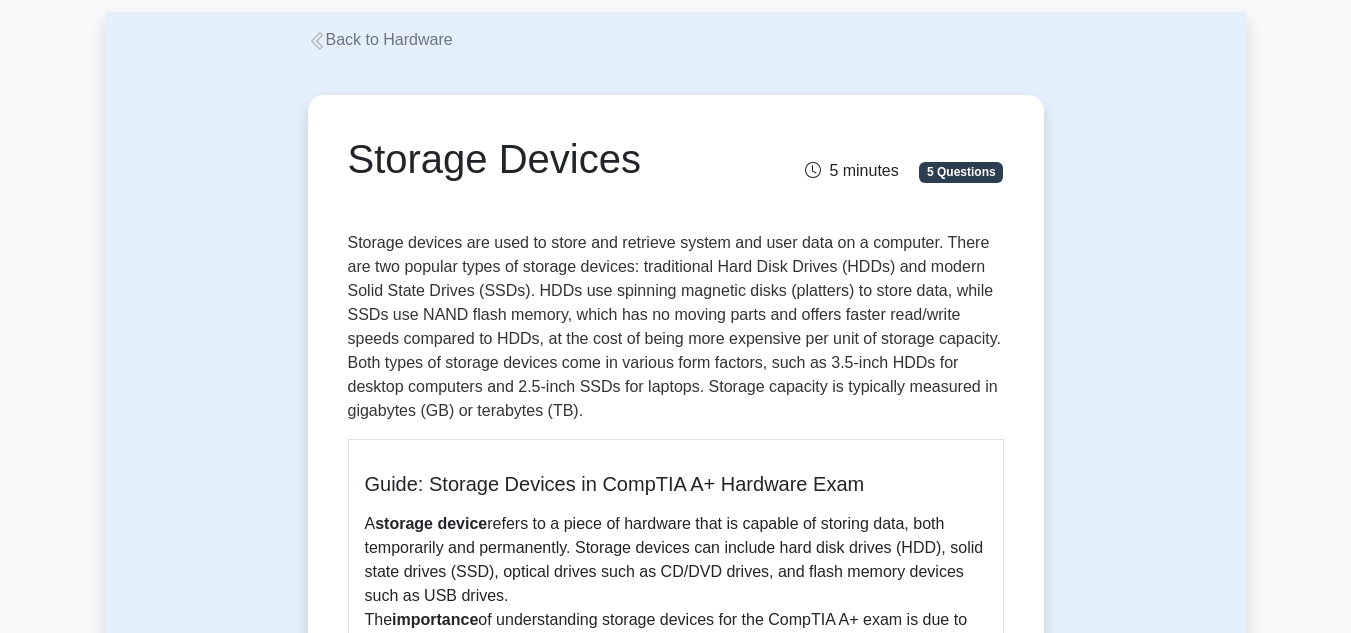 scroll, scrollTop: 100, scrollLeft: 0, axis: vertical 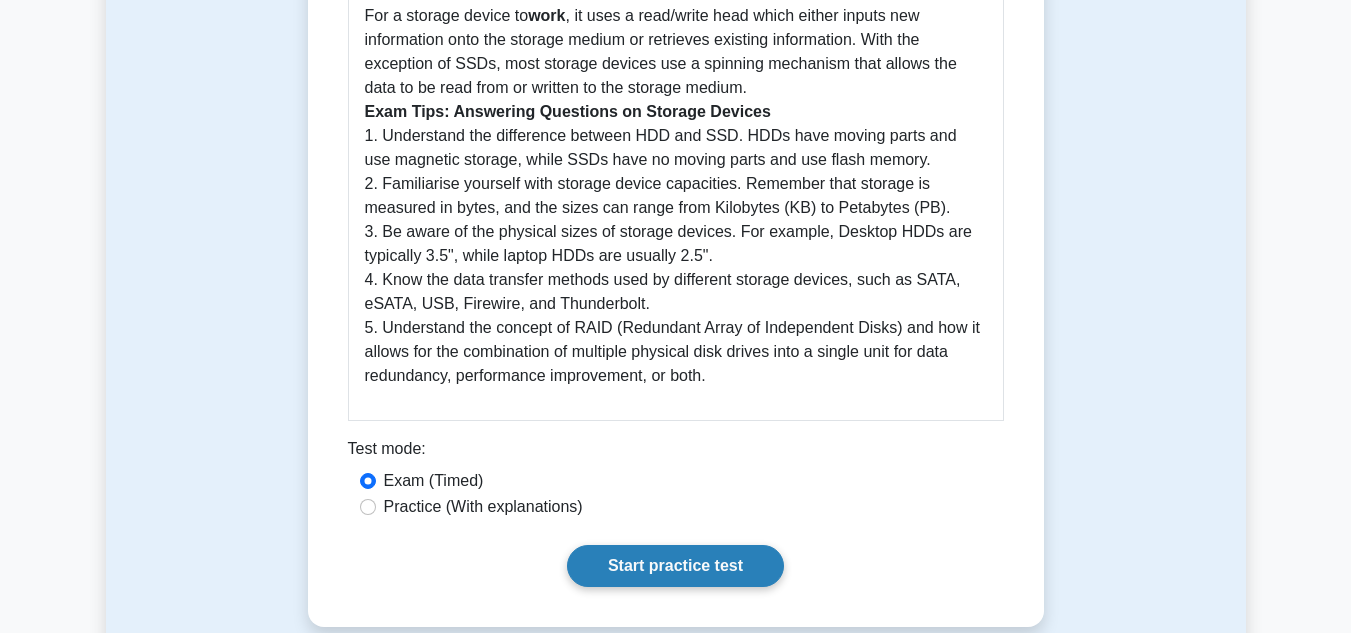 click on "Start practice test" at bounding box center [675, 566] 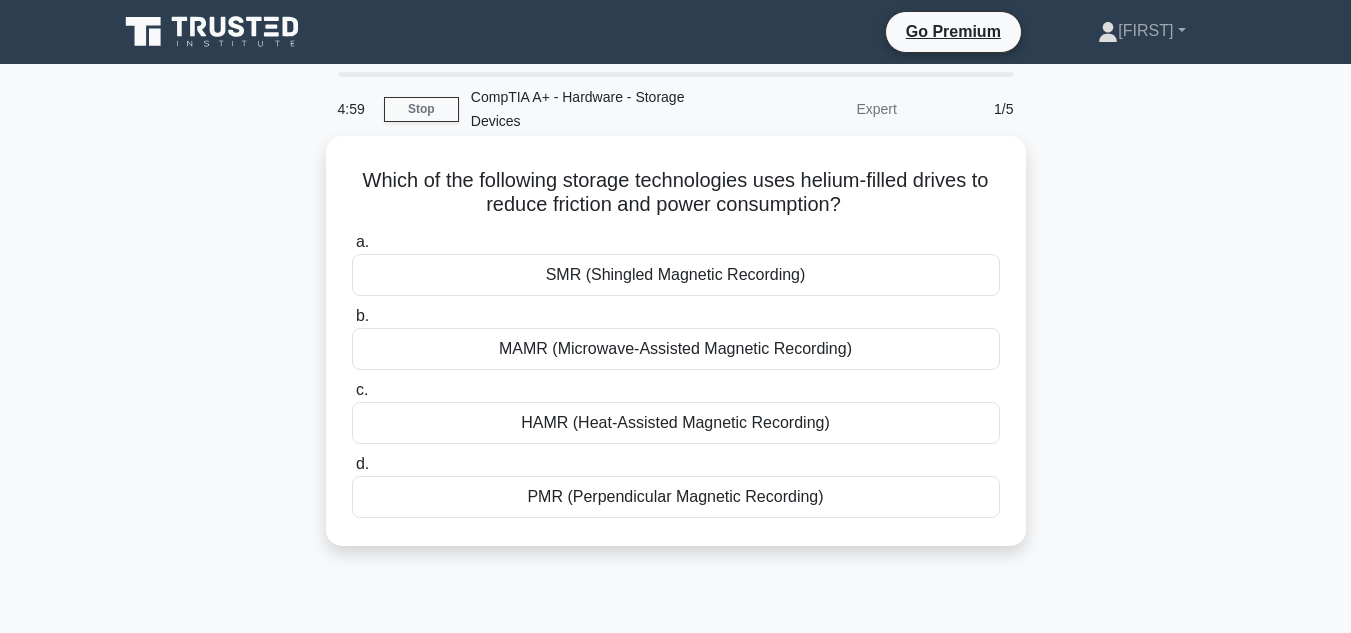 scroll, scrollTop: 0, scrollLeft: 0, axis: both 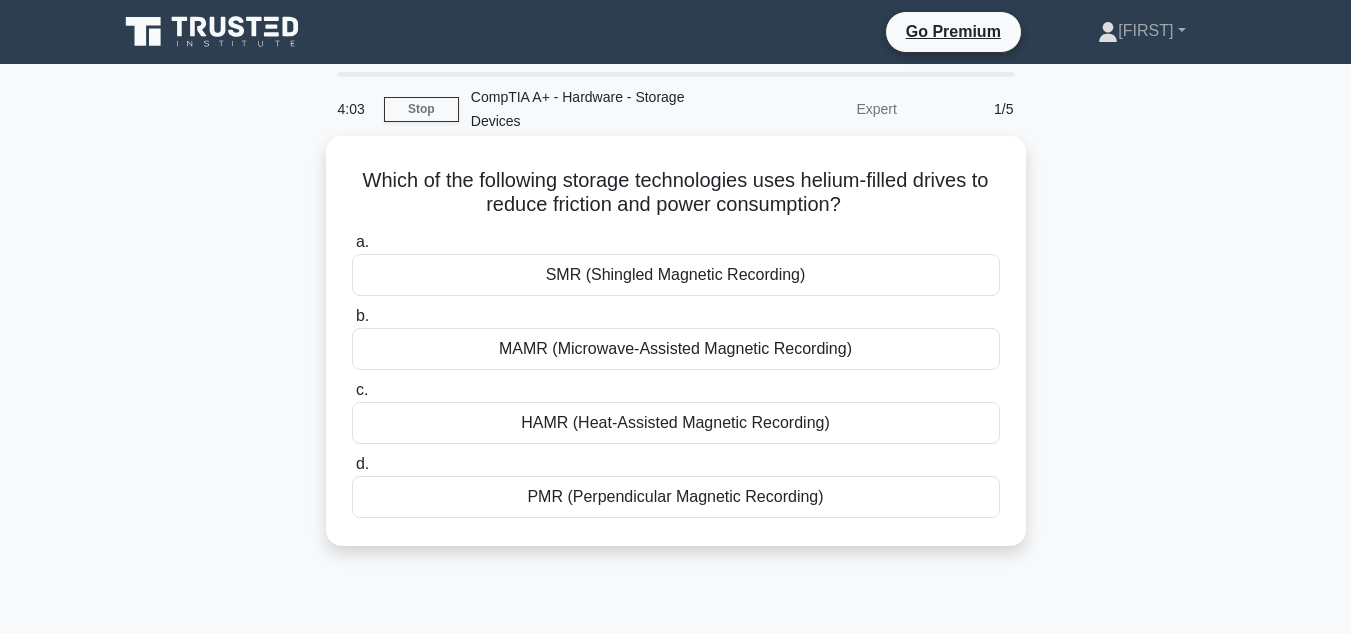 click on "HAMR (Heat-Assisted Magnetic Recording)" at bounding box center (676, 423) 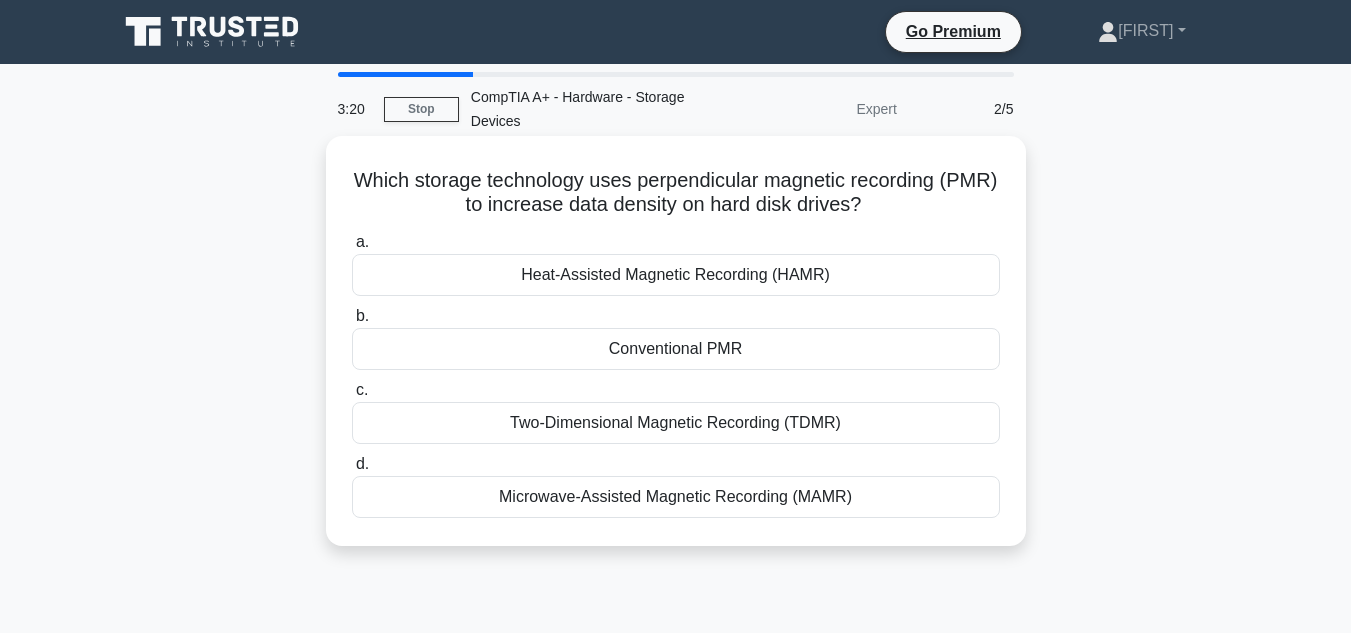click on "Two-Dimensional Magnetic Recording (TDMR)" at bounding box center [676, 423] 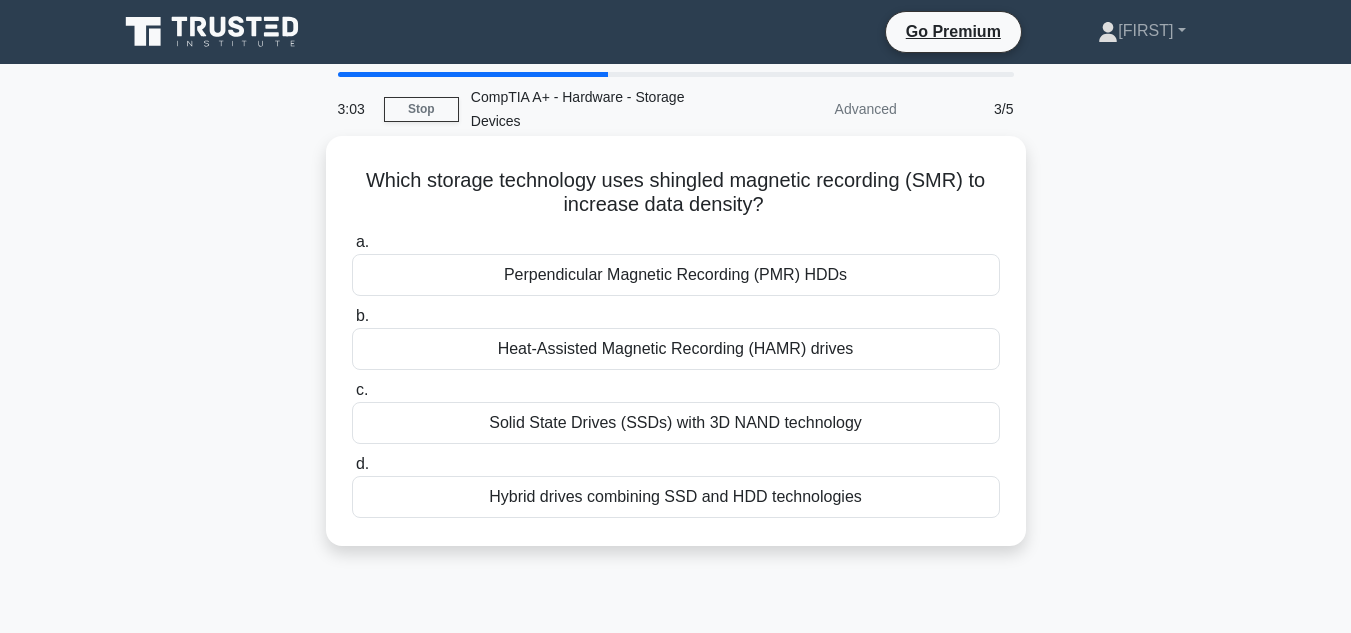click on "Solid State Drives (SSDs) with 3D NAND technology" at bounding box center (676, 423) 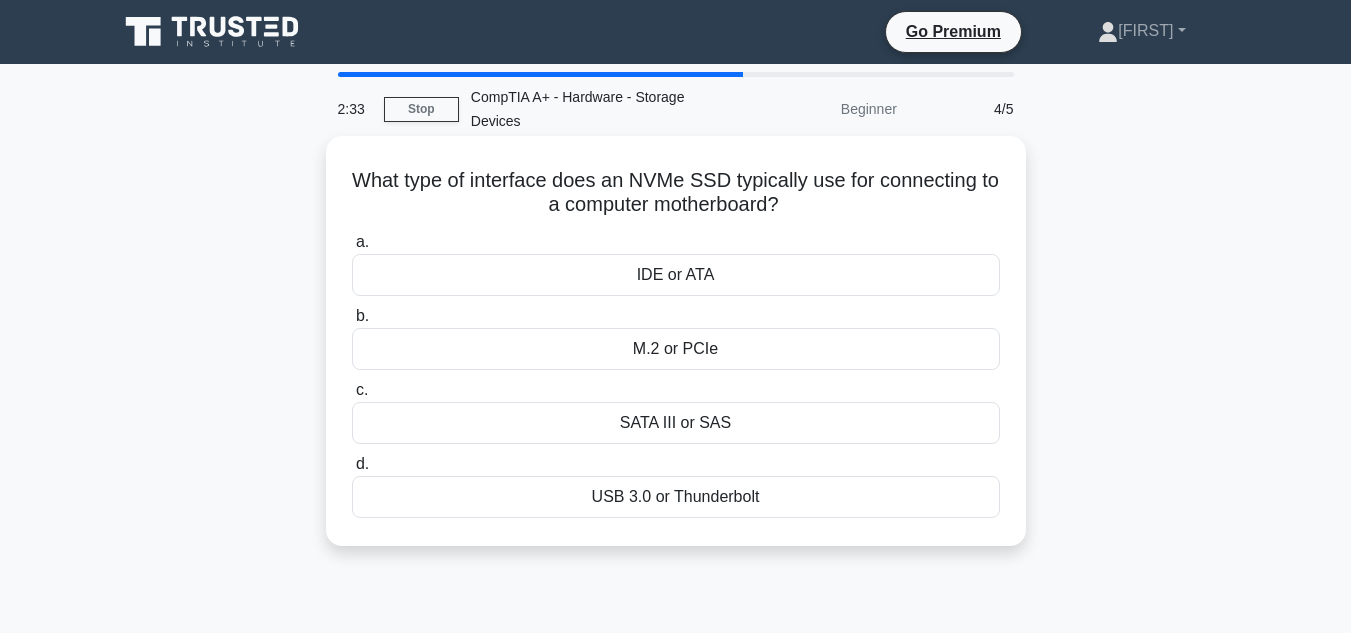 click on "M.2 or PCIe" at bounding box center (676, 349) 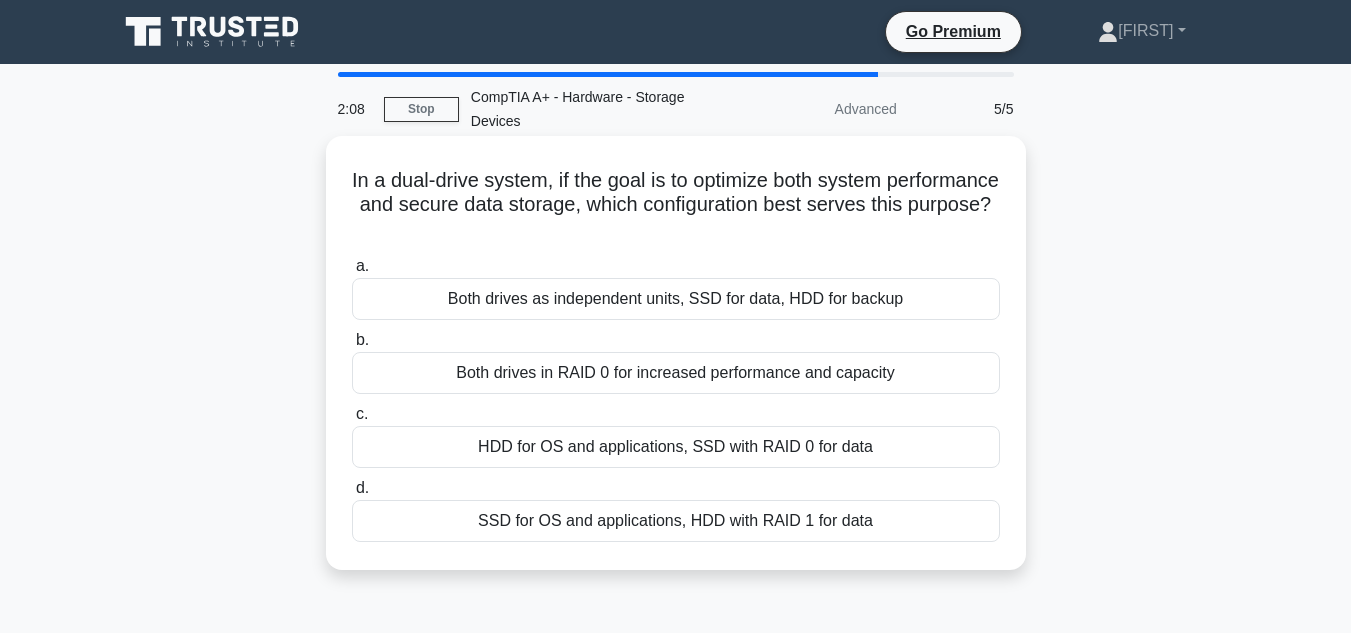 click on "Both drives in RAID 0 for increased performance and capacity" at bounding box center (676, 373) 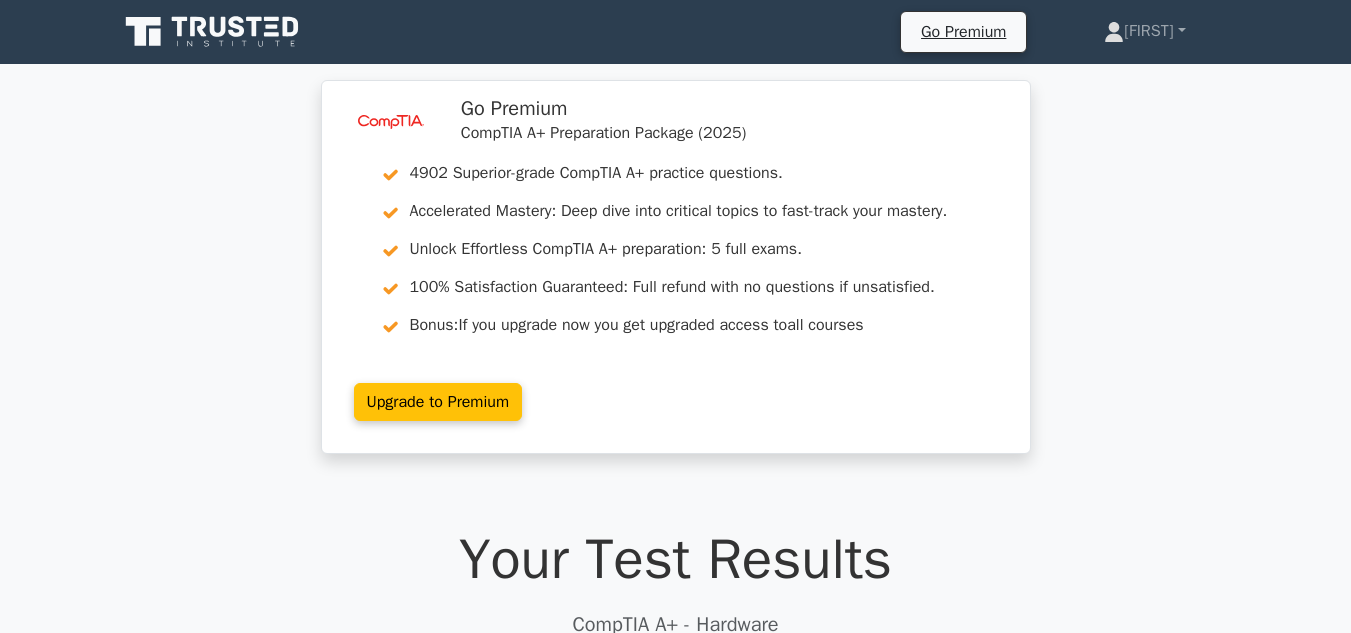 scroll, scrollTop: 900, scrollLeft: 0, axis: vertical 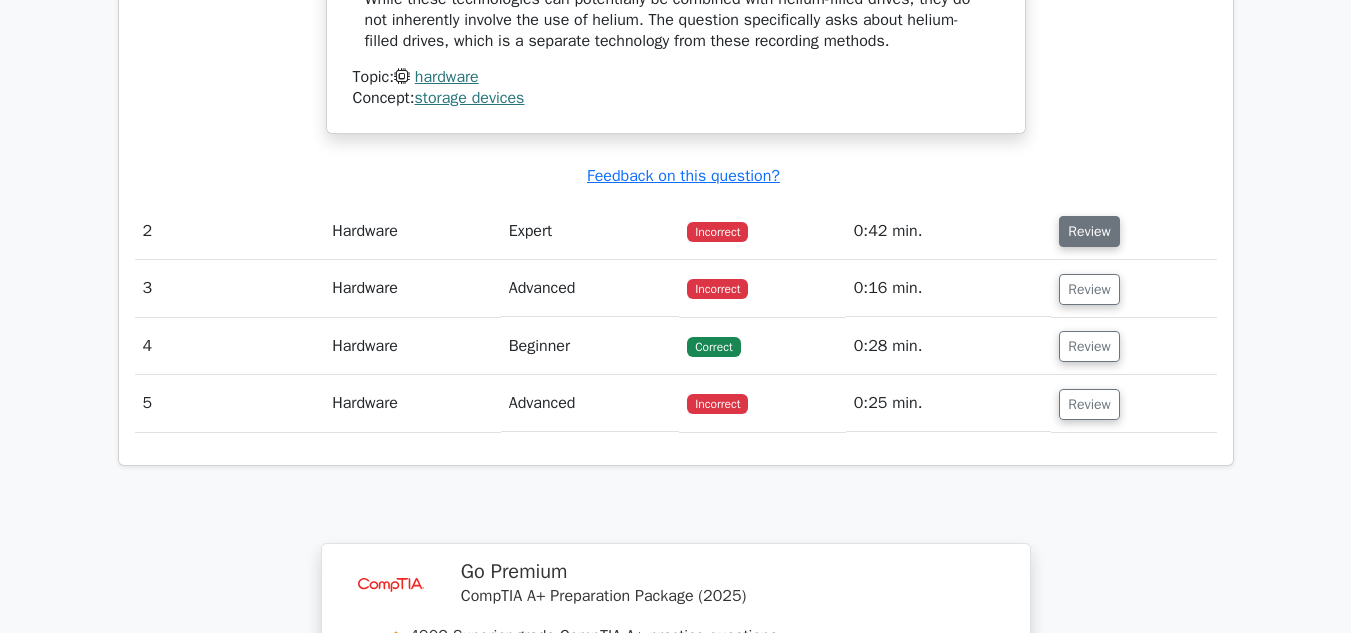 click on "Review" at bounding box center (1089, 231) 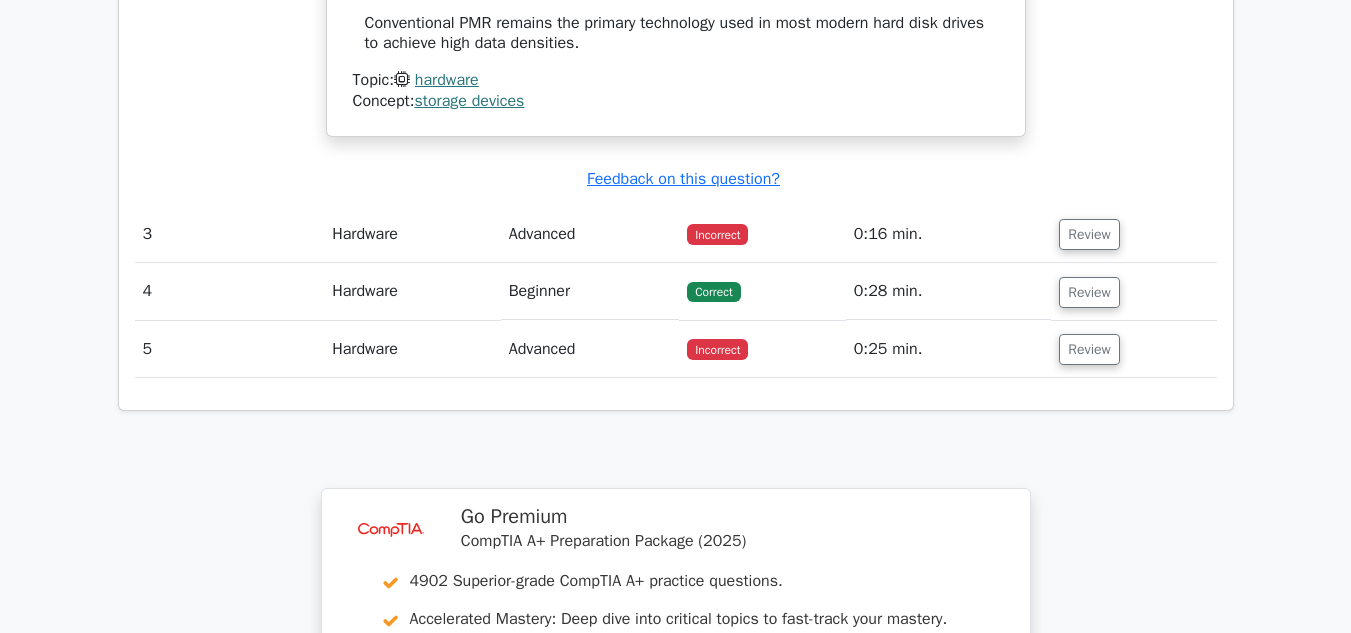 scroll, scrollTop: 3500, scrollLeft: 0, axis: vertical 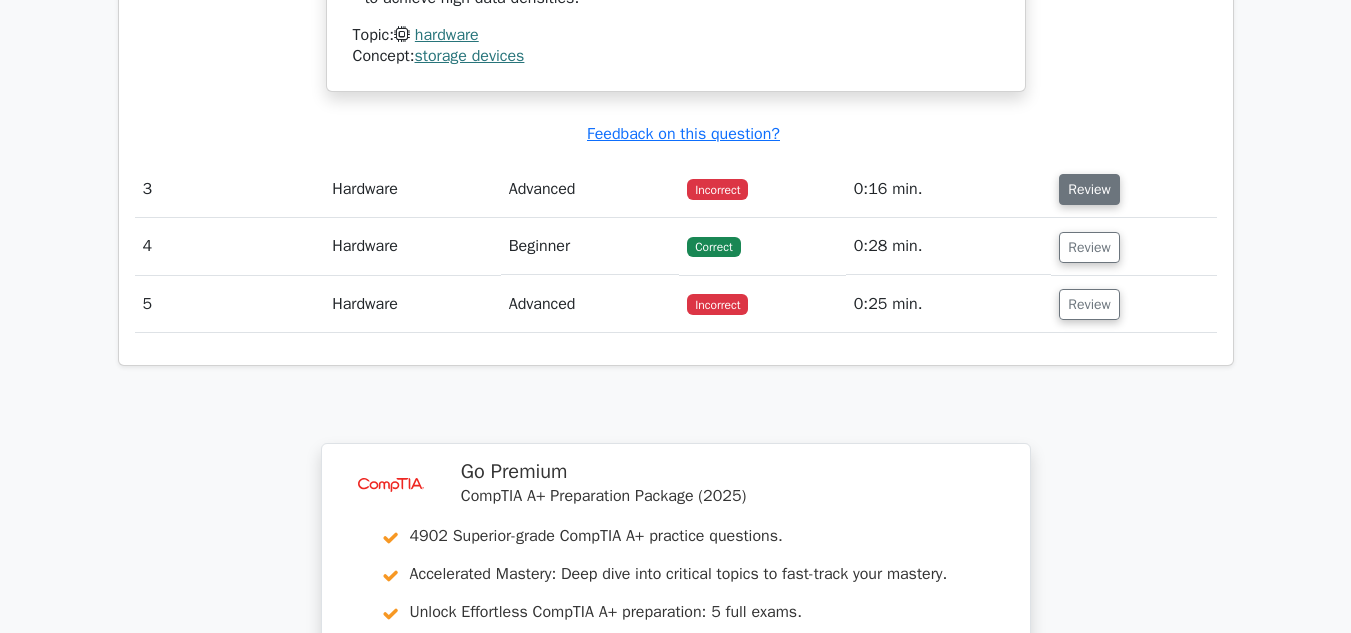 click on "Review" at bounding box center [1089, 189] 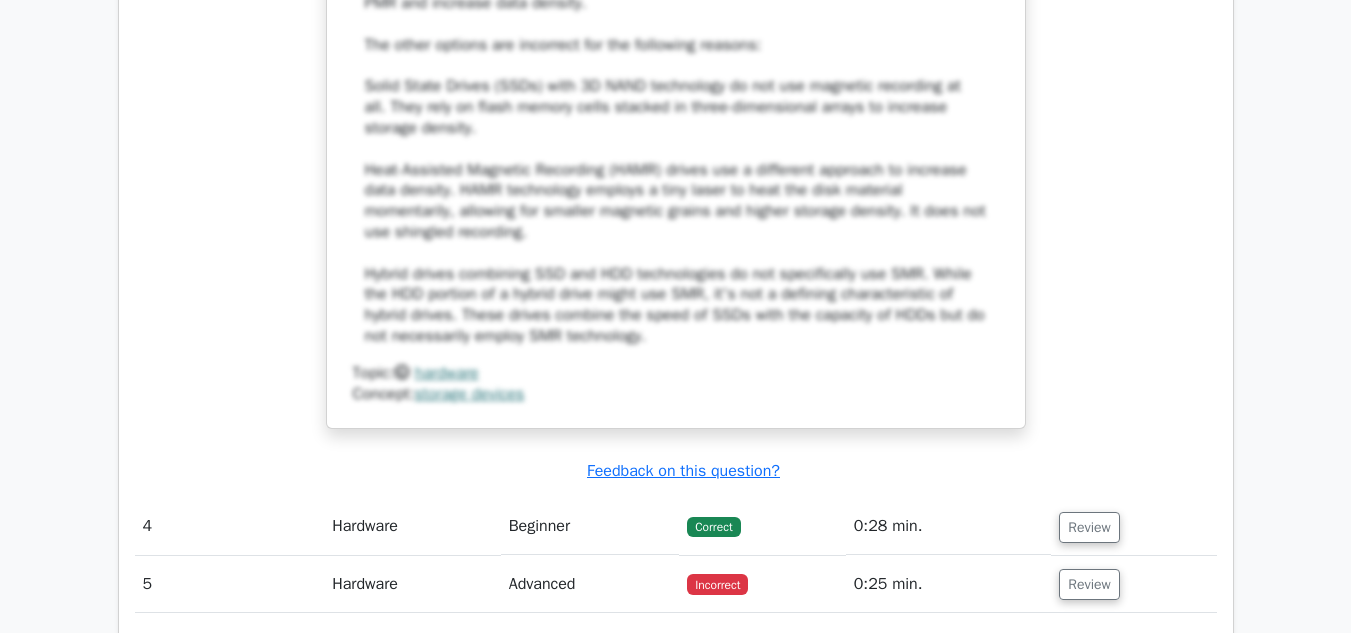 scroll, scrollTop: 4600, scrollLeft: 0, axis: vertical 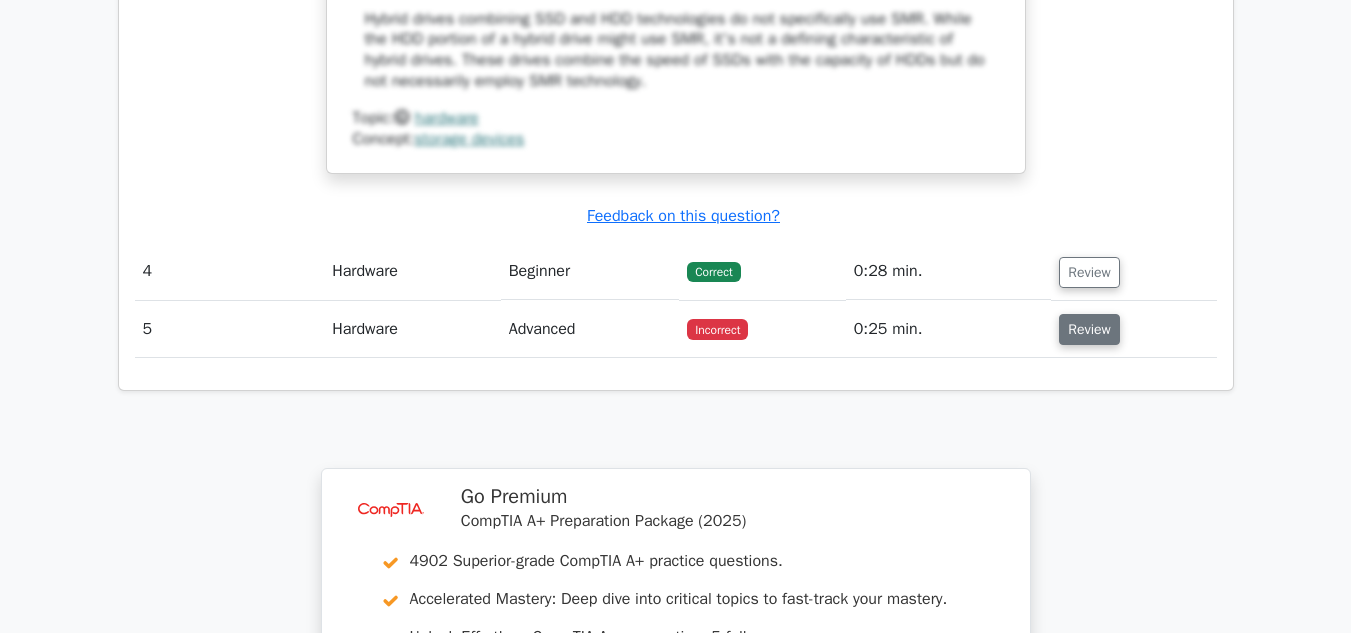 click on "Review" at bounding box center [1089, 329] 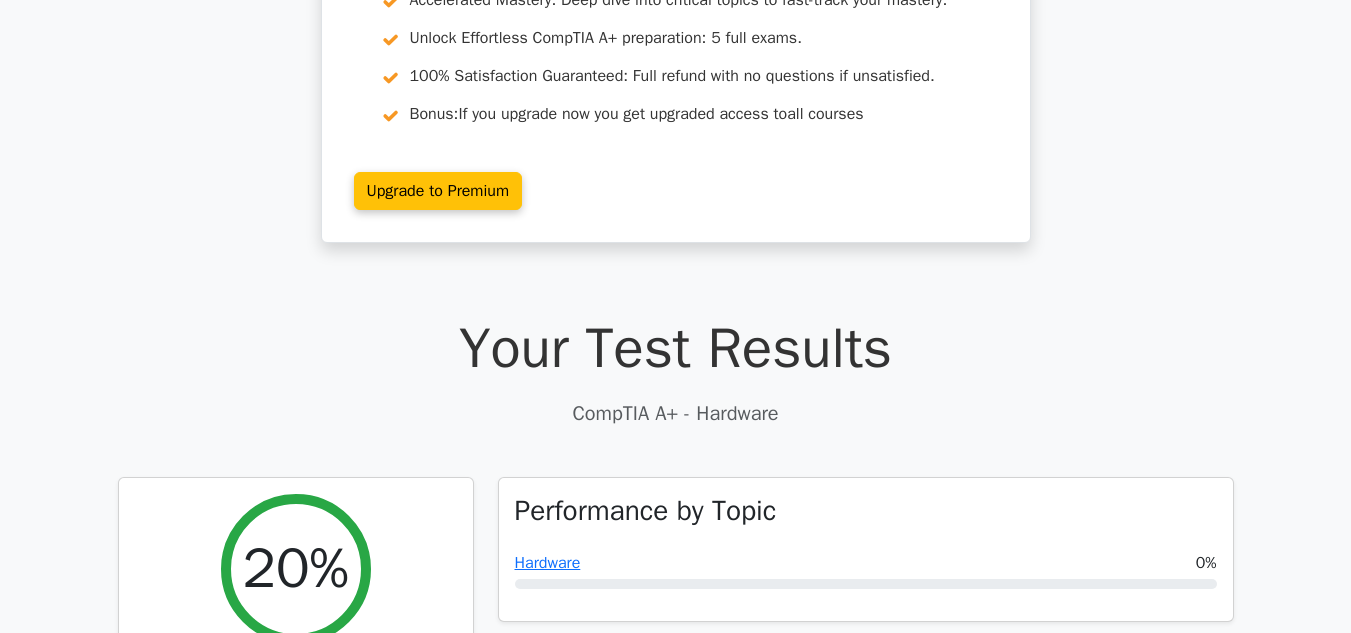 scroll, scrollTop: 200, scrollLeft: 0, axis: vertical 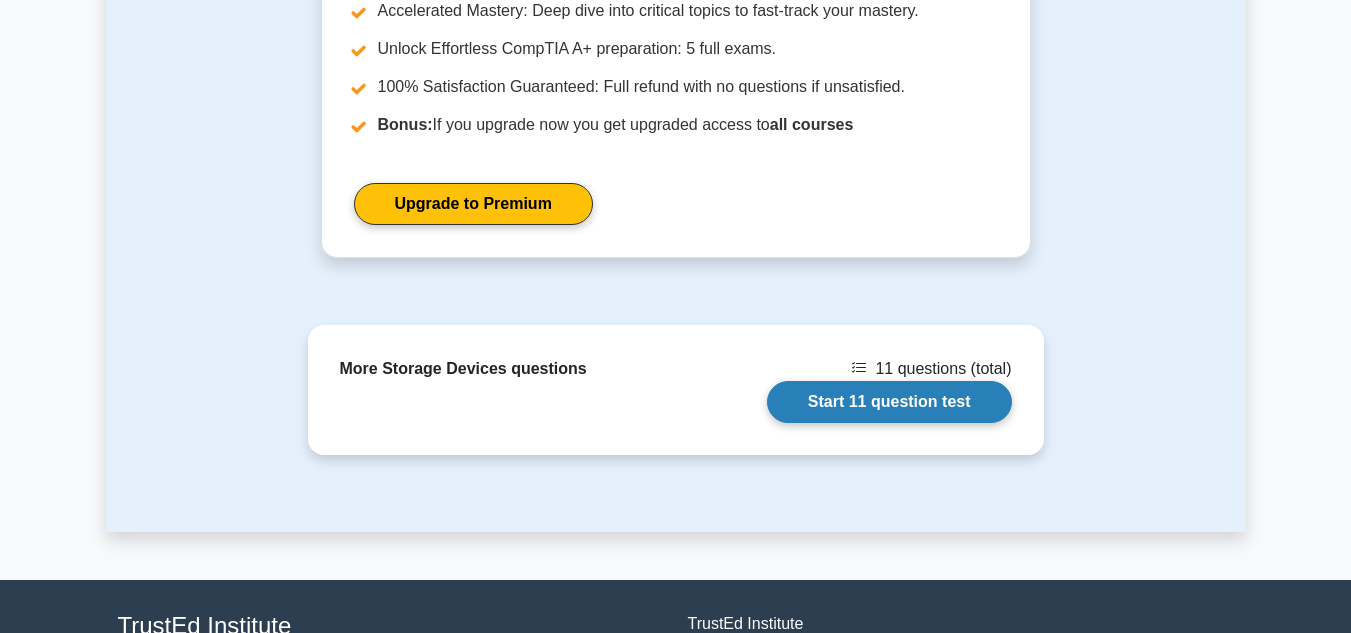 click on "Start 11 question test" at bounding box center [889, 402] 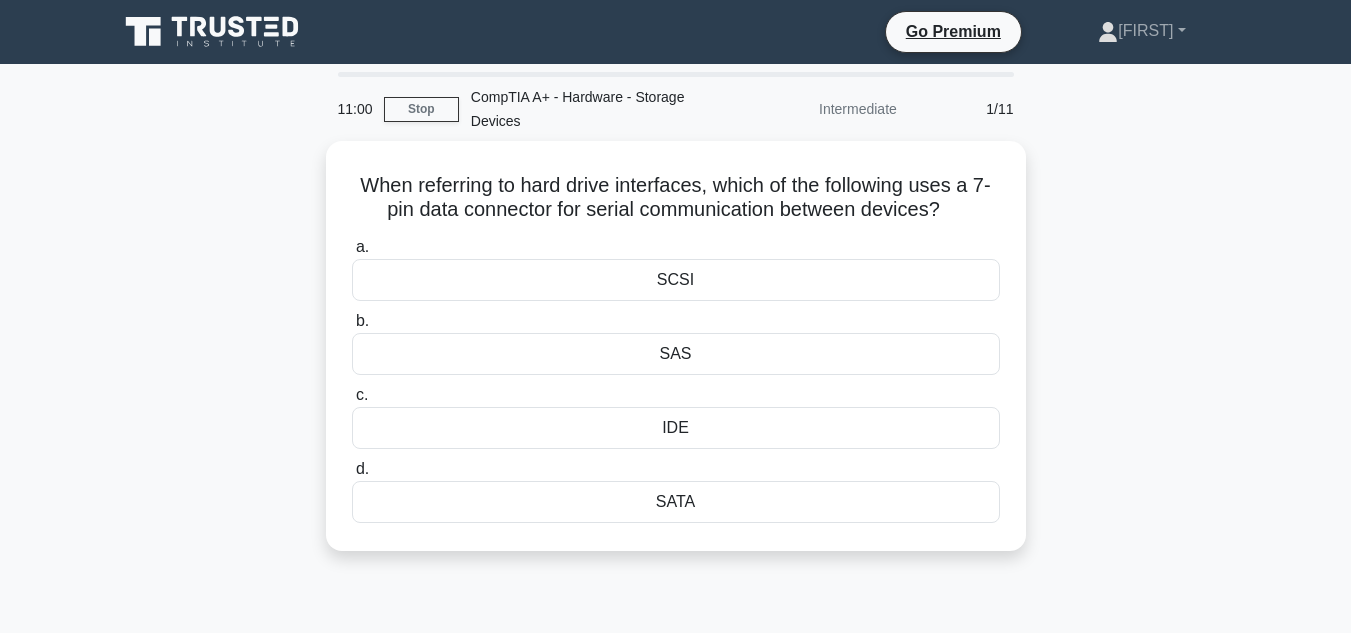 scroll, scrollTop: 0, scrollLeft: 0, axis: both 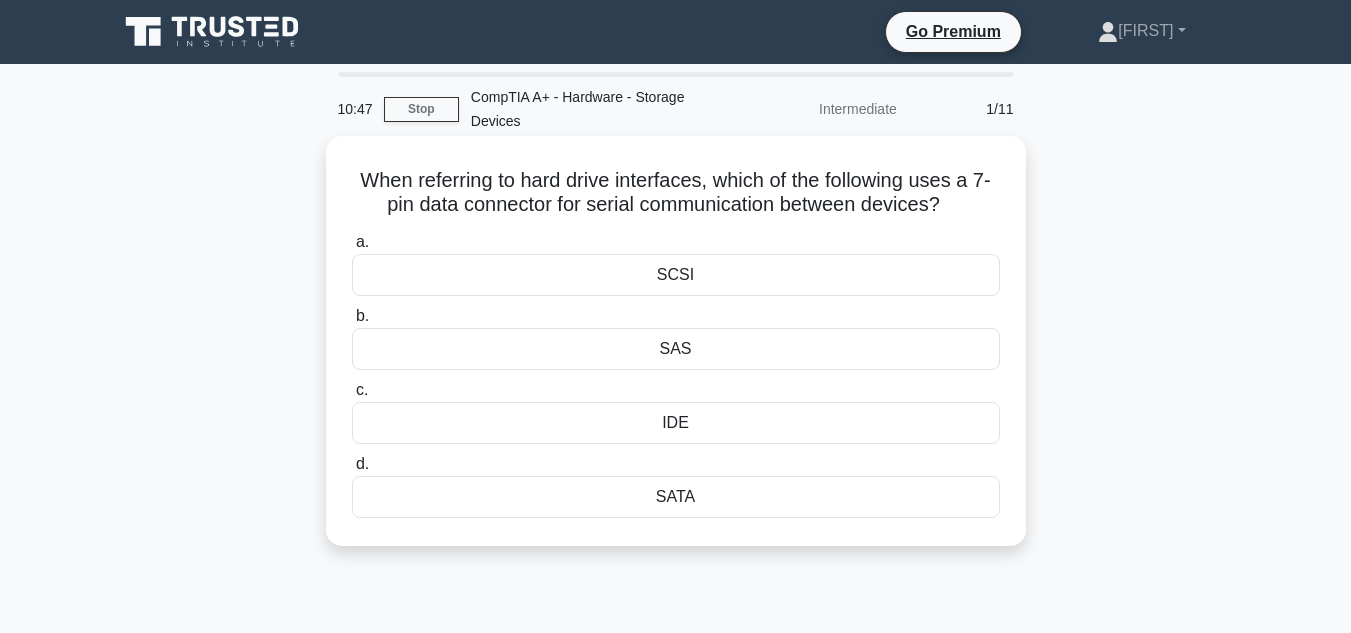 click on "SATA" at bounding box center (676, 497) 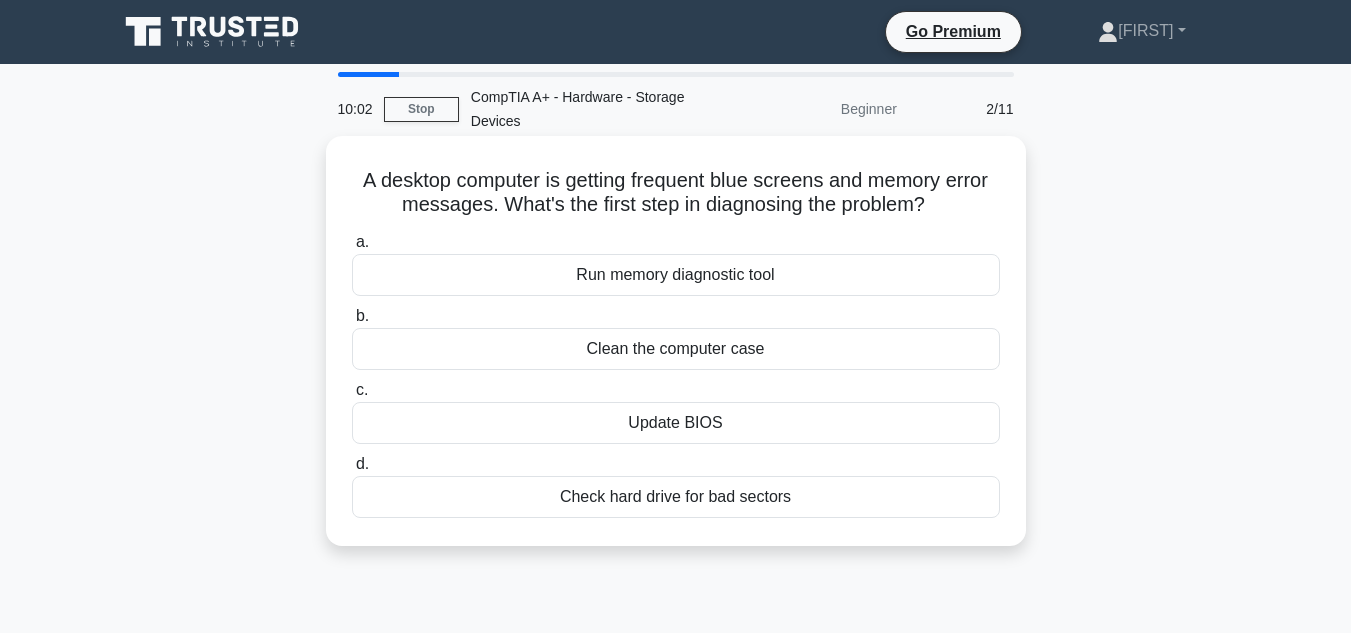 click on "Run memory diagnostic tool" at bounding box center [676, 275] 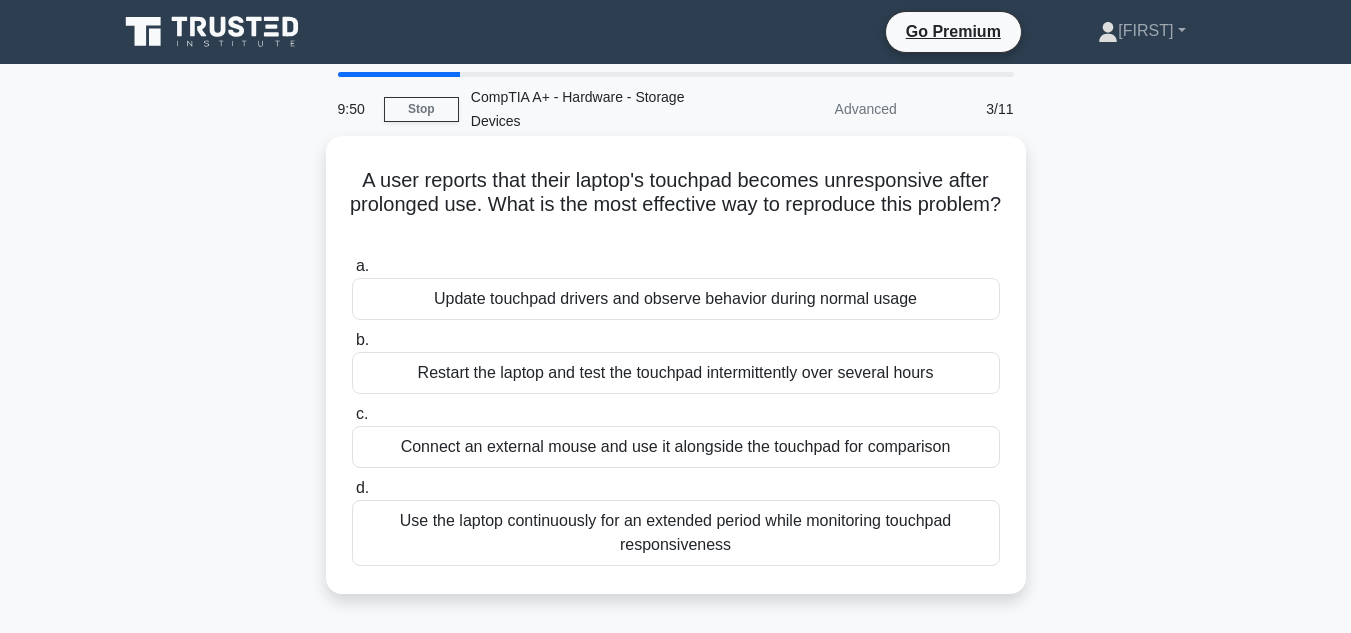click on "Update touchpad drivers and observe behavior during normal usage" at bounding box center (676, 299) 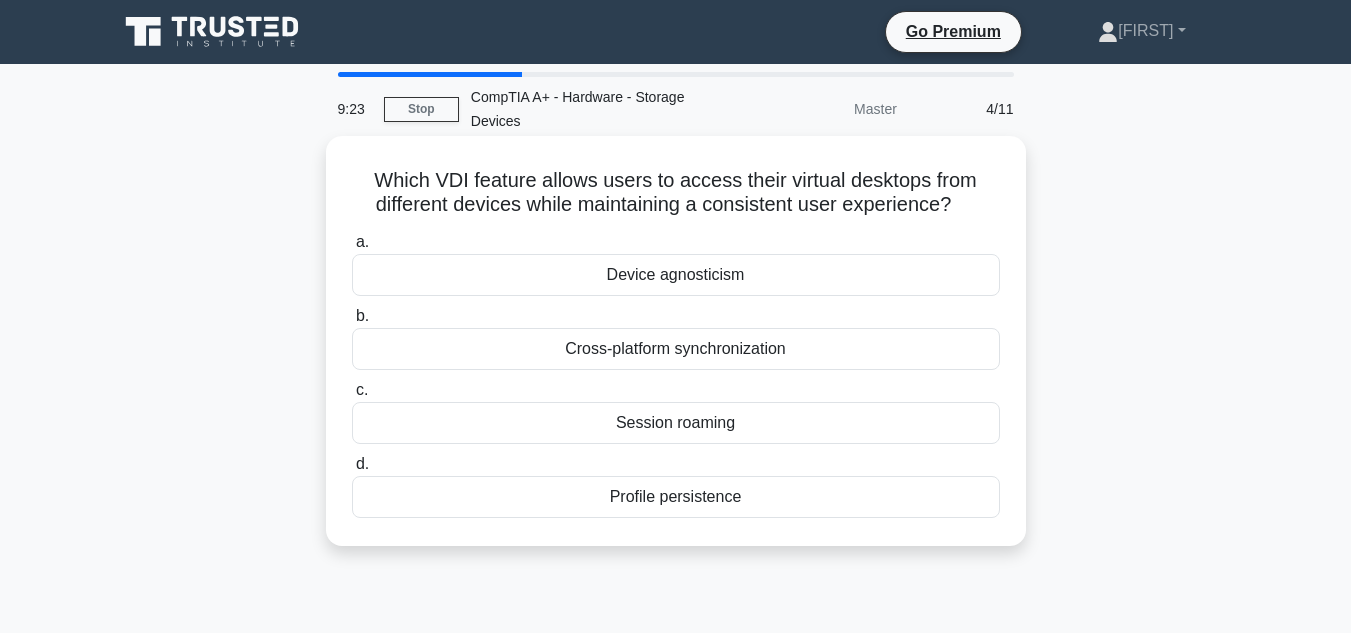 click on "Session roaming" at bounding box center [676, 423] 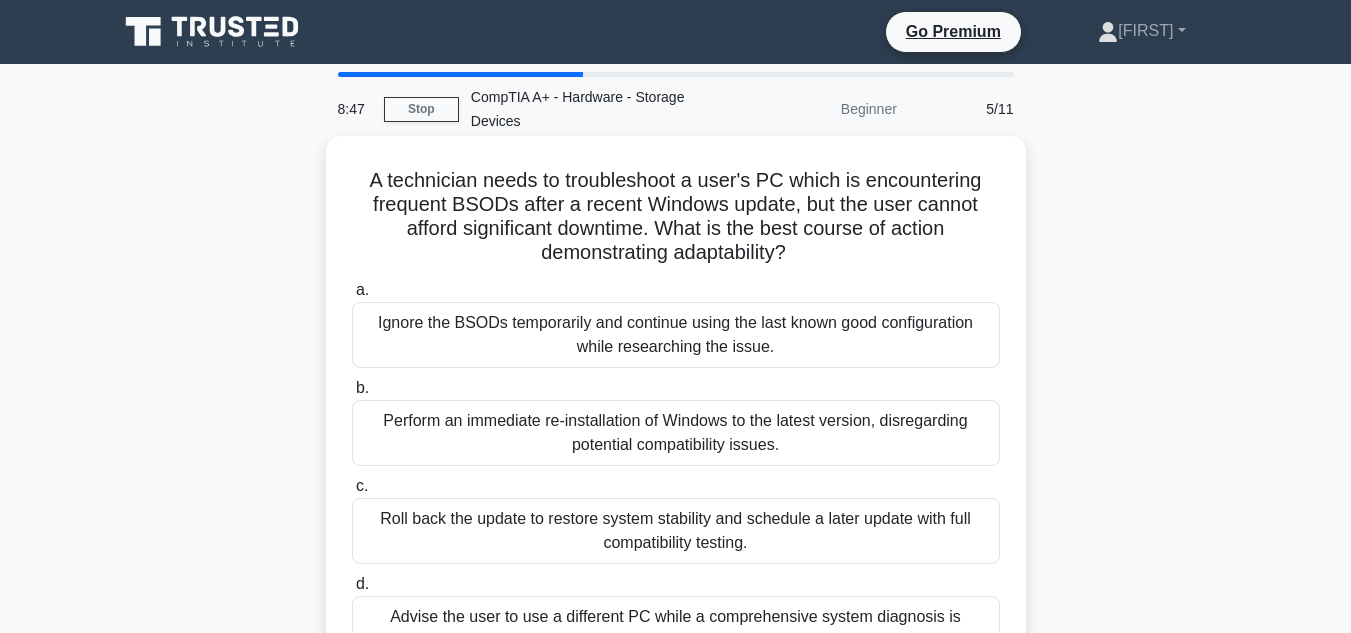 scroll, scrollTop: 100, scrollLeft: 0, axis: vertical 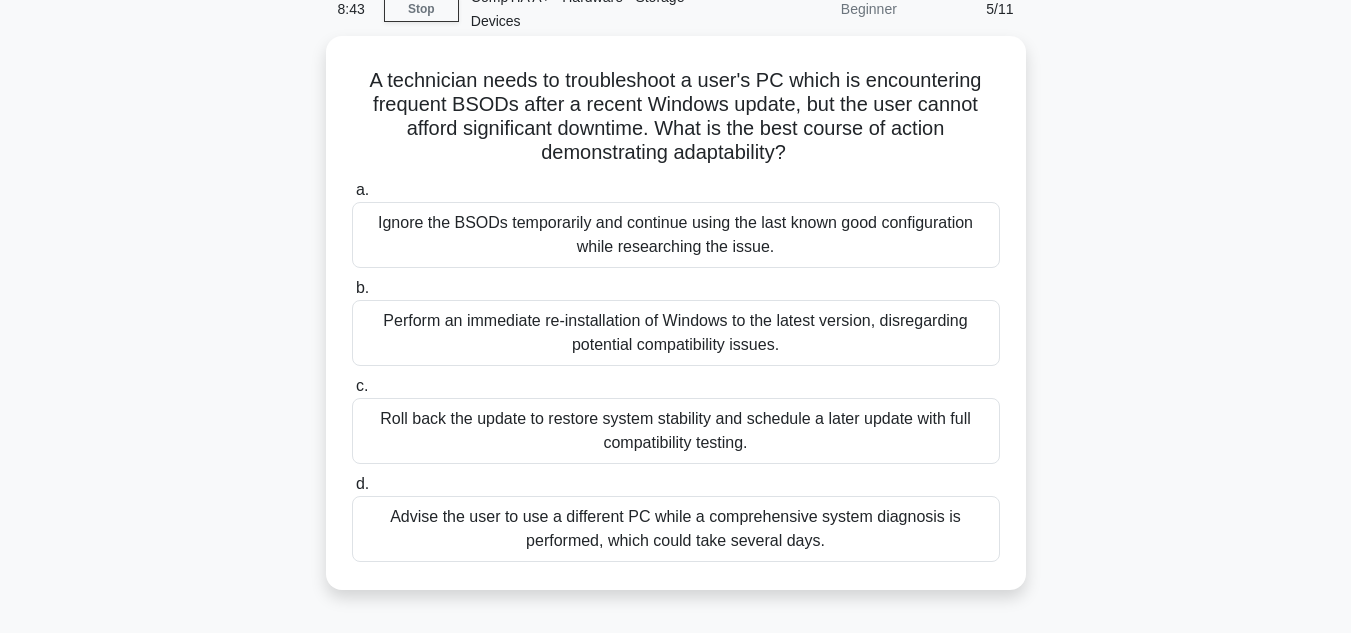 click on "Roll back the update to restore system stability and schedule a later update with full compatibility testing." at bounding box center [676, 431] 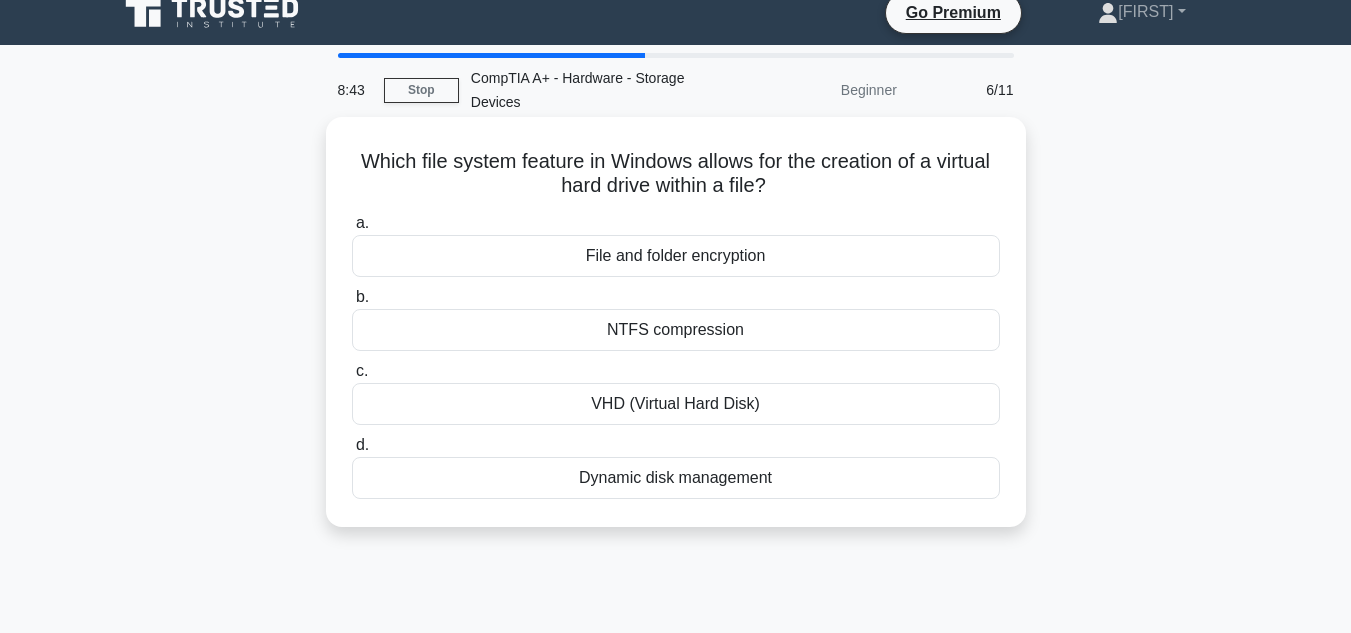 scroll, scrollTop: 0, scrollLeft: 0, axis: both 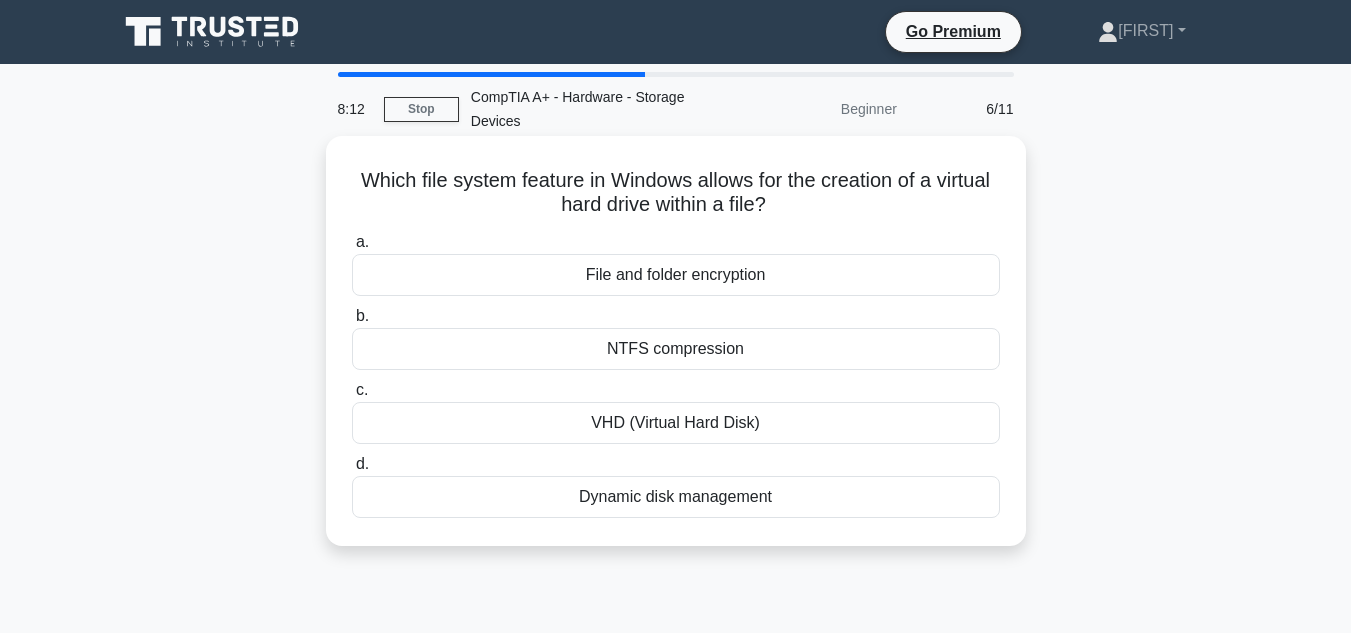 click on "VHD (Virtual Hard Disk)" at bounding box center [676, 423] 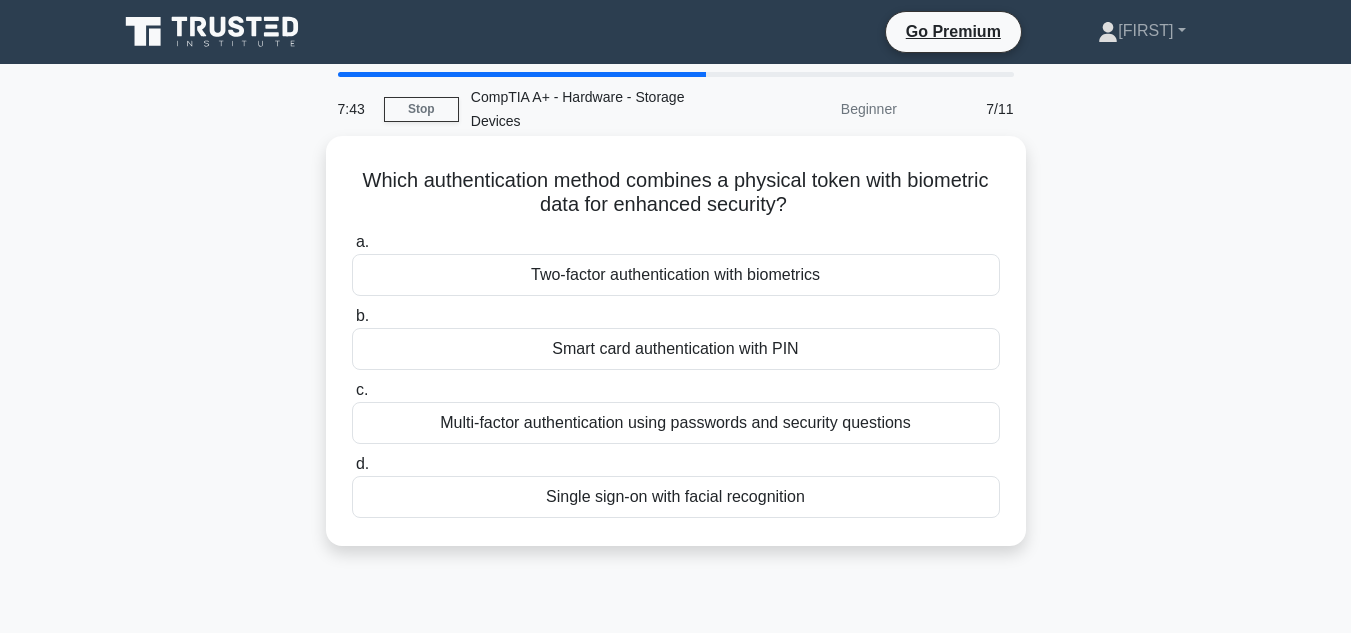 click on "Two-factor authentication with biometrics" at bounding box center [676, 275] 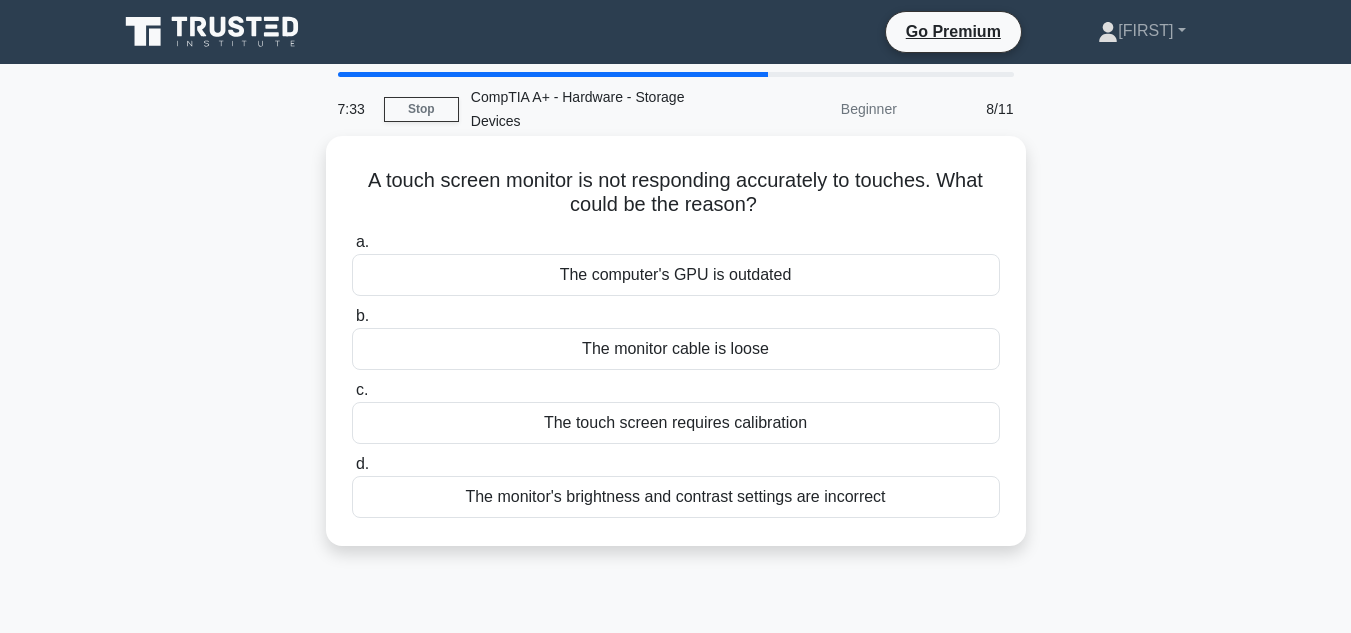 click on "The touch screen requires calibration" at bounding box center [676, 423] 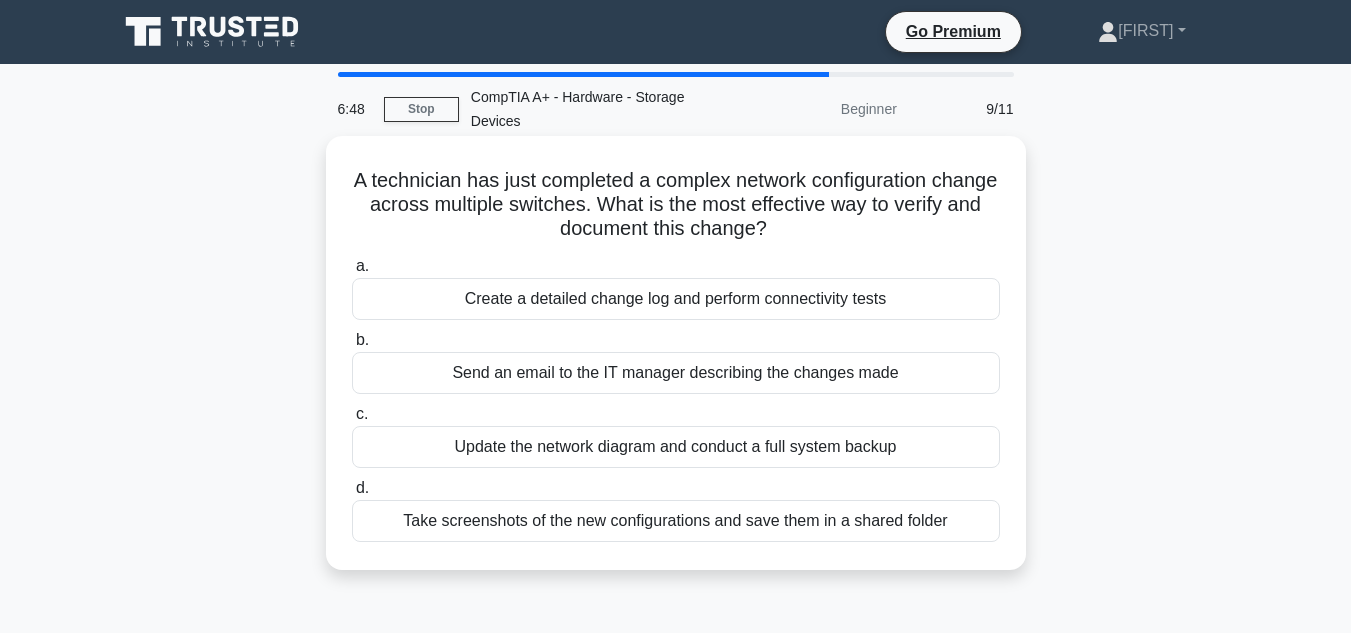 click on "Create a detailed change log and perform connectivity tests" at bounding box center [676, 299] 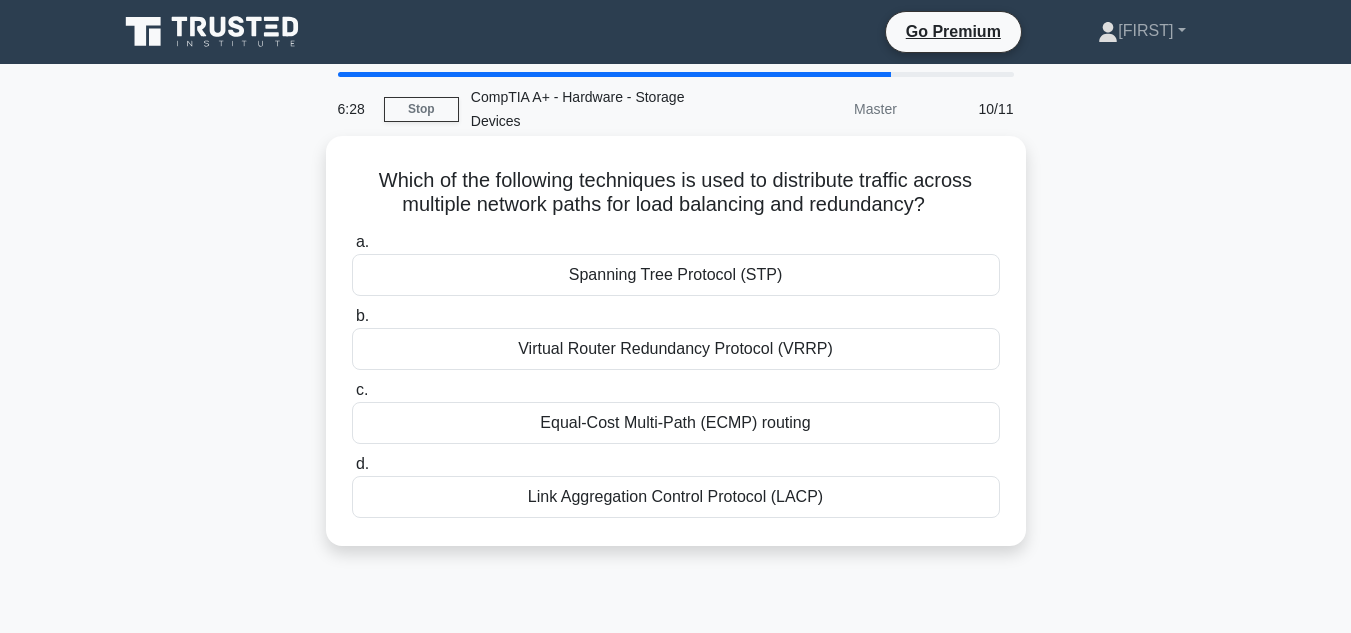 drag, startPoint x: 746, startPoint y: 281, endPoint x: 757, endPoint y: 276, distance: 12.083046 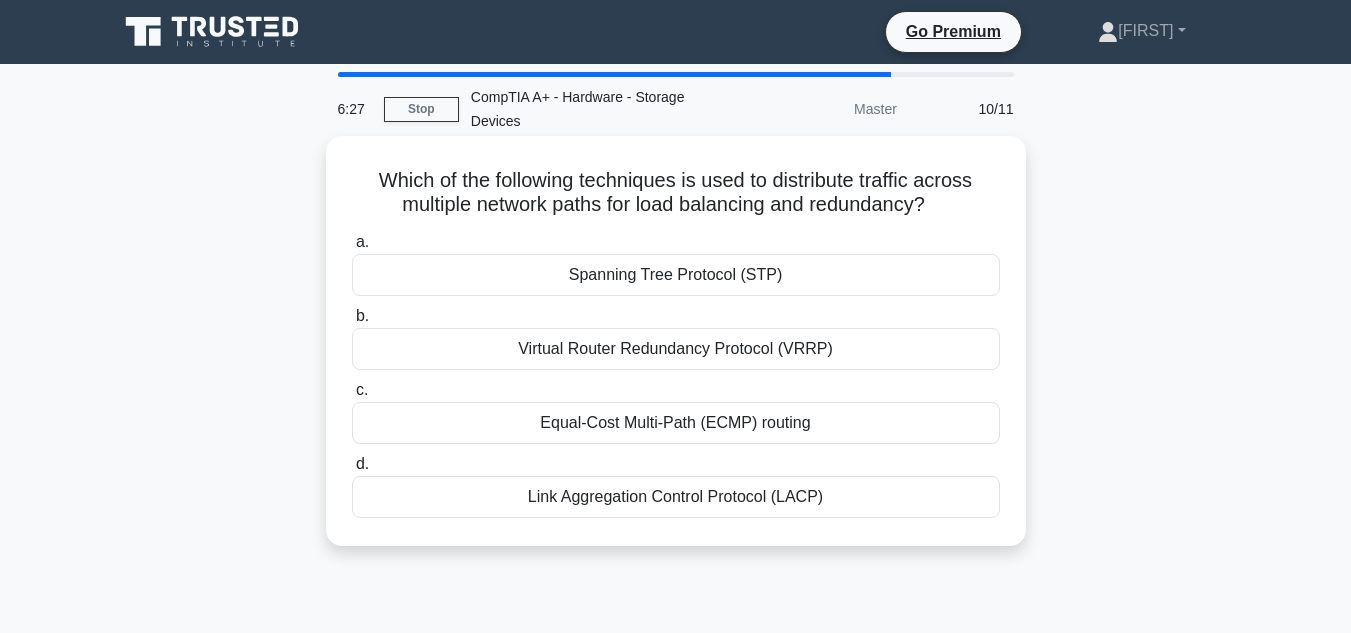 click on "Spanning Tree Protocol (STP)" at bounding box center (676, 275) 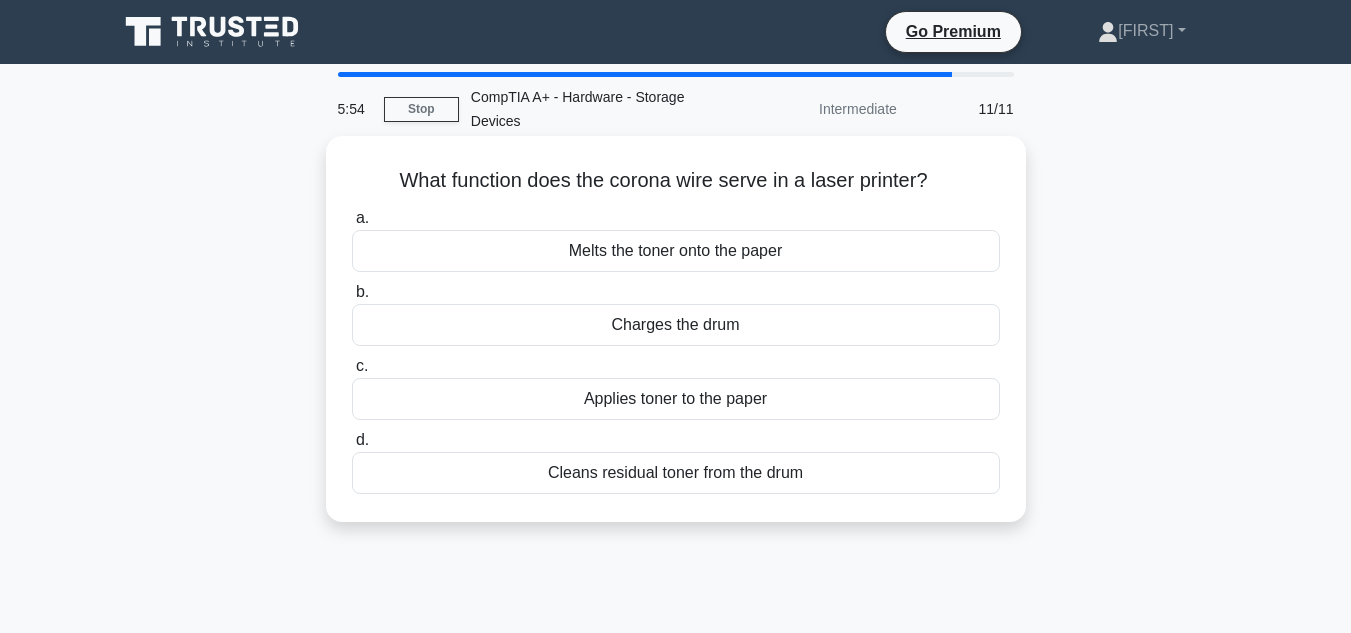click on "Charges the drum" at bounding box center [676, 325] 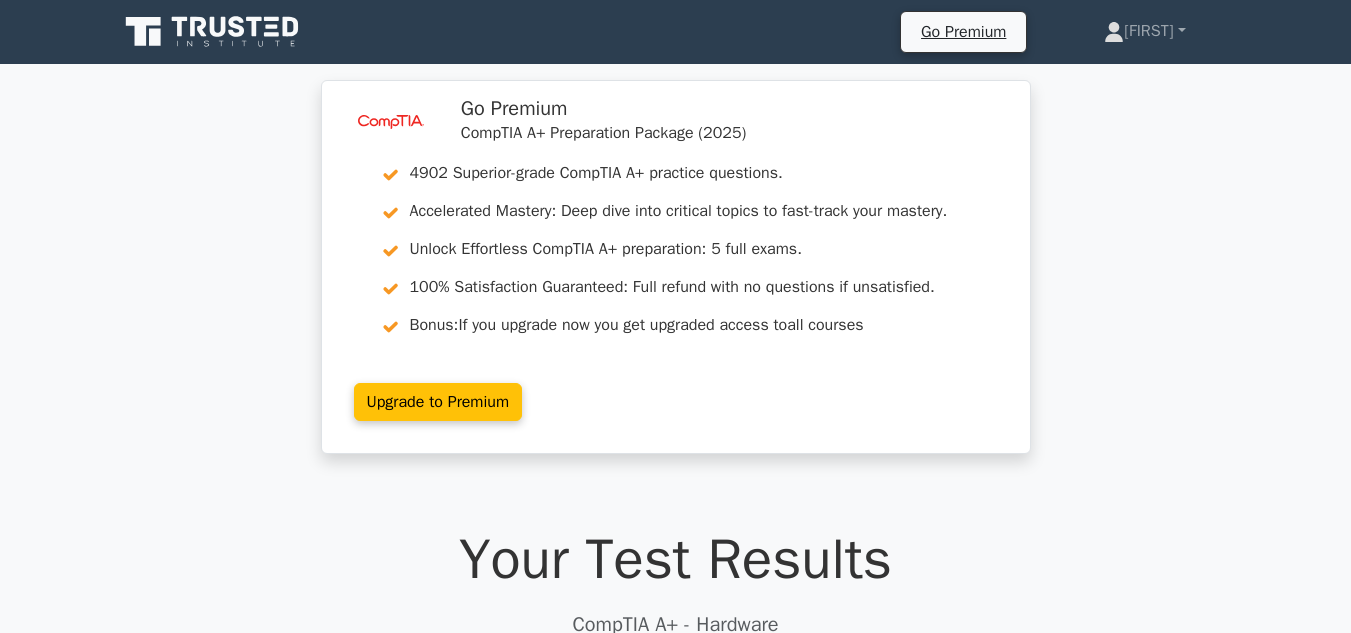 scroll, scrollTop: 300, scrollLeft: 0, axis: vertical 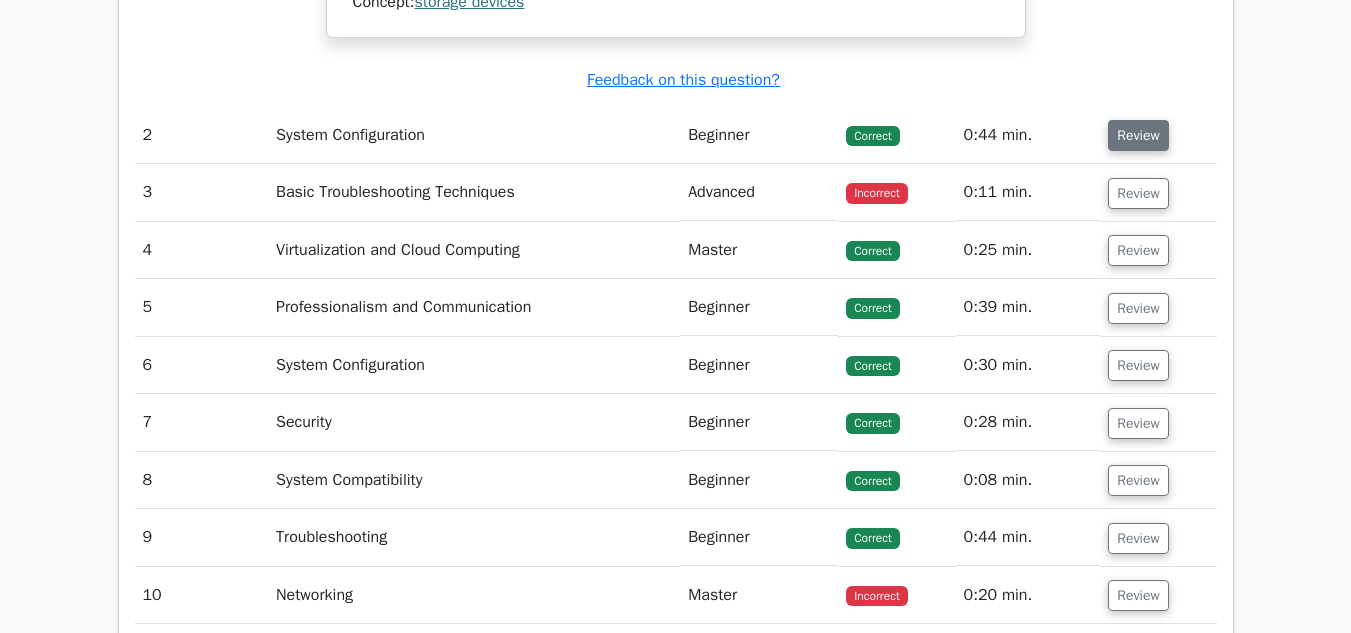 click on "Review" at bounding box center [1138, 135] 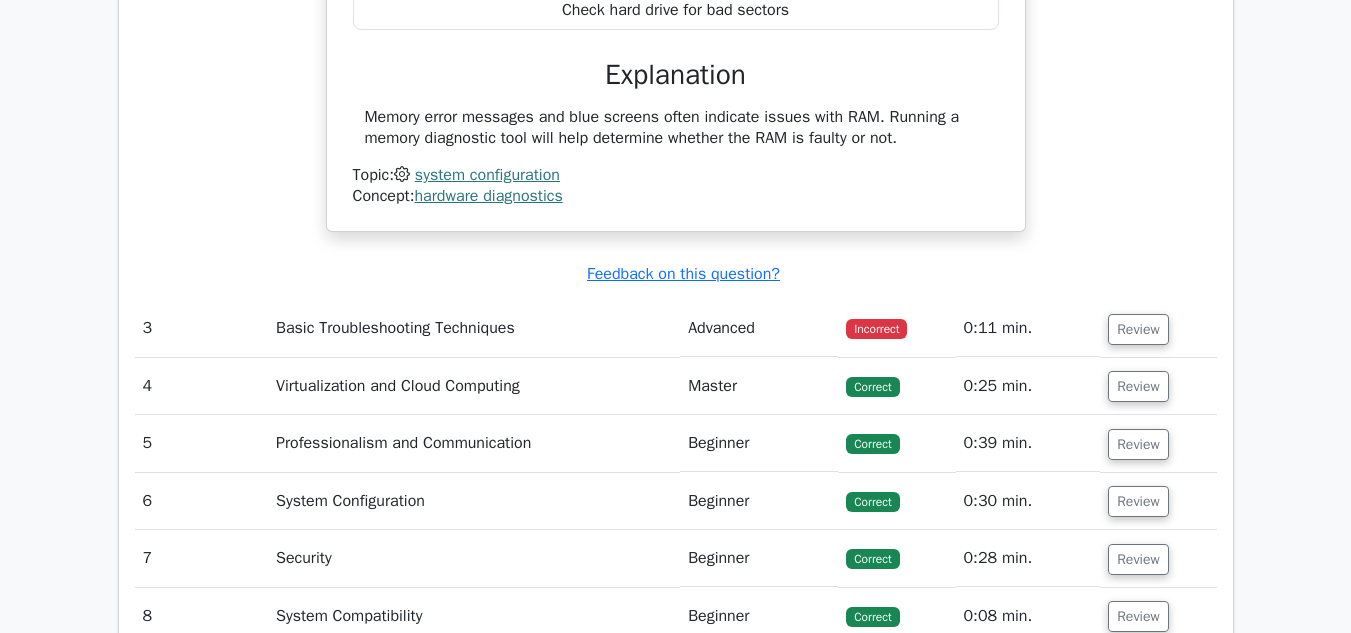 scroll, scrollTop: 3000, scrollLeft: 0, axis: vertical 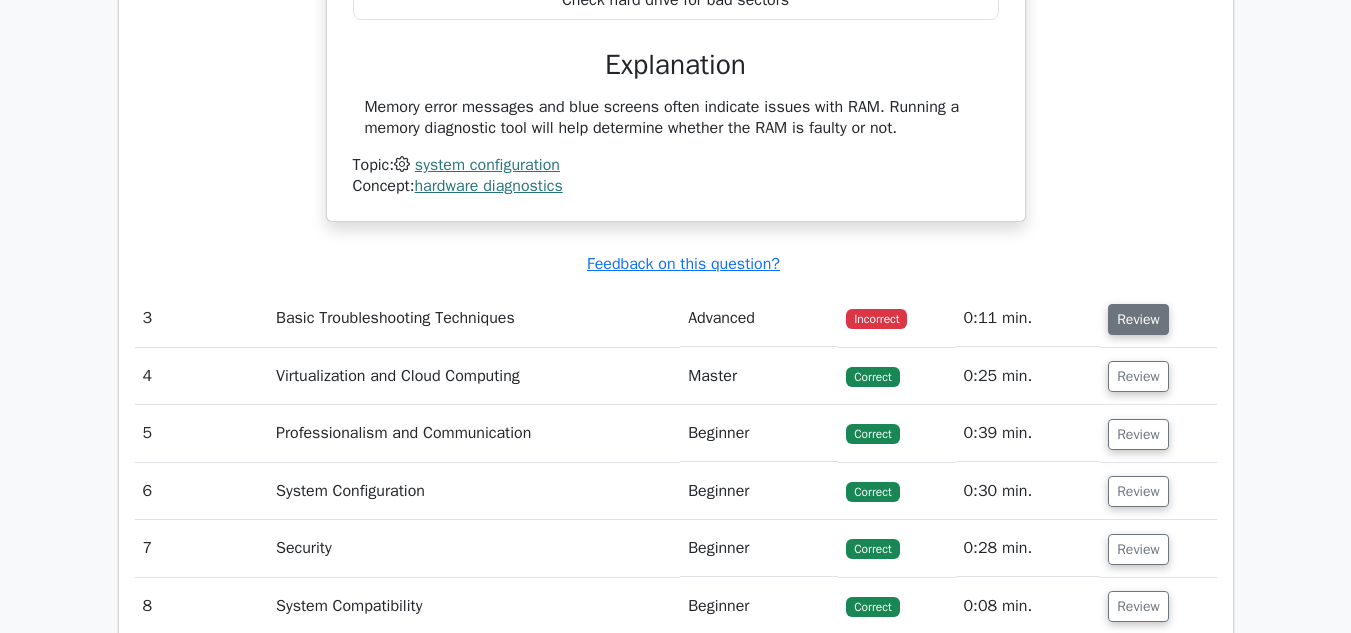 click on "Review" at bounding box center [1138, 319] 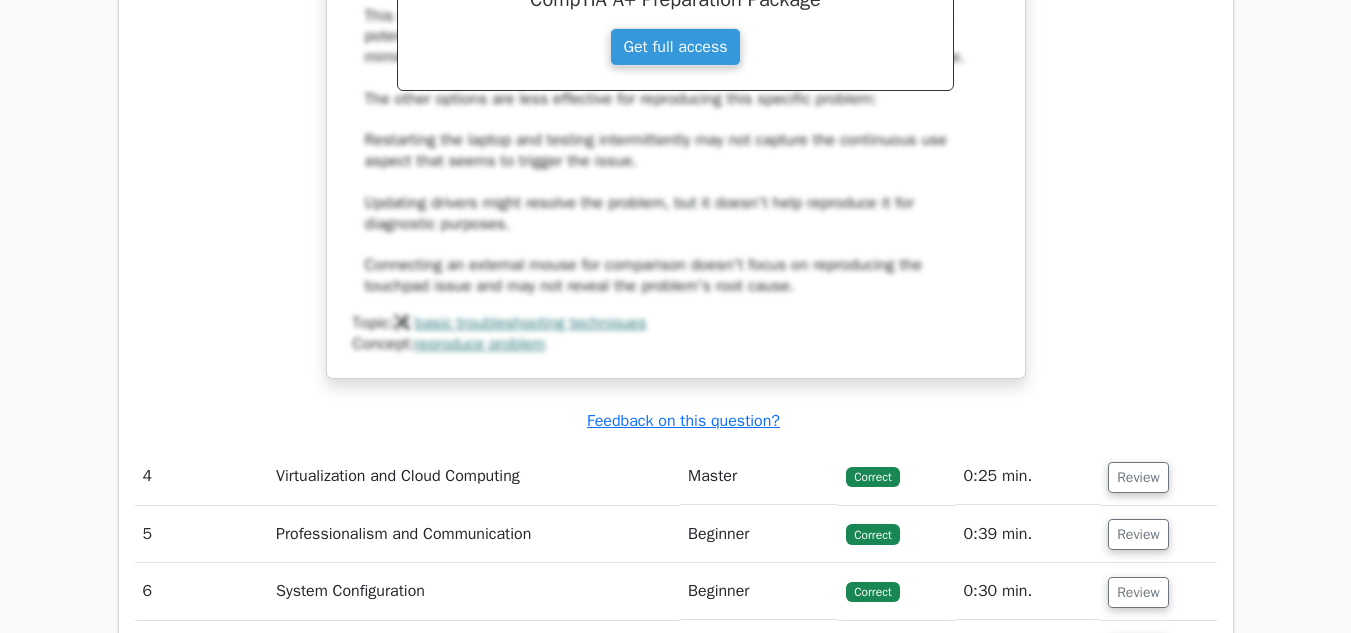 scroll, scrollTop: 4000, scrollLeft: 0, axis: vertical 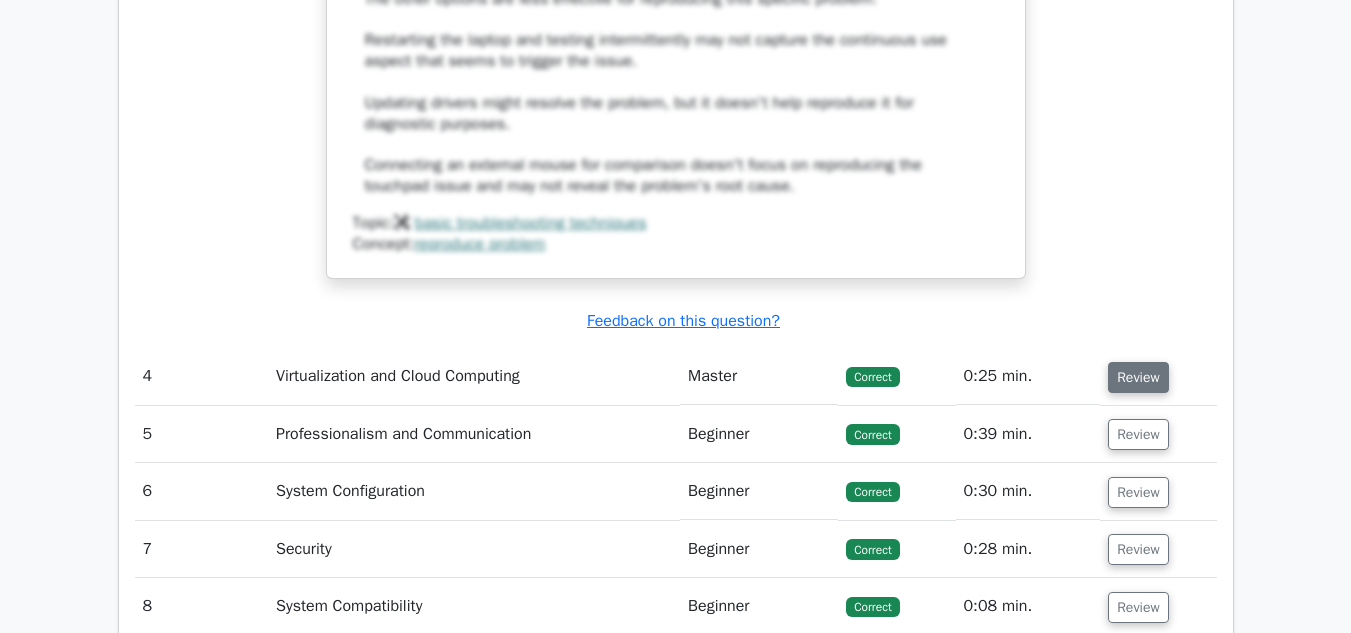 click on "Review" at bounding box center [1138, 377] 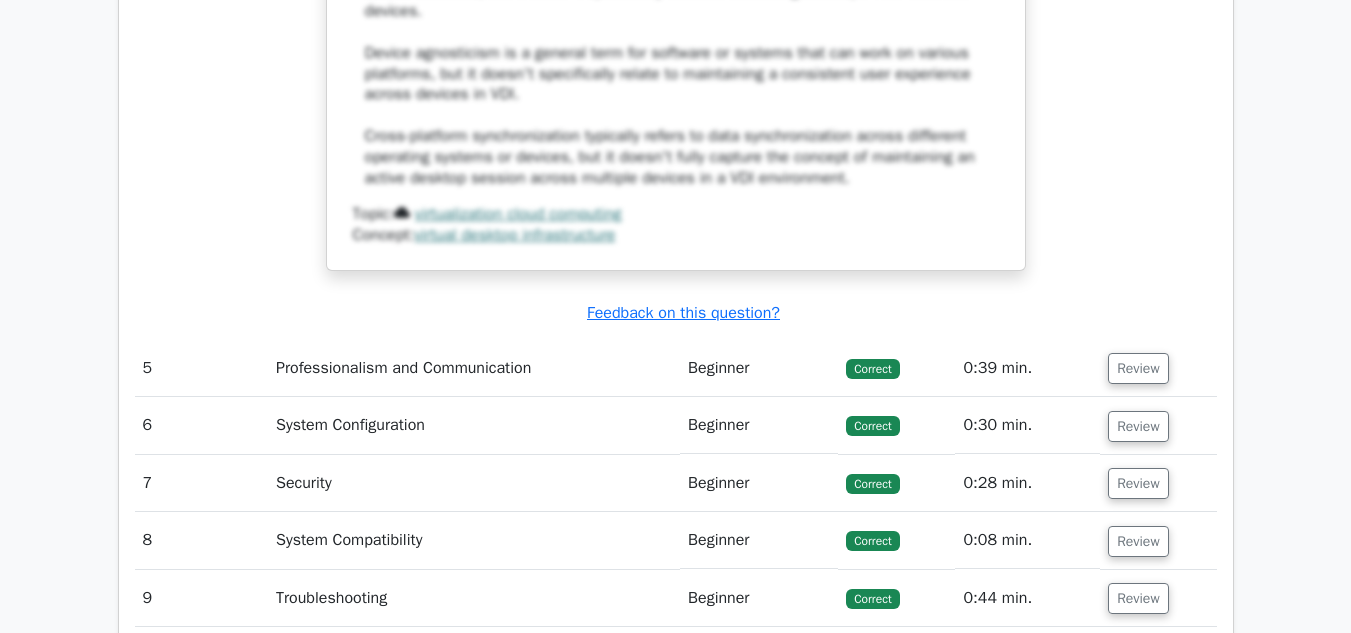 scroll, scrollTop: 5200, scrollLeft: 0, axis: vertical 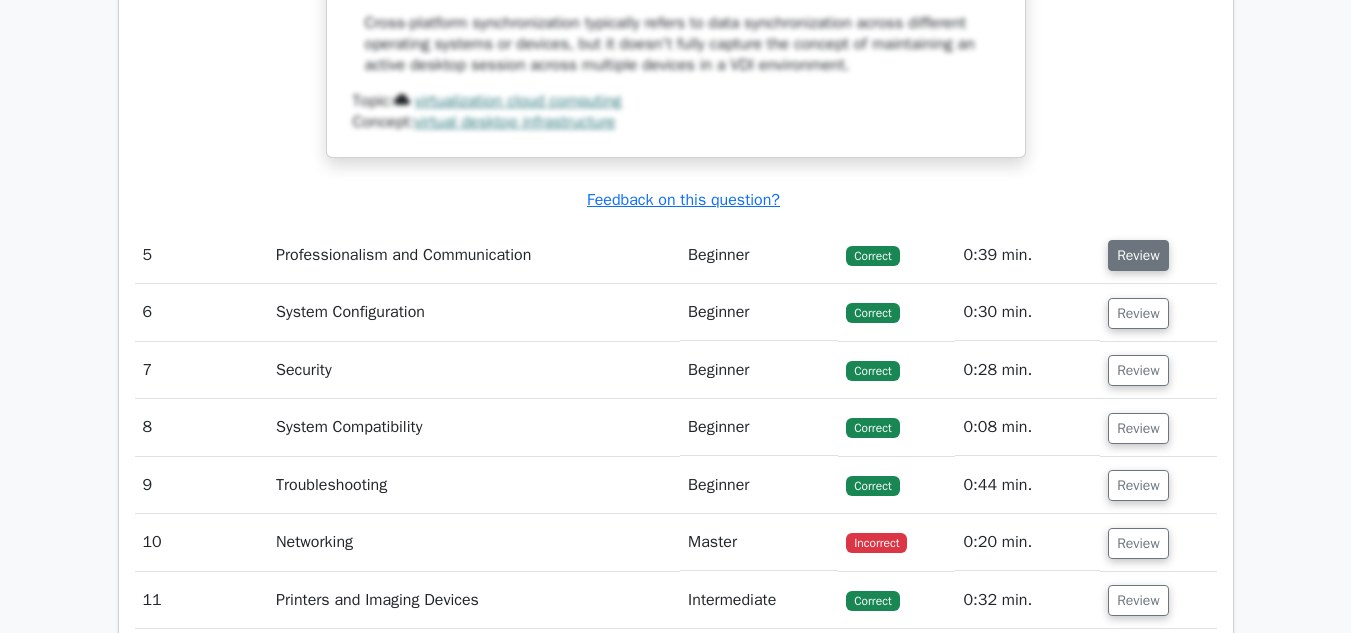 click on "Review" at bounding box center [1138, 255] 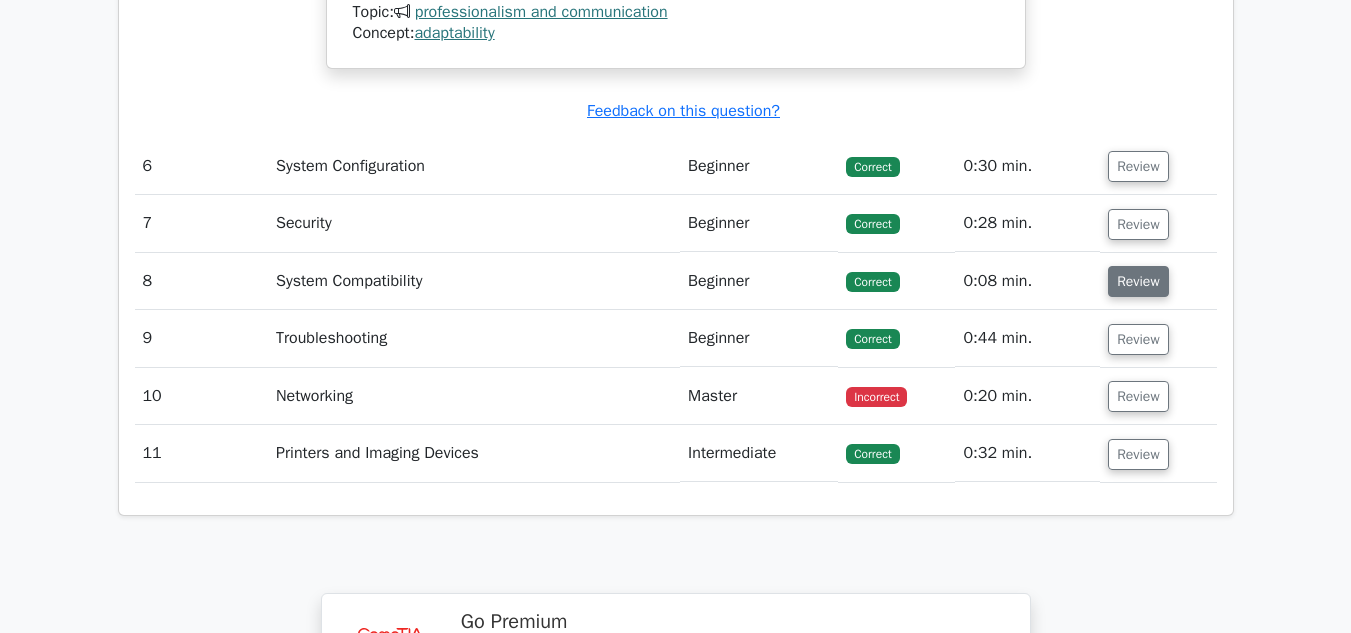 scroll, scrollTop: 6400, scrollLeft: 0, axis: vertical 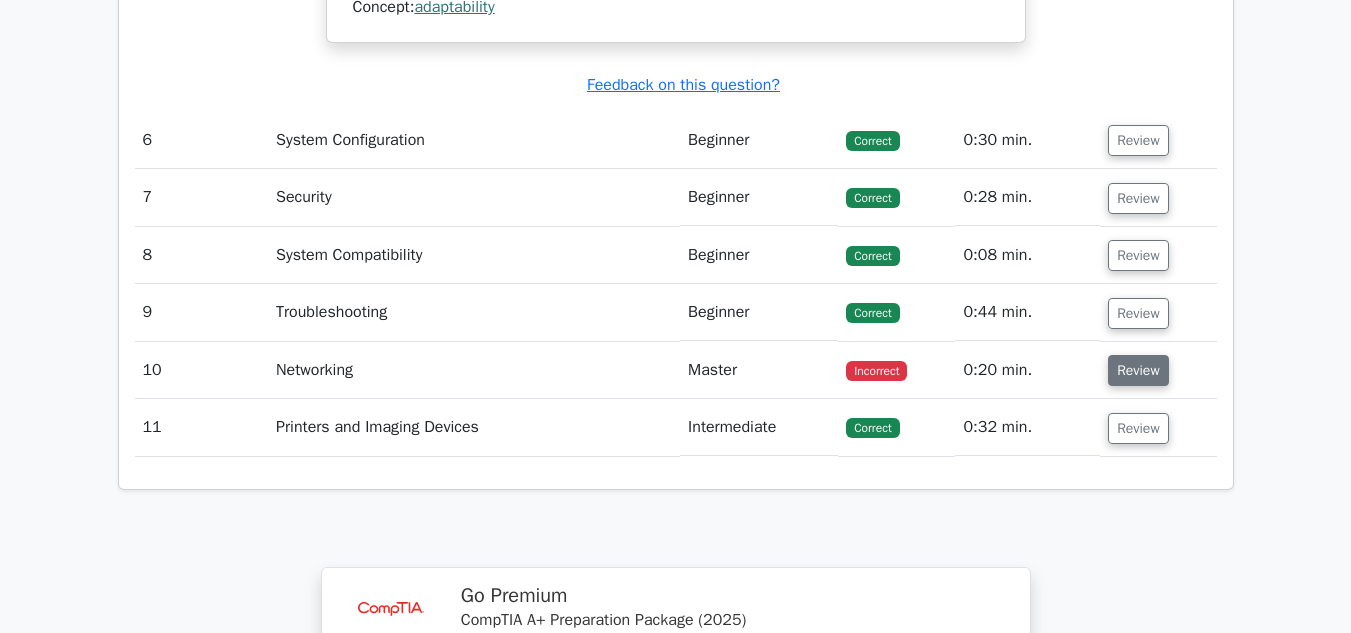 click on "Review" at bounding box center [1138, 370] 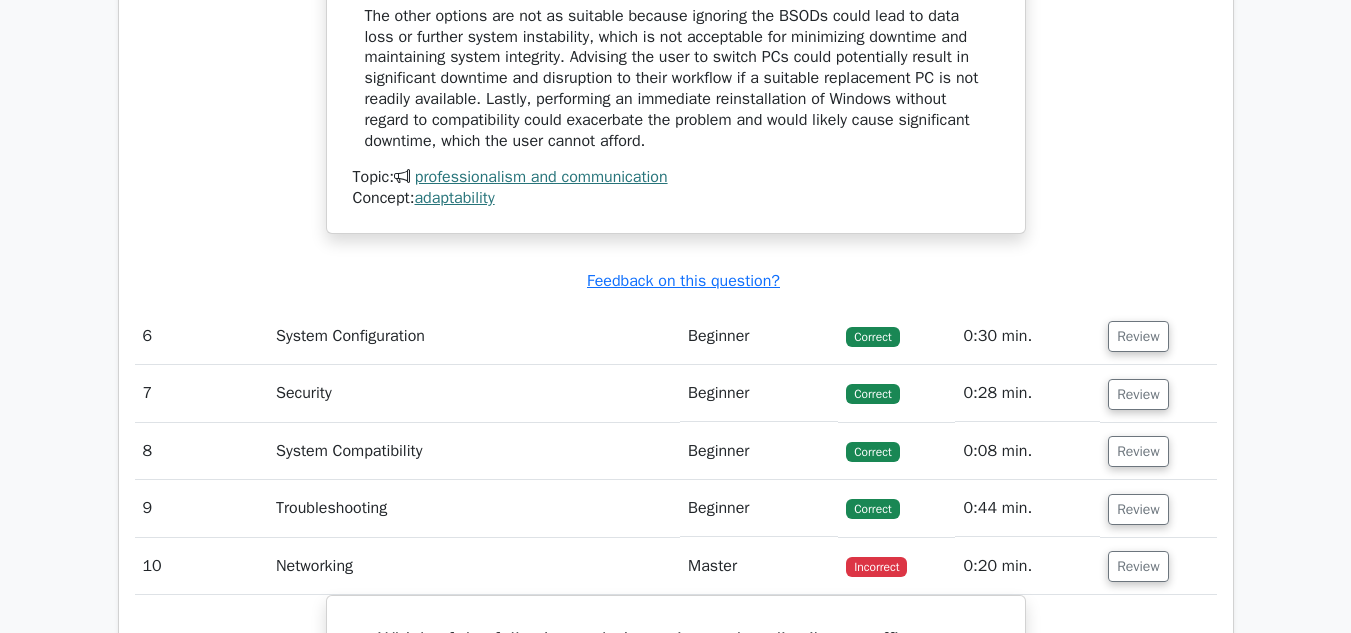 scroll, scrollTop: 6200, scrollLeft: 0, axis: vertical 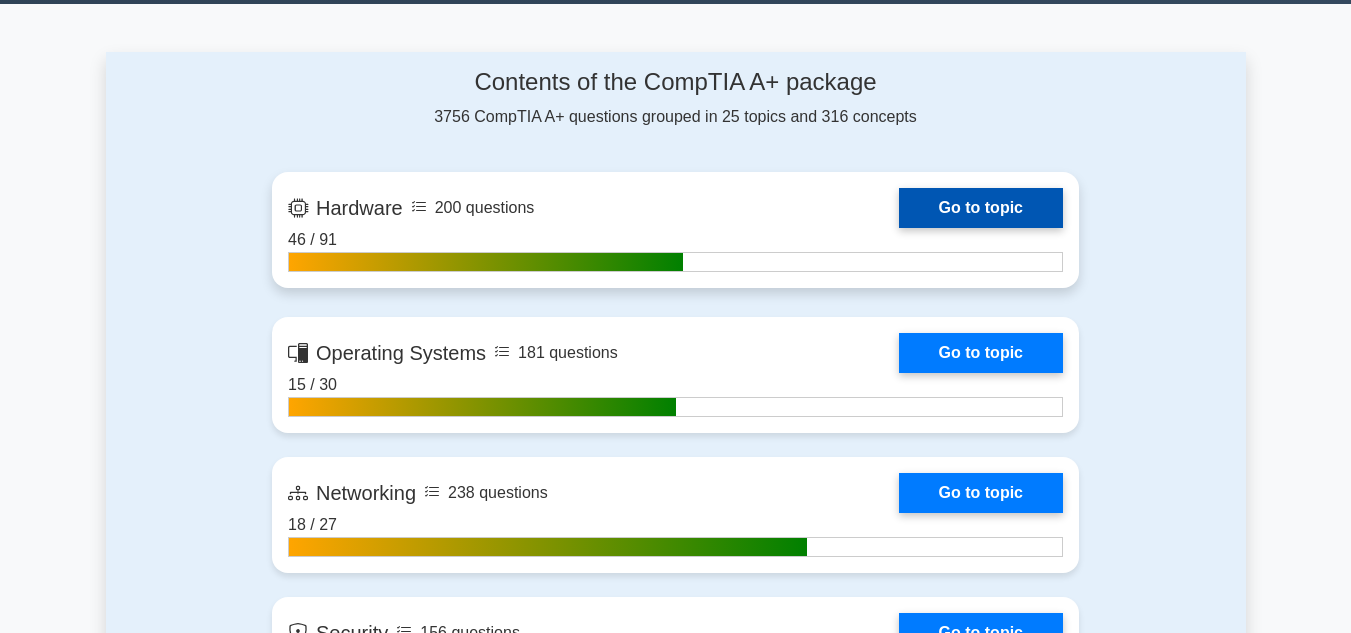 click on "Go to topic" at bounding box center [981, 353] 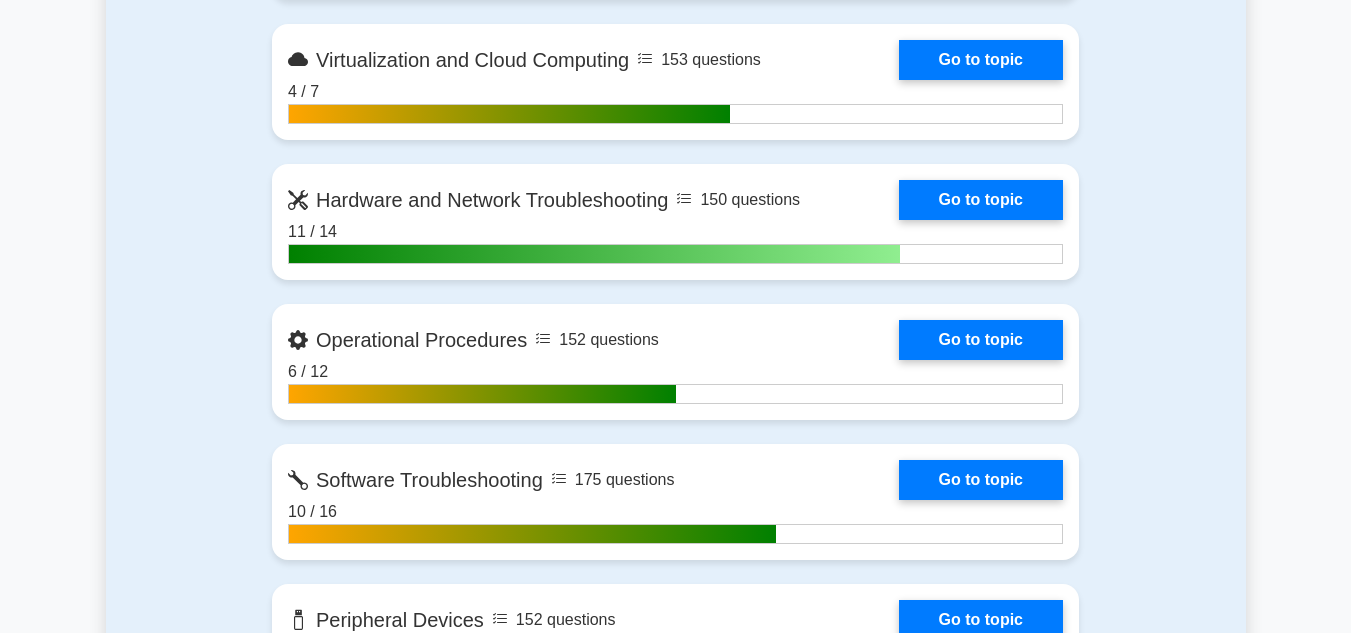 scroll, scrollTop: 2200, scrollLeft: 0, axis: vertical 